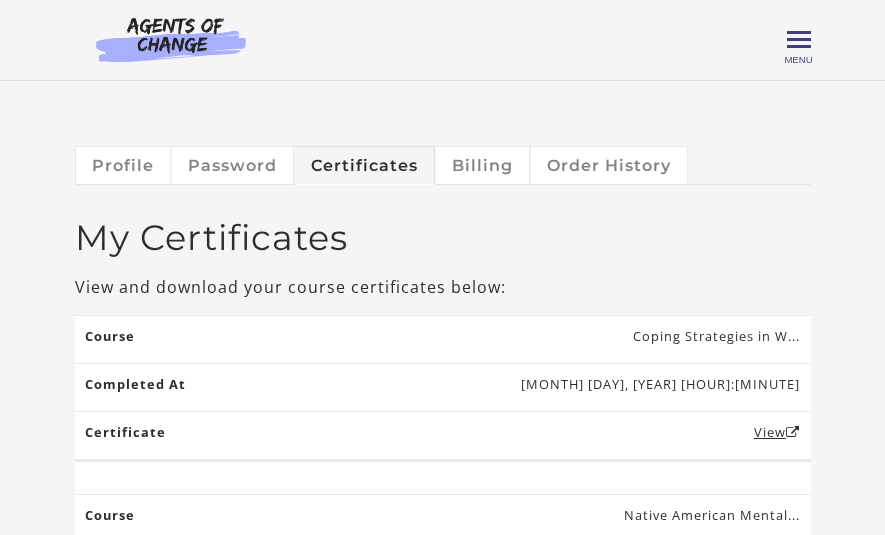 scroll, scrollTop: 80, scrollLeft: 0, axis: vertical 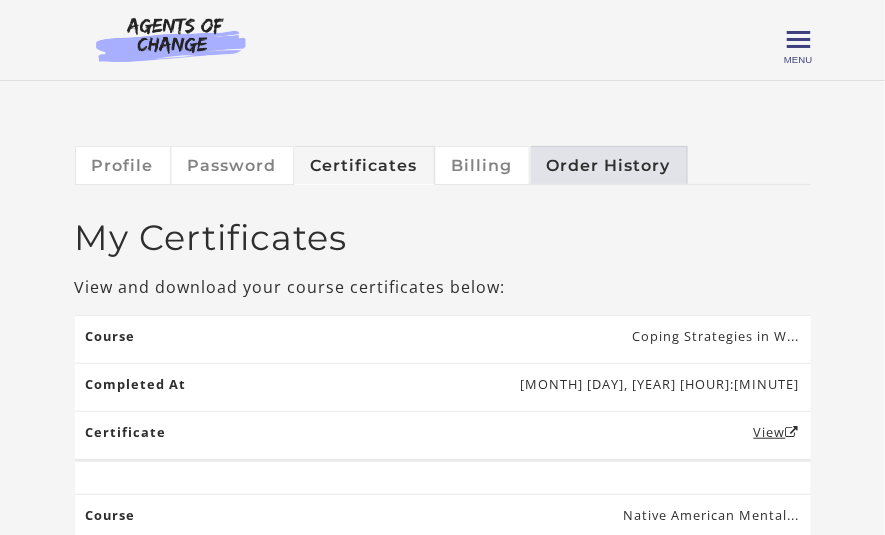 click on "Order History" at bounding box center [609, 165] 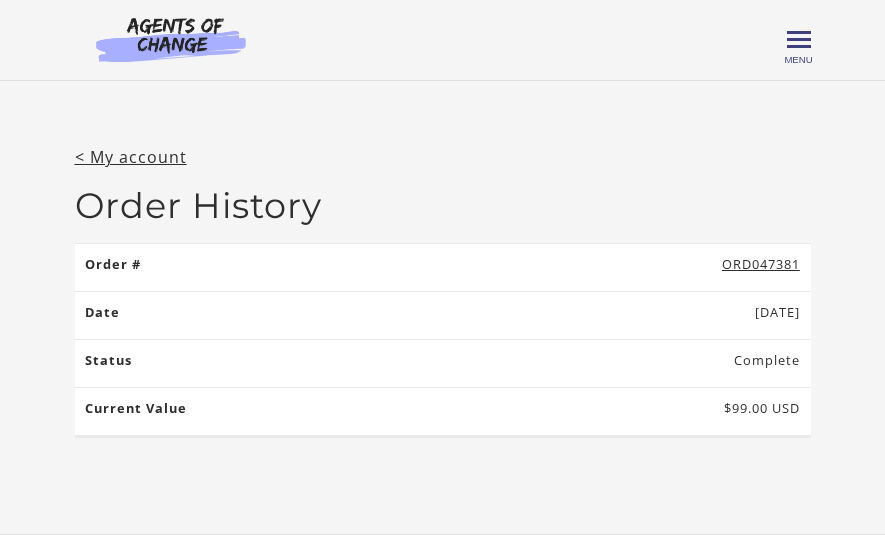 scroll, scrollTop: 0, scrollLeft: 0, axis: both 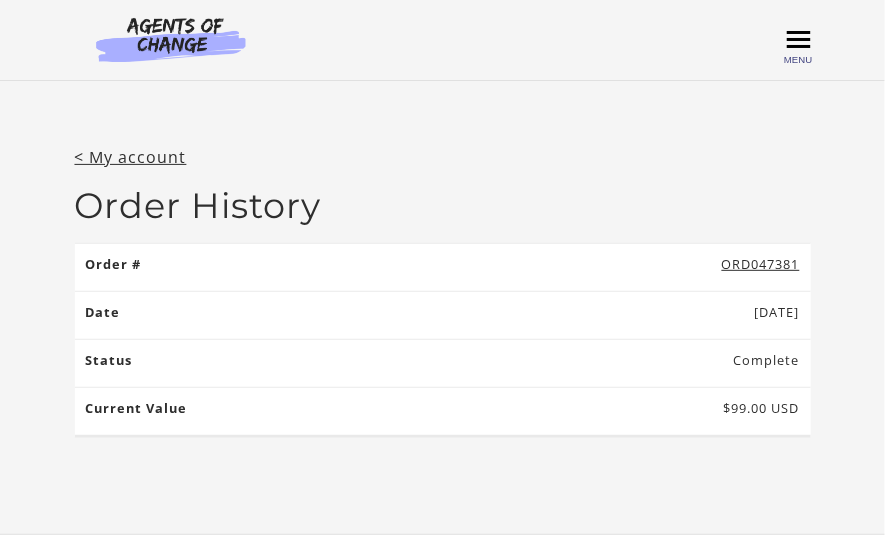 click on "Toggle menu" at bounding box center [799, 40] 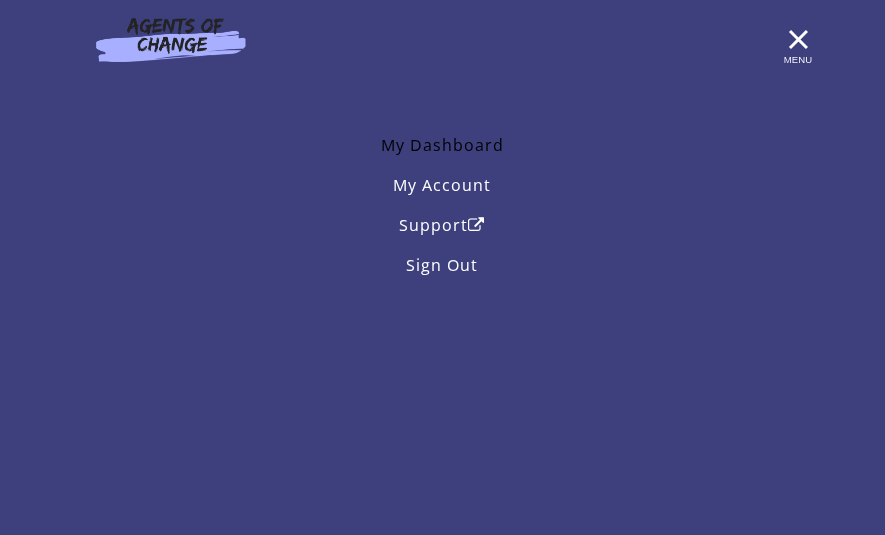 click on "My Dashboard" at bounding box center [443, 145] 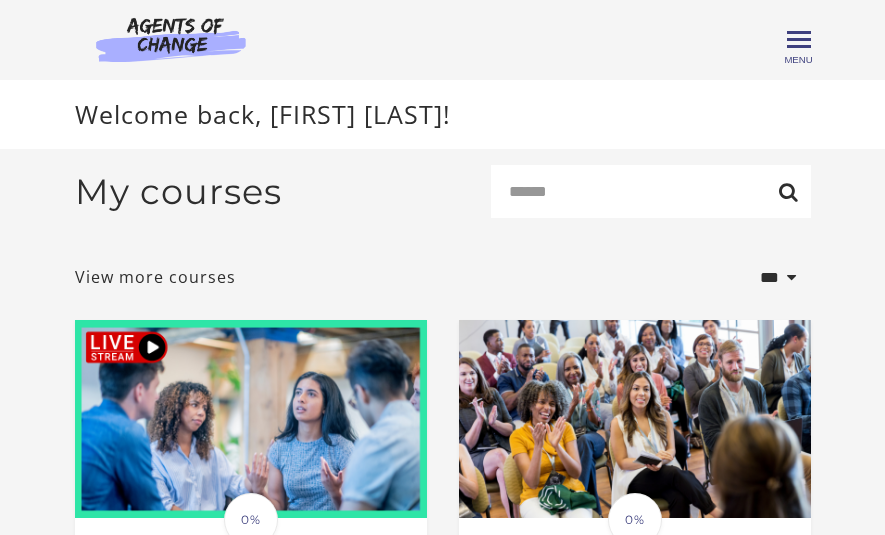 scroll, scrollTop: 0, scrollLeft: 0, axis: both 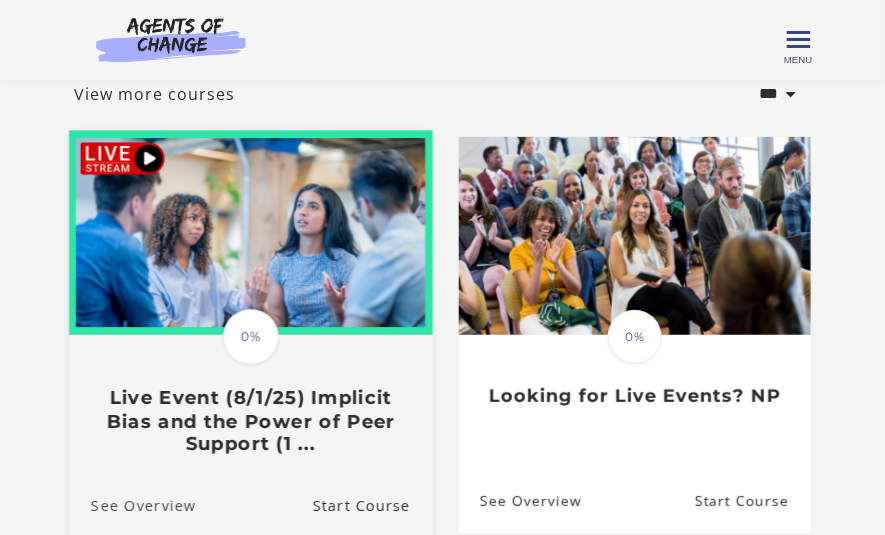 click on "See Overview" at bounding box center (132, 505) 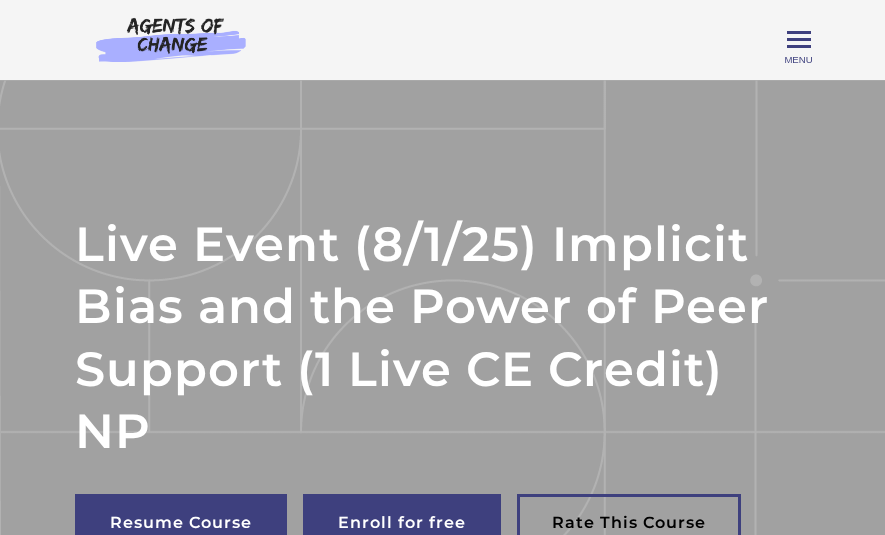 scroll, scrollTop: 0, scrollLeft: 0, axis: both 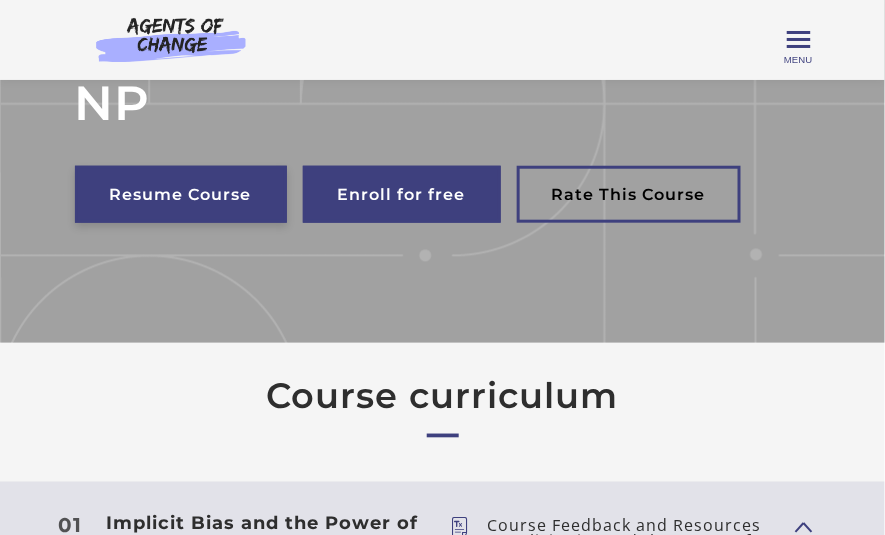 click on "Resume Course" at bounding box center (181, 194) 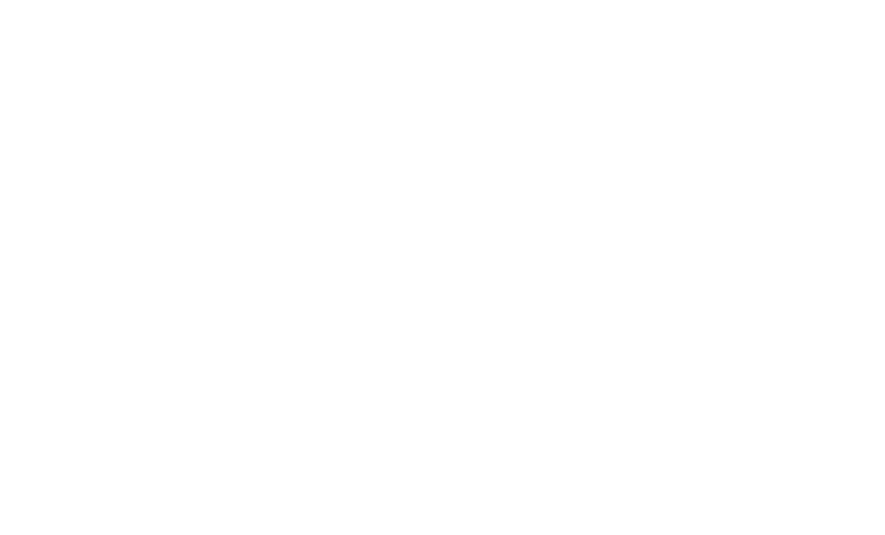 scroll, scrollTop: 0, scrollLeft: 0, axis: both 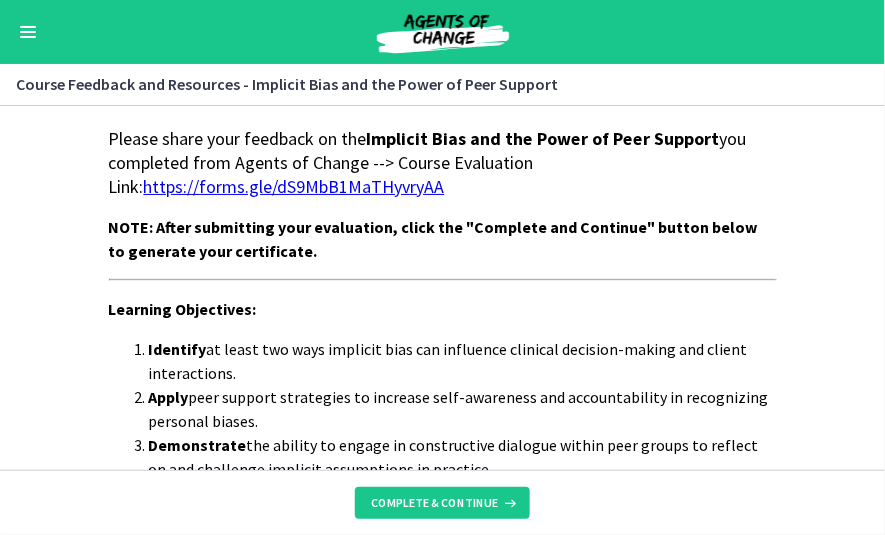 click on "https://forms.gle/dS9MbB1MaTHyvryAA" at bounding box center [294, 186] 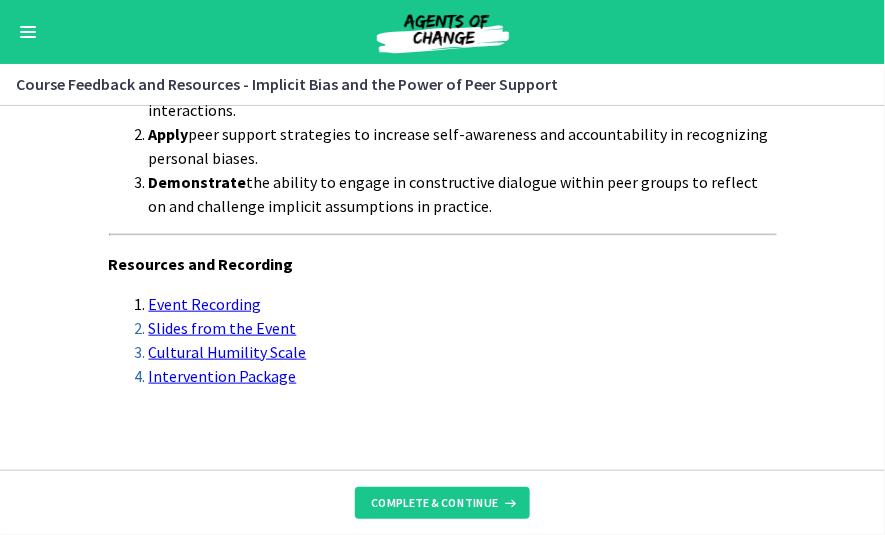 scroll, scrollTop: 313, scrollLeft: 0, axis: vertical 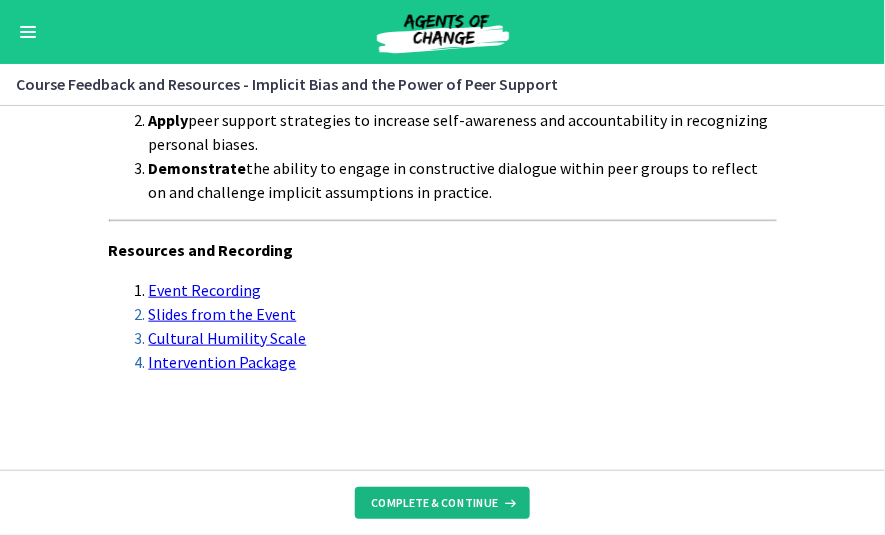 click on "Complete & continue" at bounding box center (434, 503) 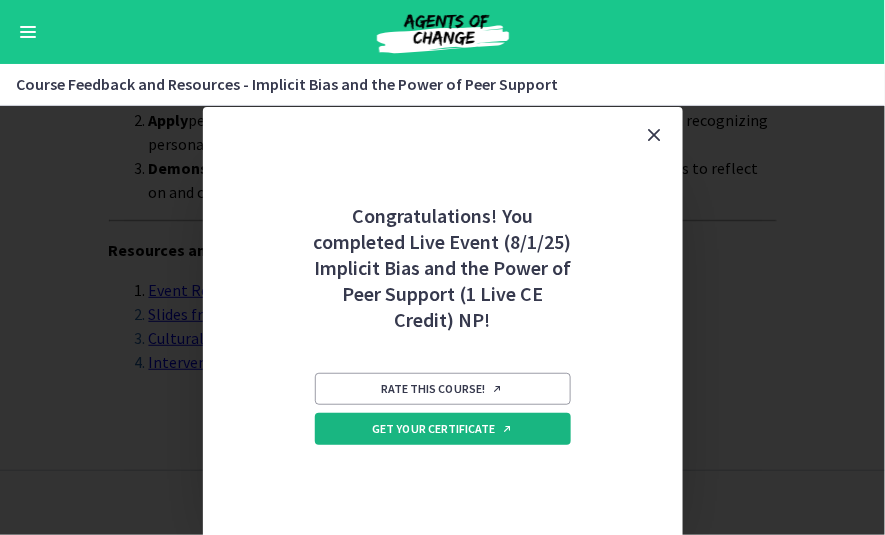 click on "Get your certificate" at bounding box center [442, 429] 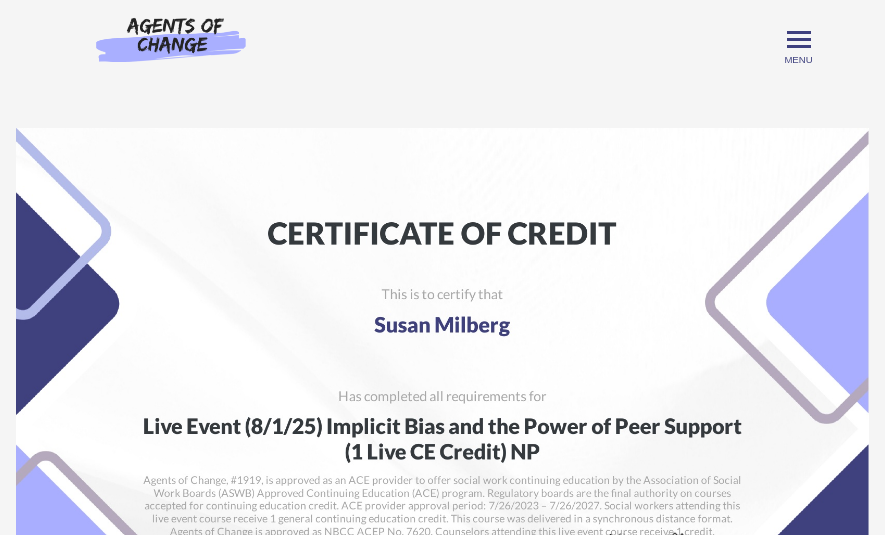 scroll, scrollTop: 0, scrollLeft: 0, axis: both 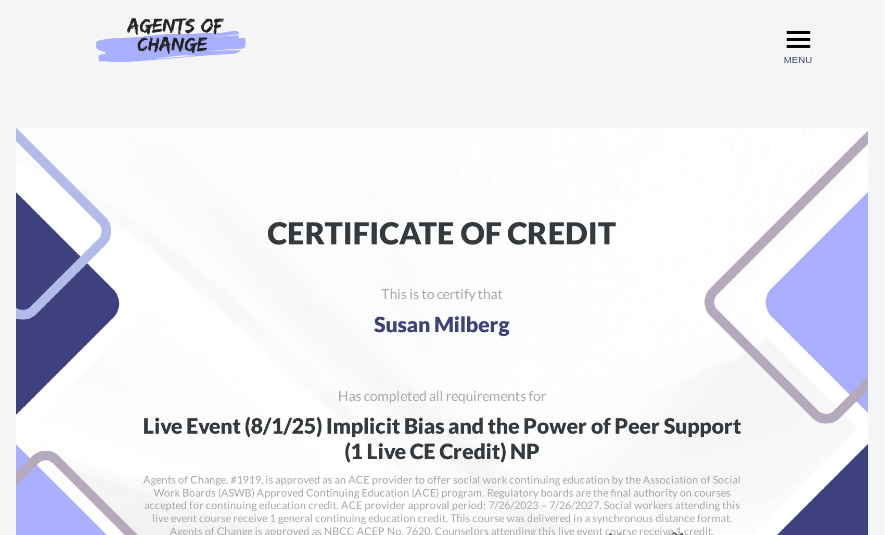 click on "Toggle menu" at bounding box center (799, 40) 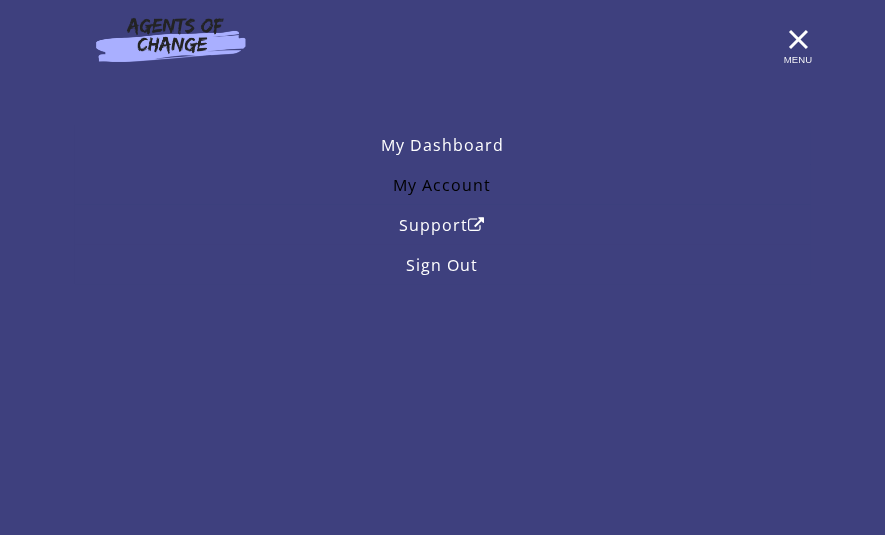 click on "My Account" at bounding box center [443, 185] 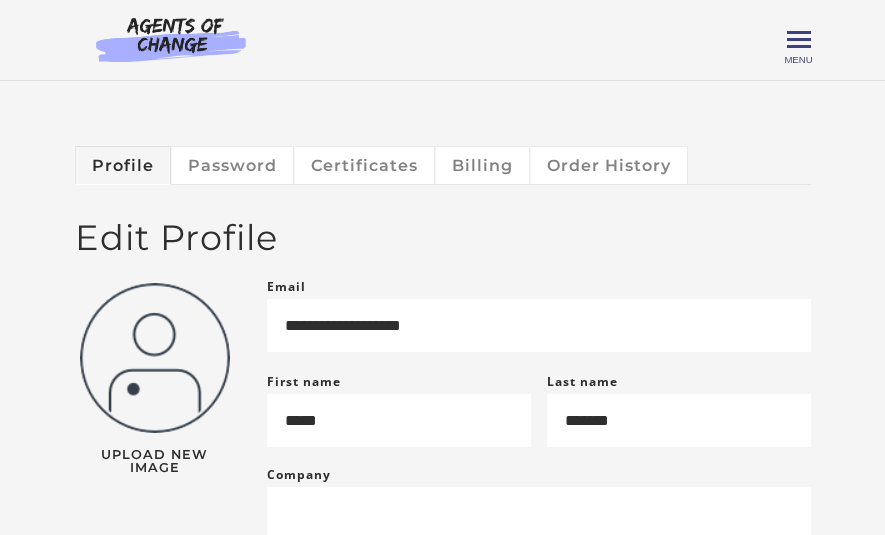 scroll, scrollTop: 0, scrollLeft: 0, axis: both 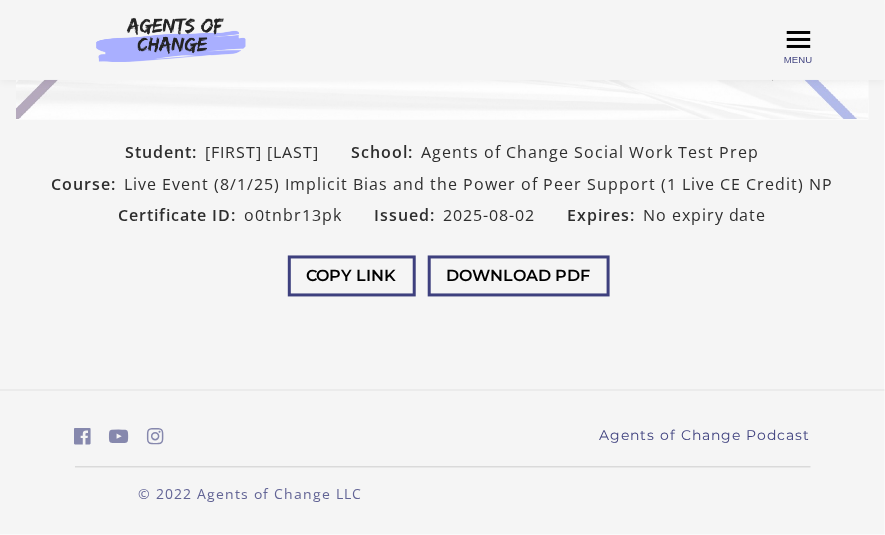 click on "Toggle menu" at bounding box center [799, 40] 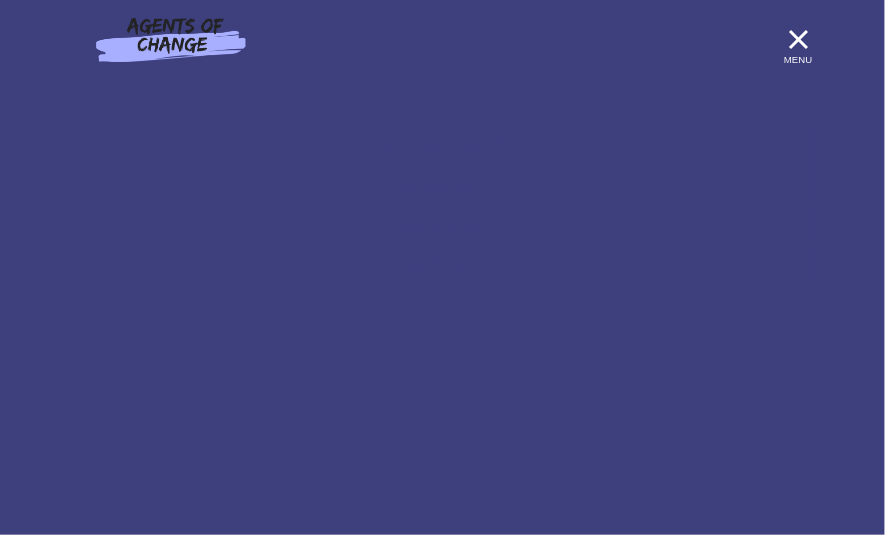 click on "Toggle menu" at bounding box center (799, 39) 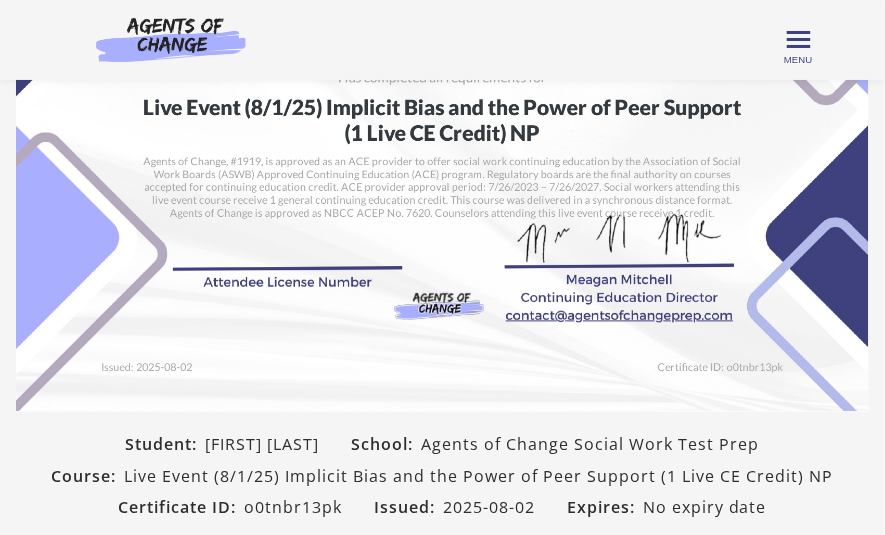 scroll, scrollTop: 0, scrollLeft: 0, axis: both 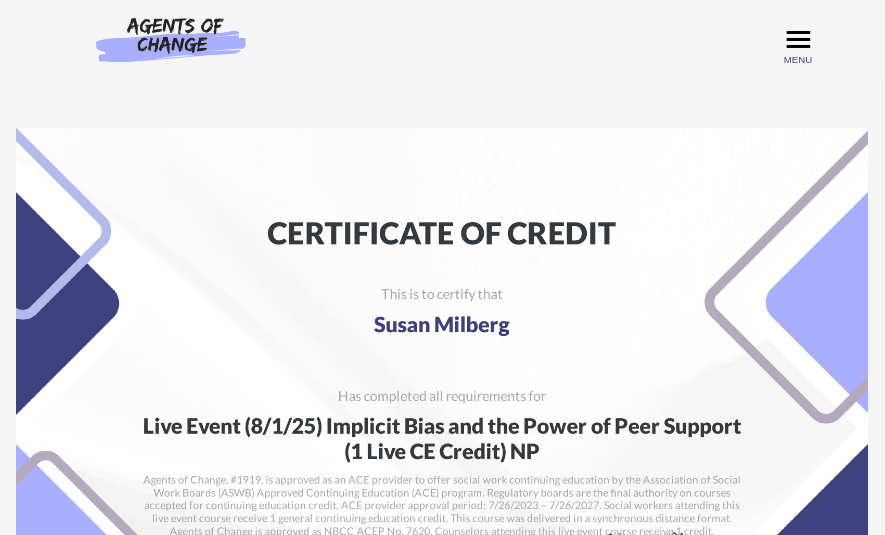 click on "Toggle menu" at bounding box center [799, 39] 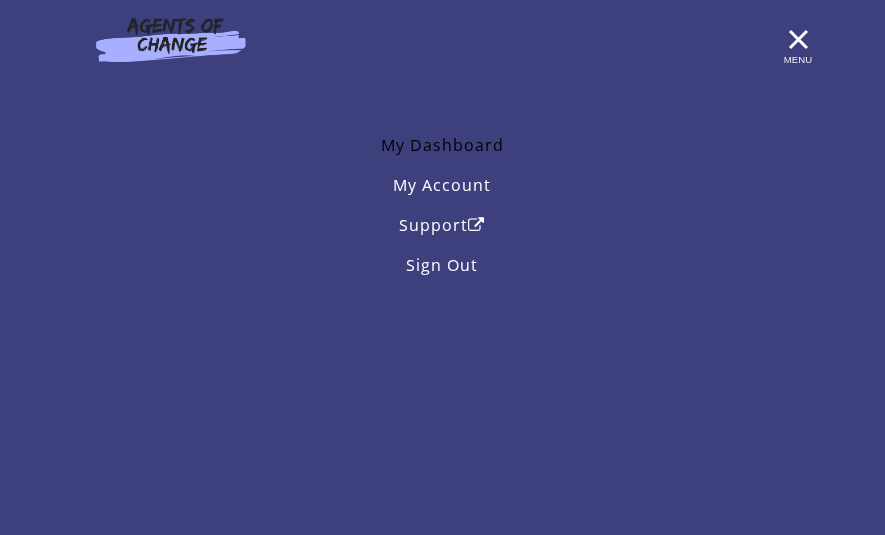 click on "My Dashboard" at bounding box center (443, 145) 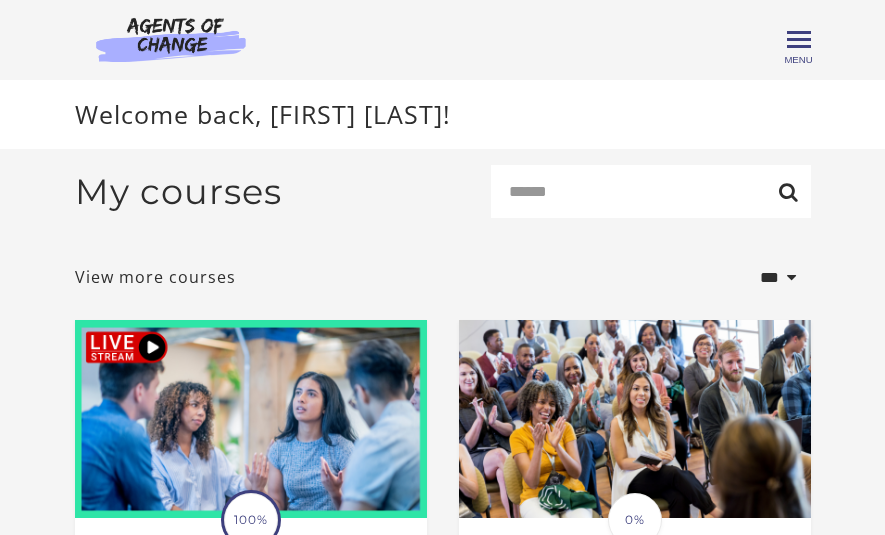 scroll, scrollTop: 0, scrollLeft: 0, axis: both 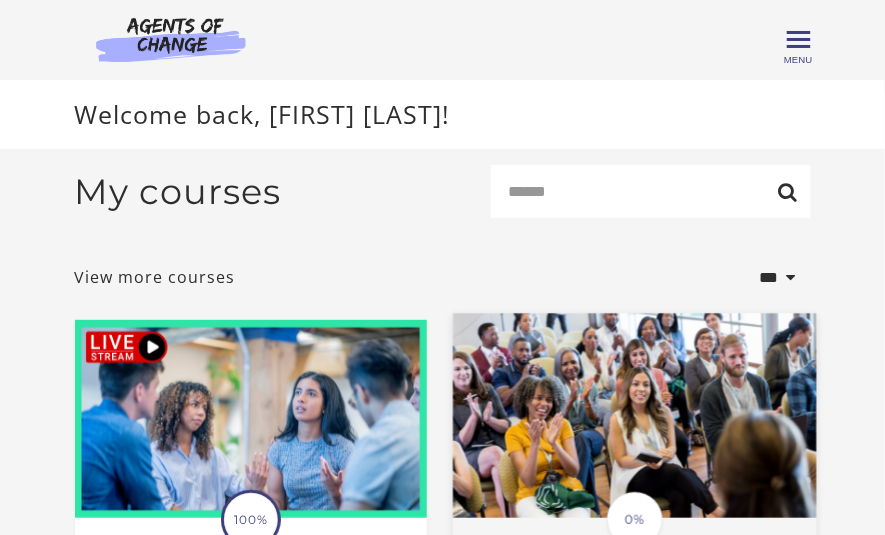 click on "My courses
Search" at bounding box center (443, 199) 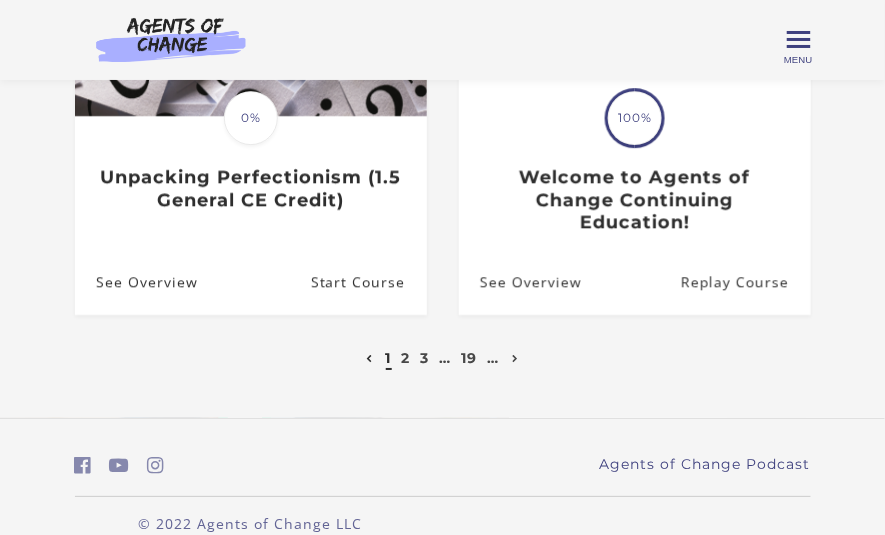 scroll, scrollTop: 1213, scrollLeft: 0, axis: vertical 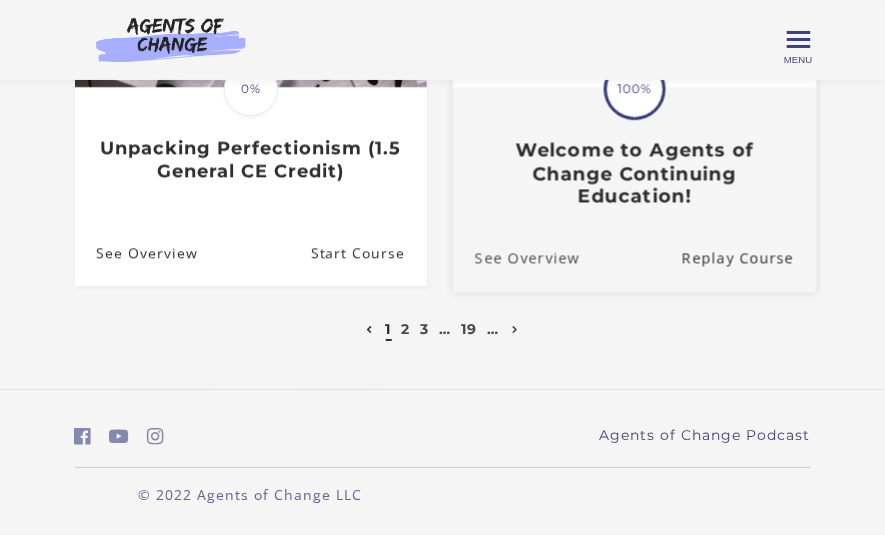 click on "See Overview" at bounding box center (516, 258) 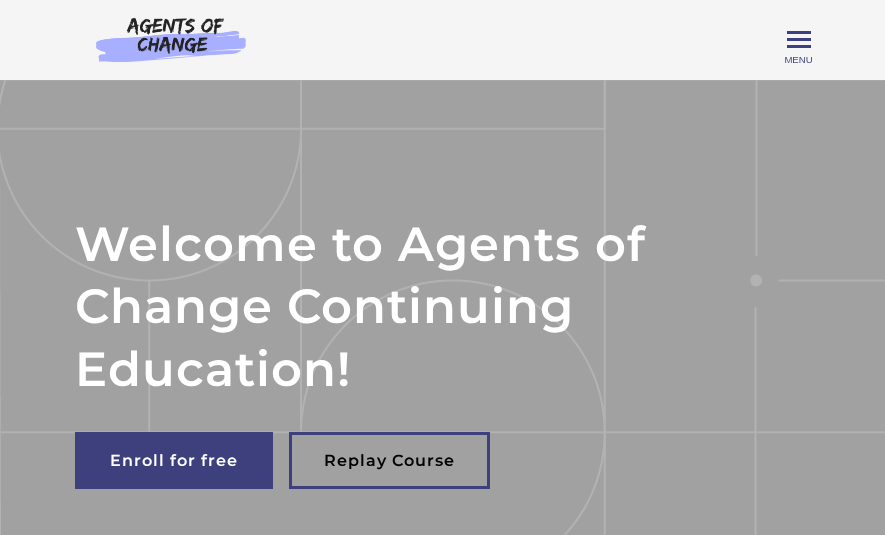 scroll, scrollTop: 0, scrollLeft: 0, axis: both 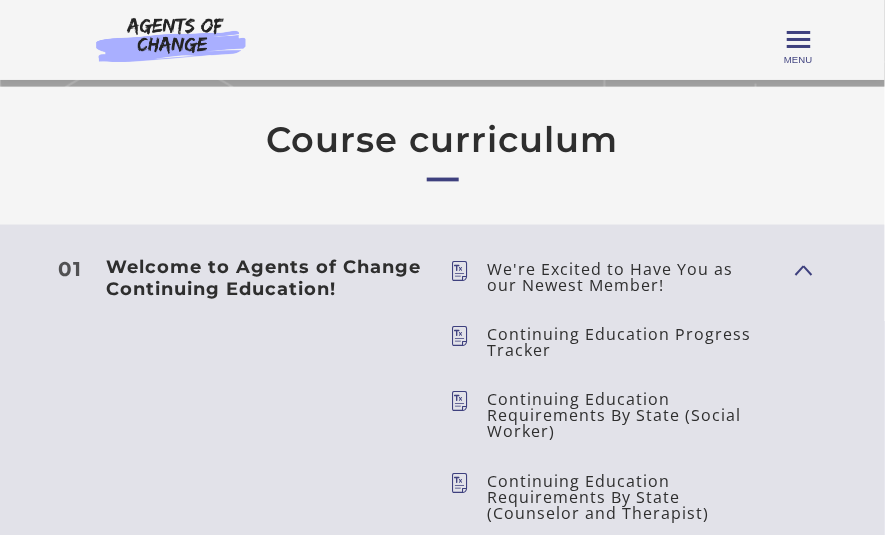click on "Welcome to Agents of Change Continuing Education!" at bounding box center (271, 278) 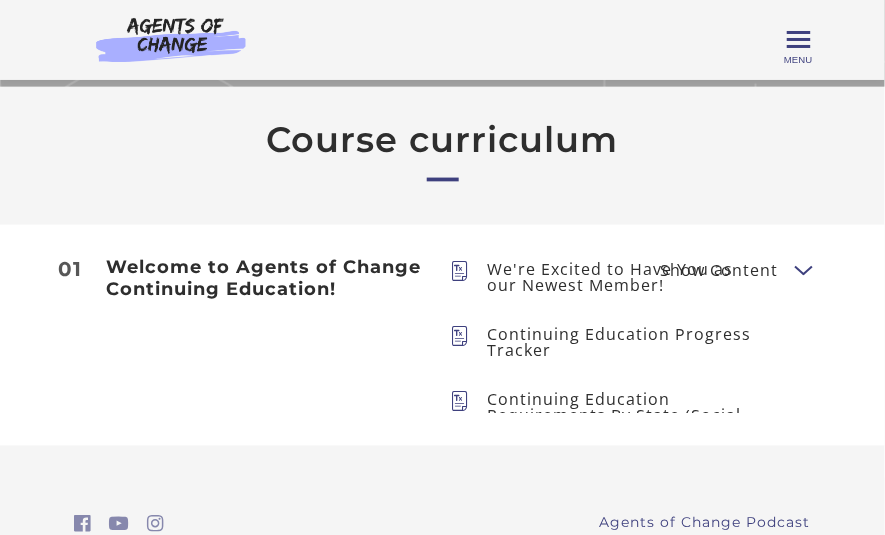 scroll, scrollTop: 416, scrollLeft: 0, axis: vertical 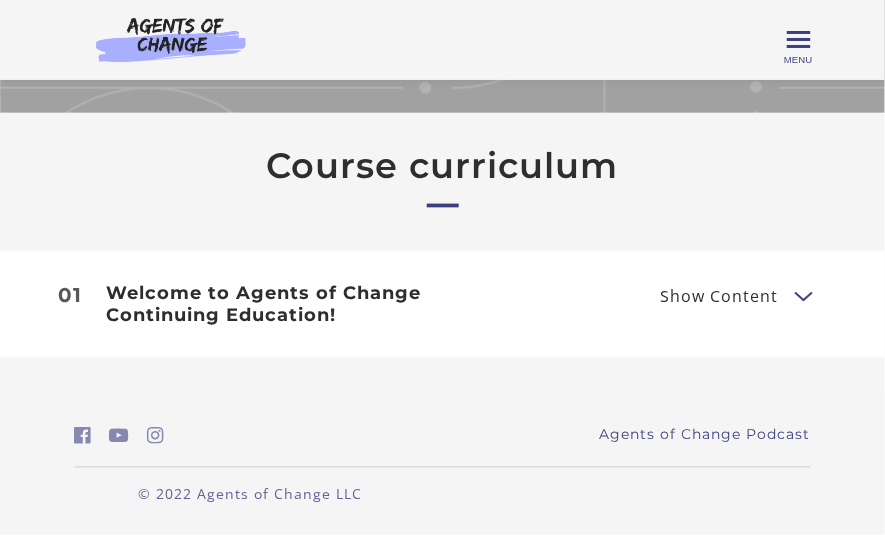 click at bounding box center [803, 295] 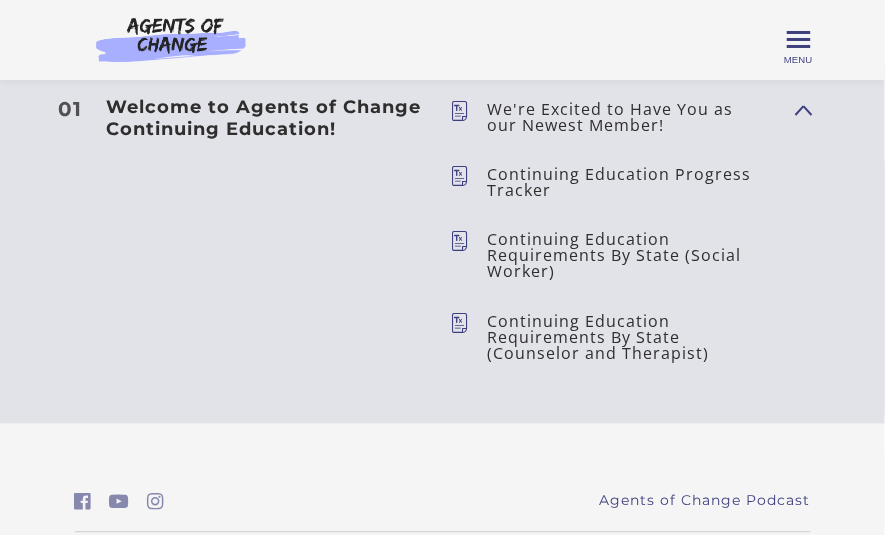 scroll, scrollTop: 667, scrollLeft: 0, axis: vertical 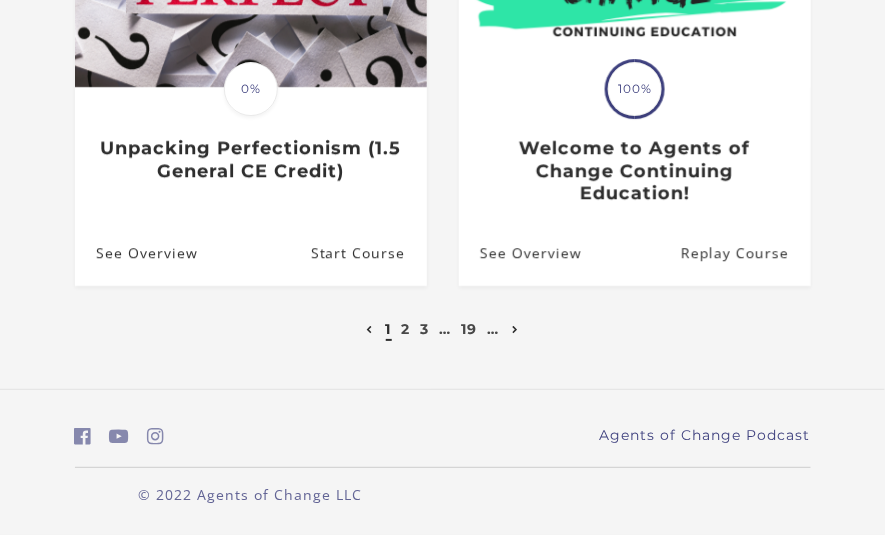 click at bounding box center (515, 330) 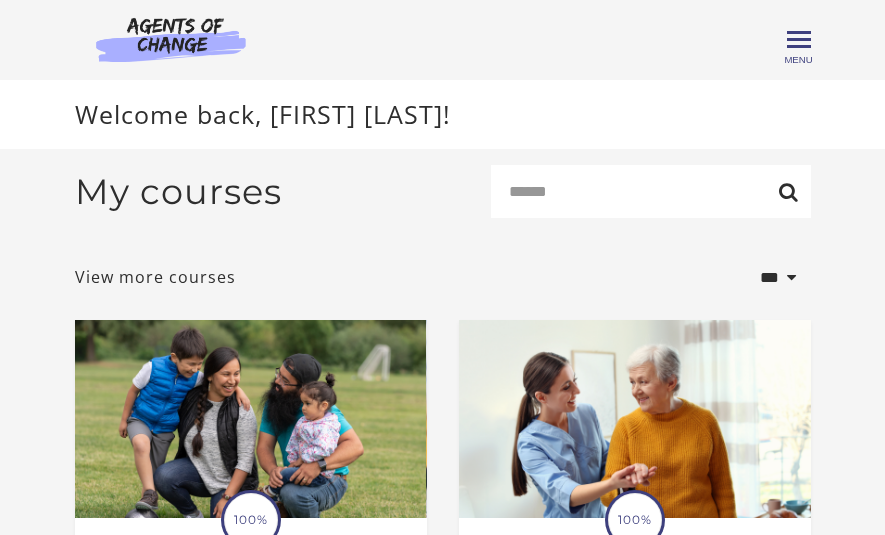 scroll, scrollTop: 0, scrollLeft: 0, axis: both 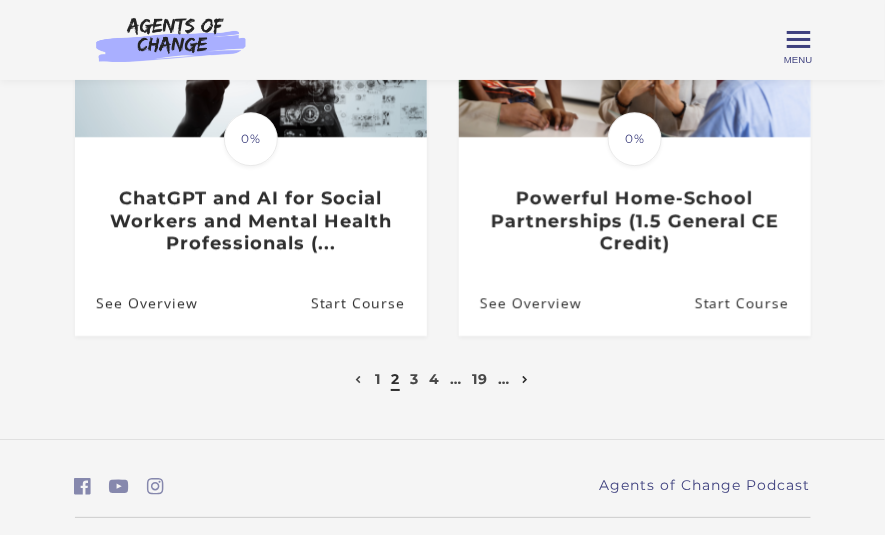 click at bounding box center (526, 380) 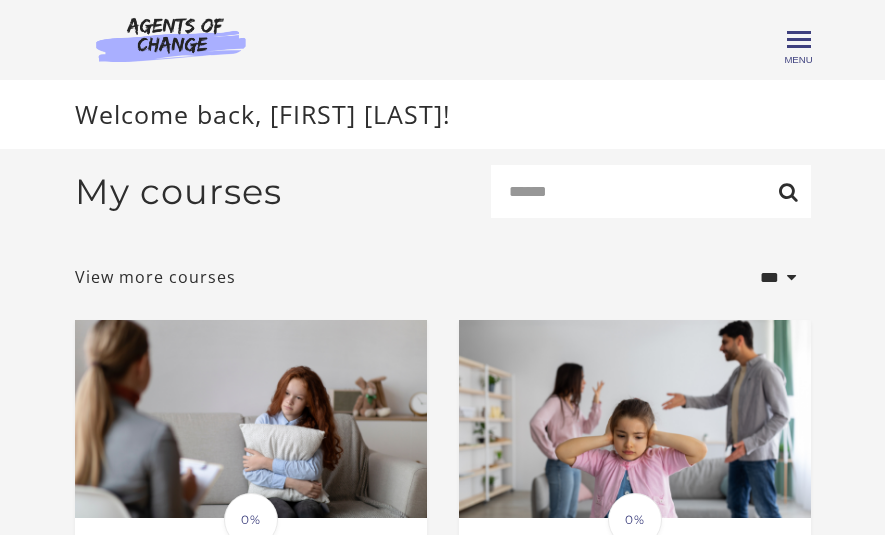 scroll, scrollTop: 0, scrollLeft: 0, axis: both 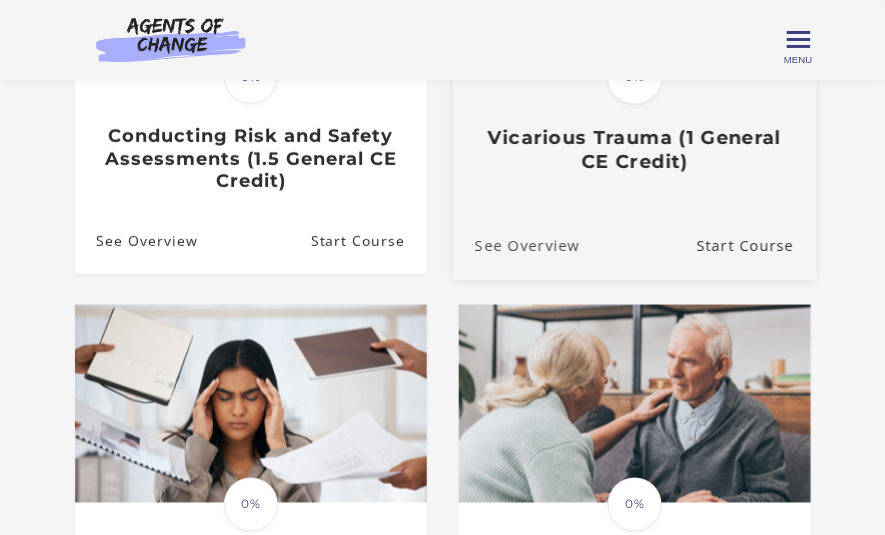 click at bounding box center (635, 404) 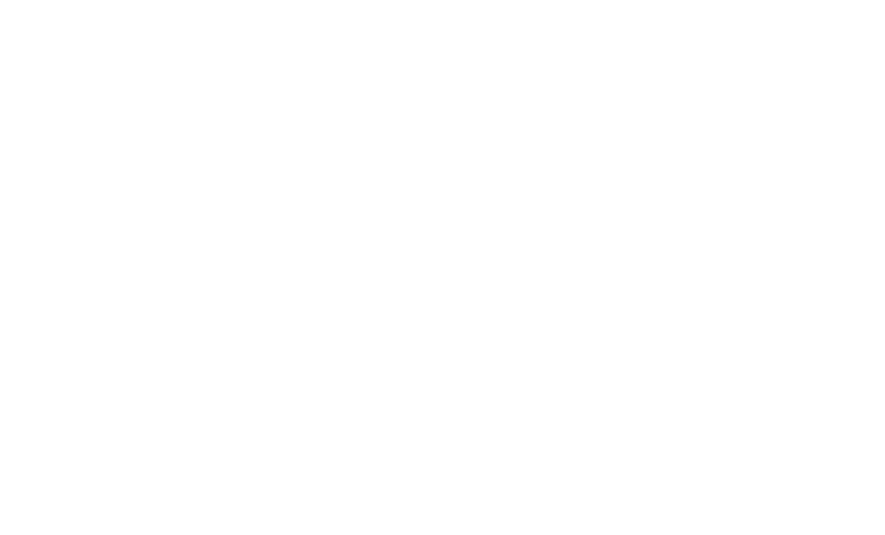 scroll, scrollTop: 0, scrollLeft: 0, axis: both 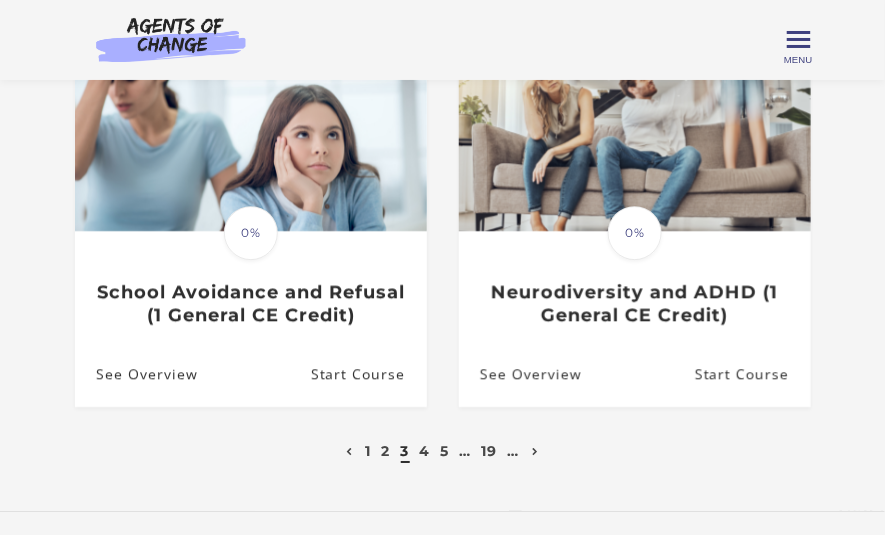click on "School Avoidance and Refusal (1 General CE Credit)" at bounding box center (250, 303) 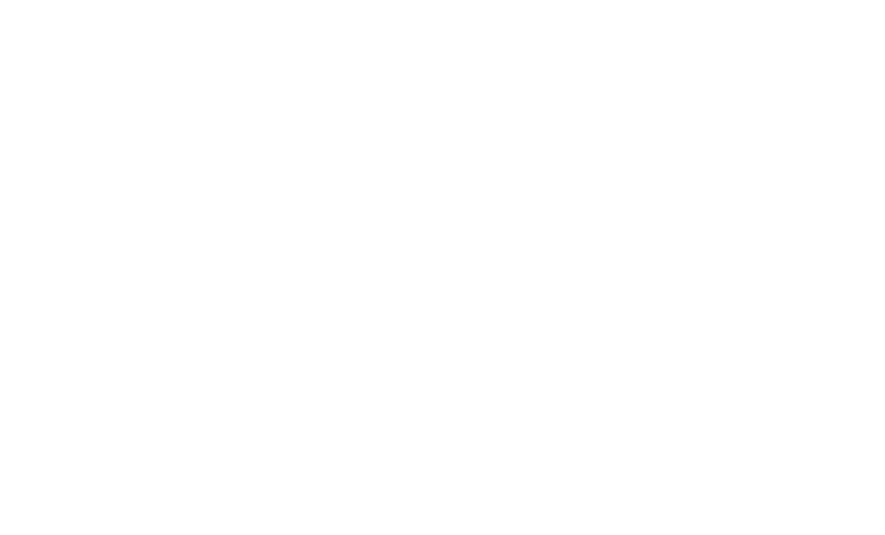 scroll, scrollTop: 0, scrollLeft: 0, axis: both 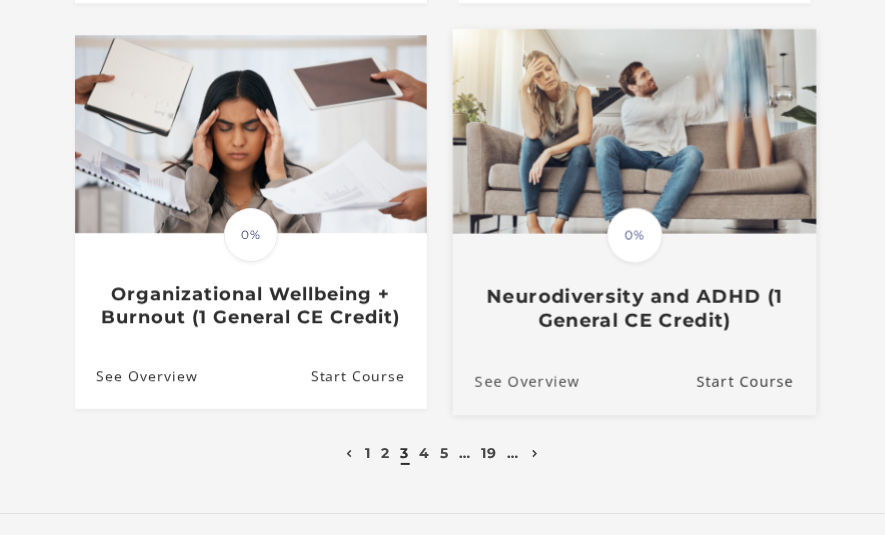 click on "See Overview" at bounding box center [516, 381] 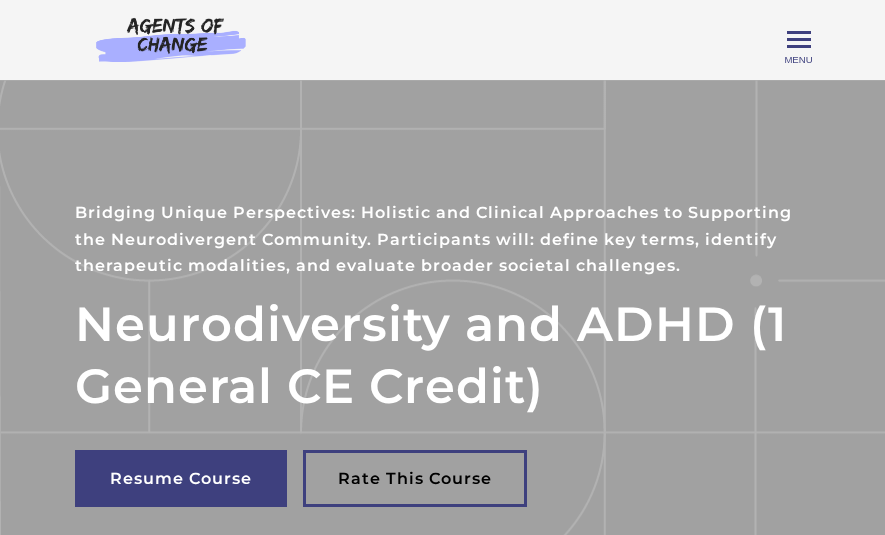 scroll, scrollTop: 0, scrollLeft: 0, axis: both 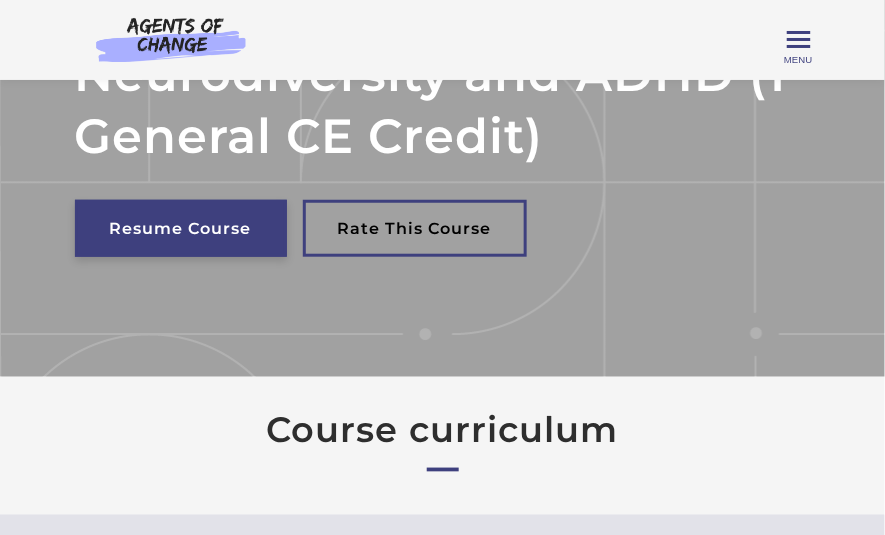 click on "Resume Course" at bounding box center (181, 228) 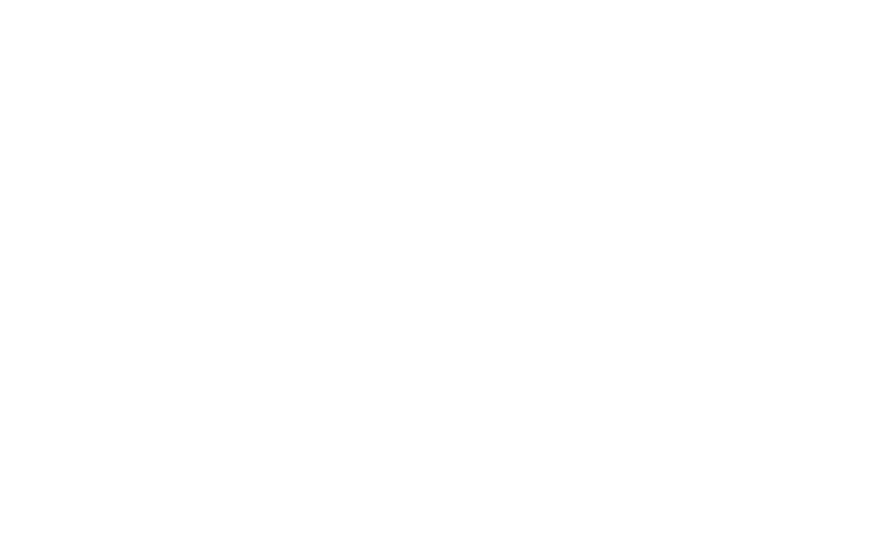 scroll, scrollTop: 0, scrollLeft: 0, axis: both 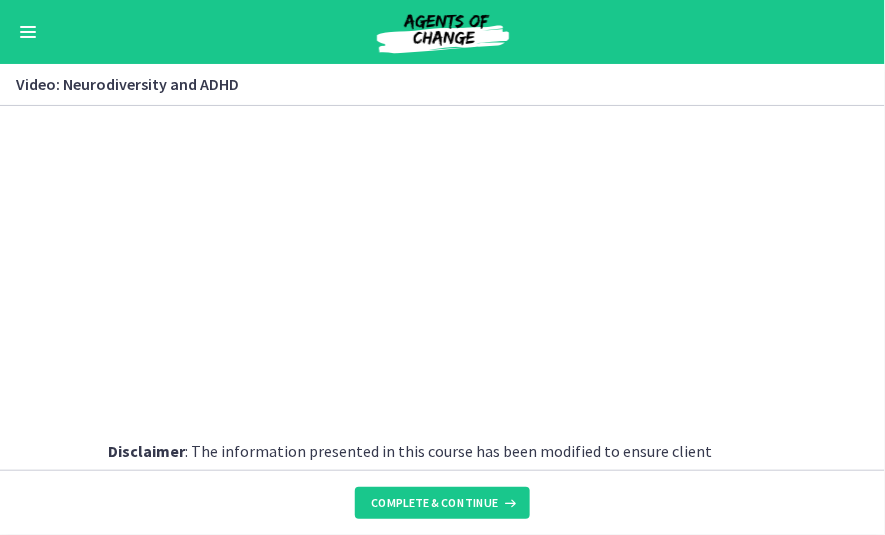 click at bounding box center (442, 248) 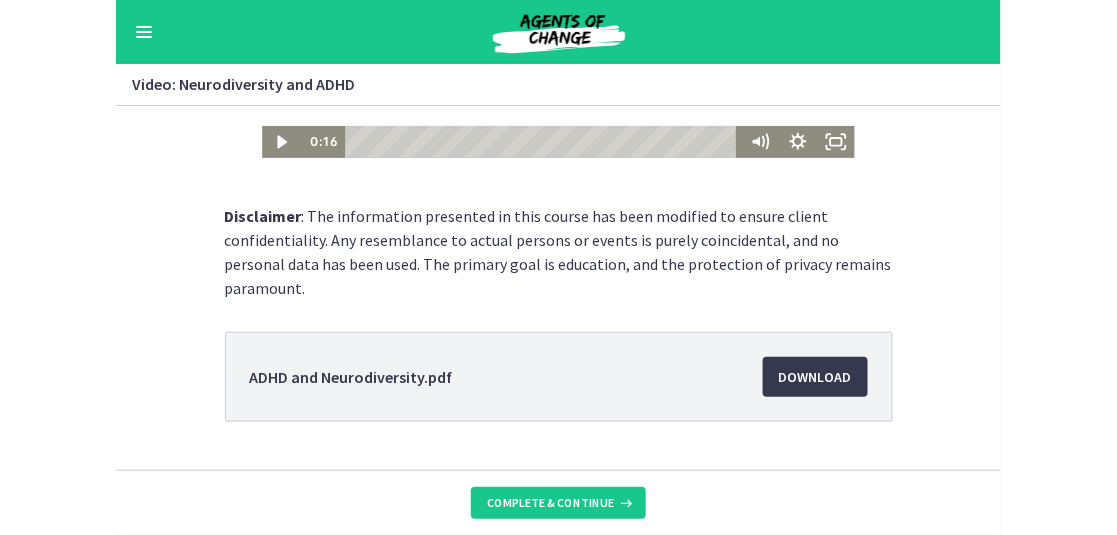 scroll, scrollTop: 233, scrollLeft: 0, axis: vertical 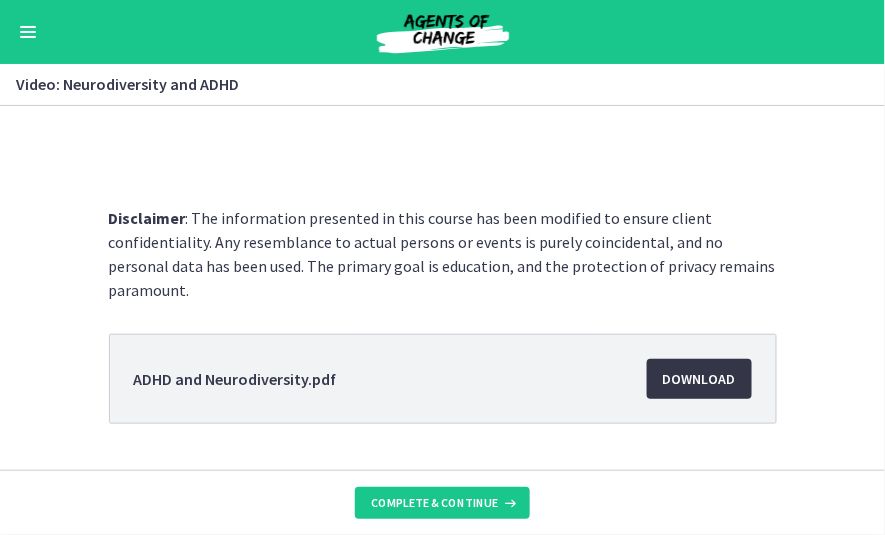 click on "Download
Opens in a new window" at bounding box center (699, 379) 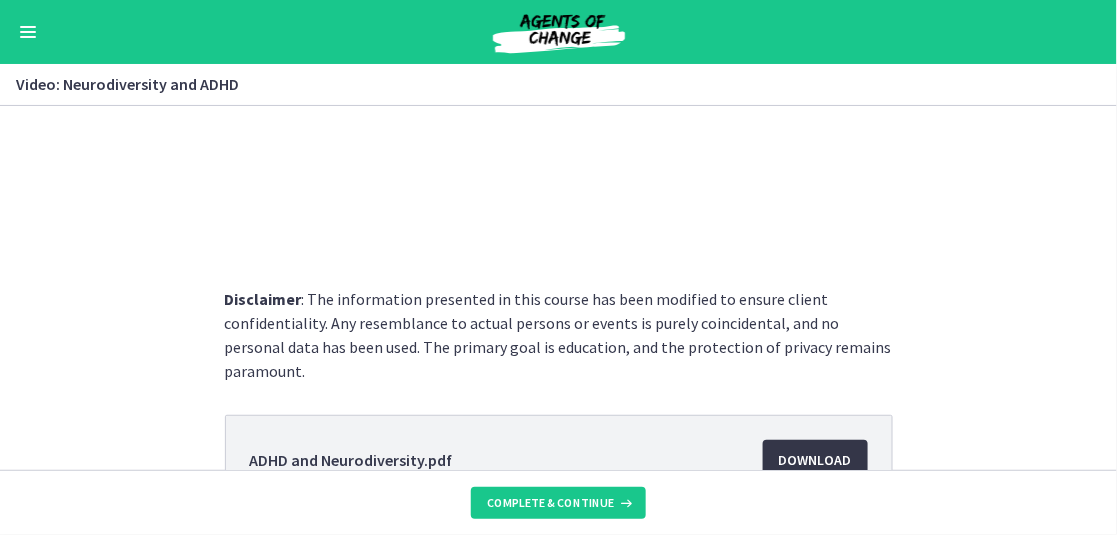 scroll, scrollTop: 0, scrollLeft: 0, axis: both 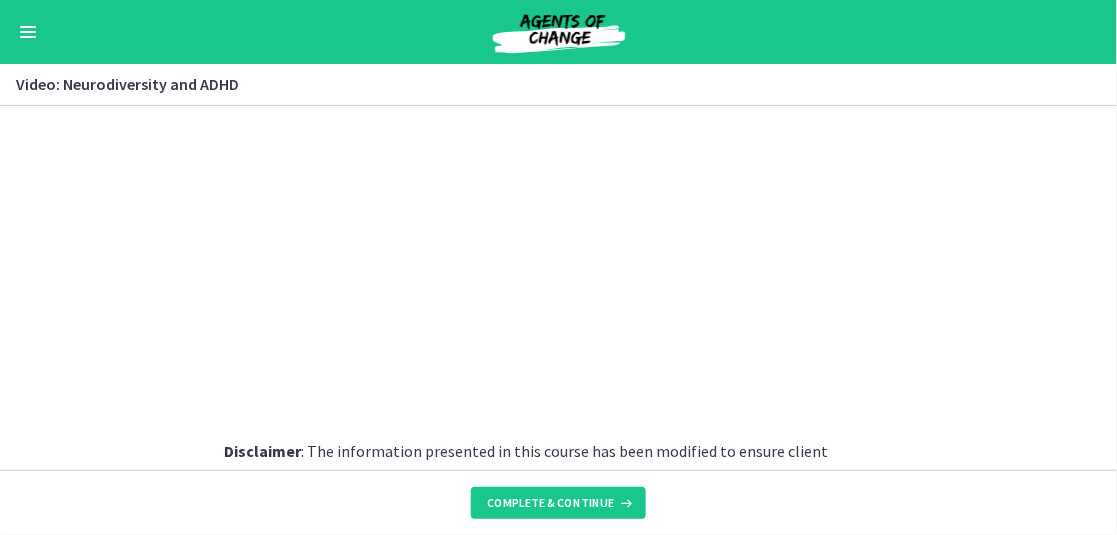 click at bounding box center (28, 37) 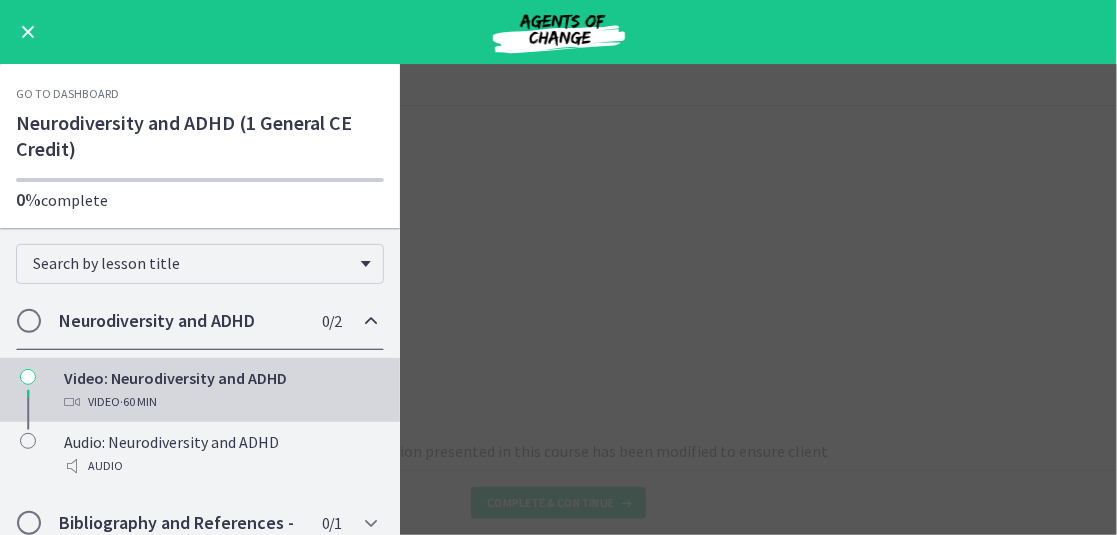 scroll, scrollTop: 179, scrollLeft: 0, axis: vertical 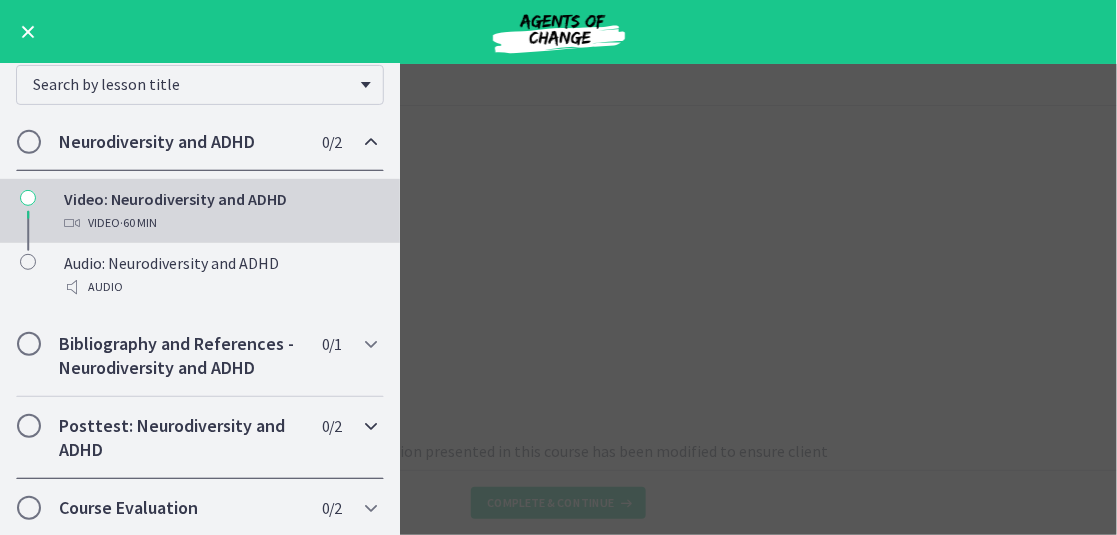 click on "Posttest: Neurodiversity and ADHD" at bounding box center [181, 438] 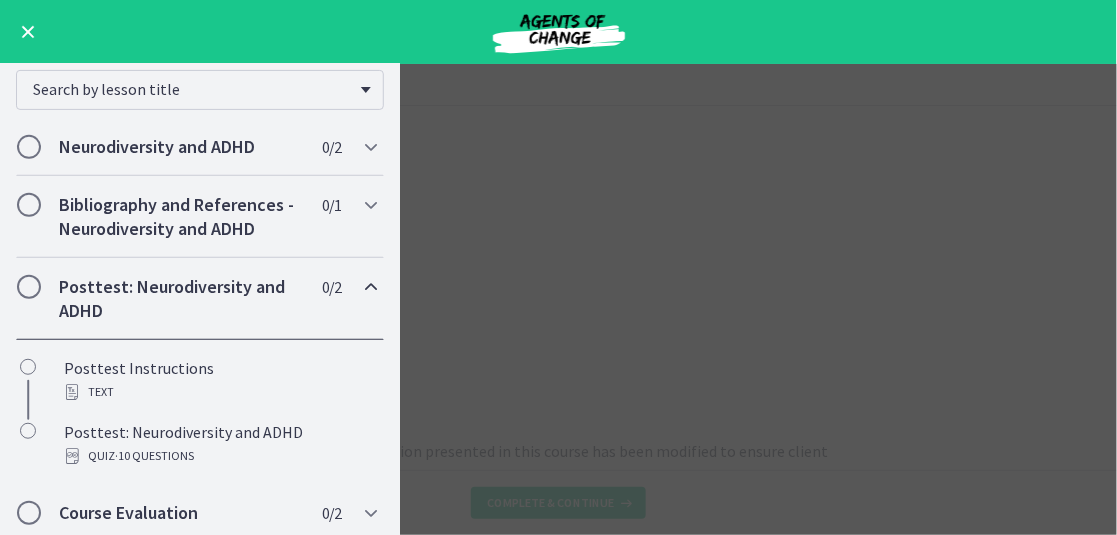 scroll, scrollTop: 179, scrollLeft: 0, axis: vertical 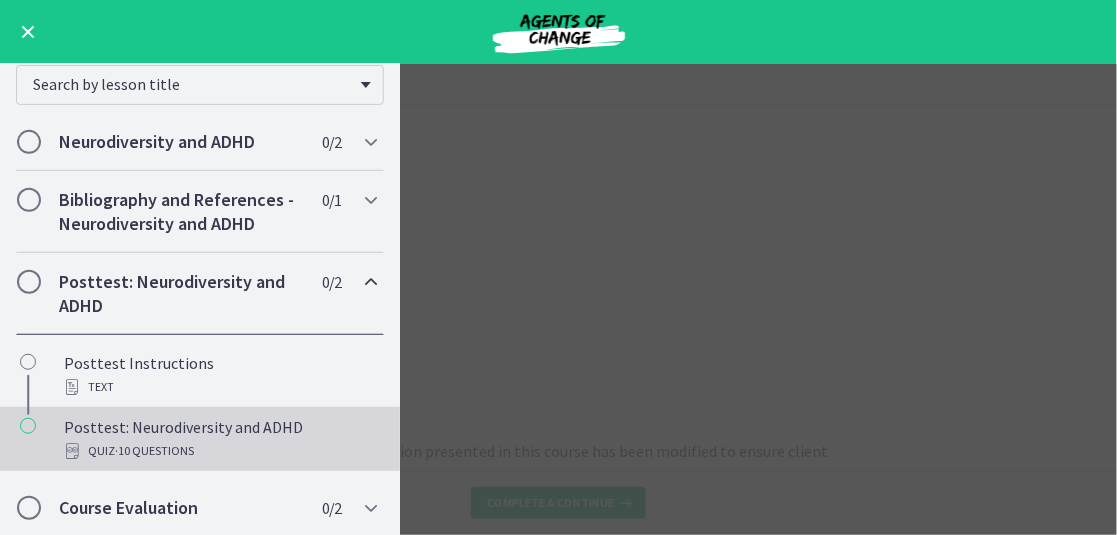 click on "Posttest: Neurodiversity and ADHD
Quiz
·  10 Questions" at bounding box center (220, 439) 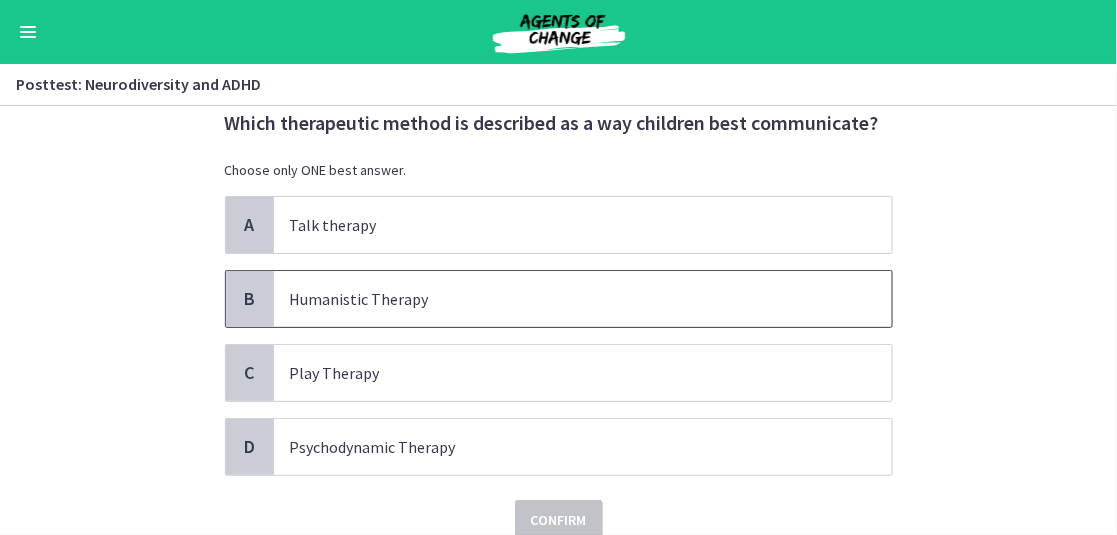 scroll, scrollTop: 0, scrollLeft: 0, axis: both 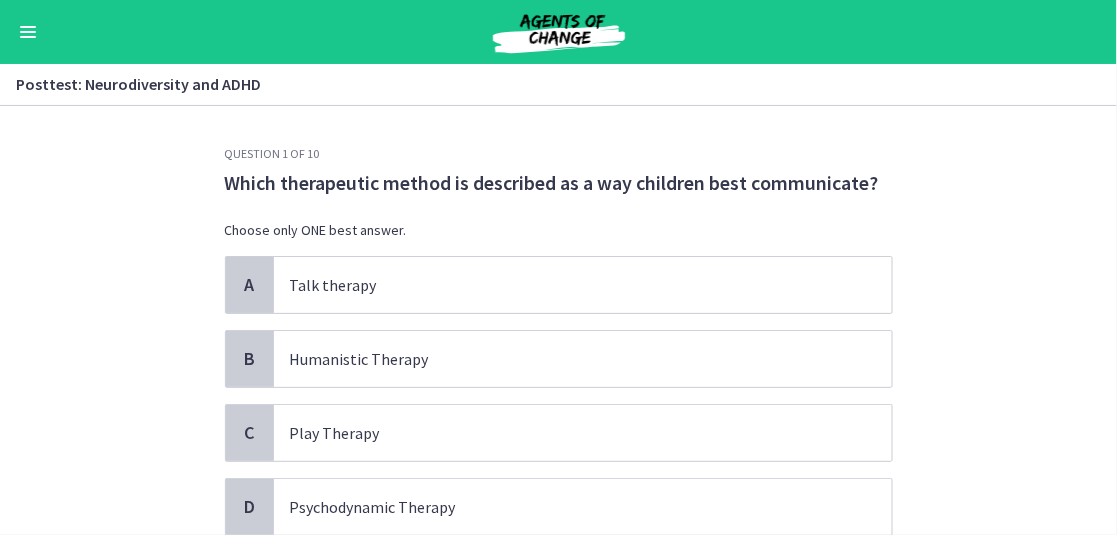 click at bounding box center [28, 32] 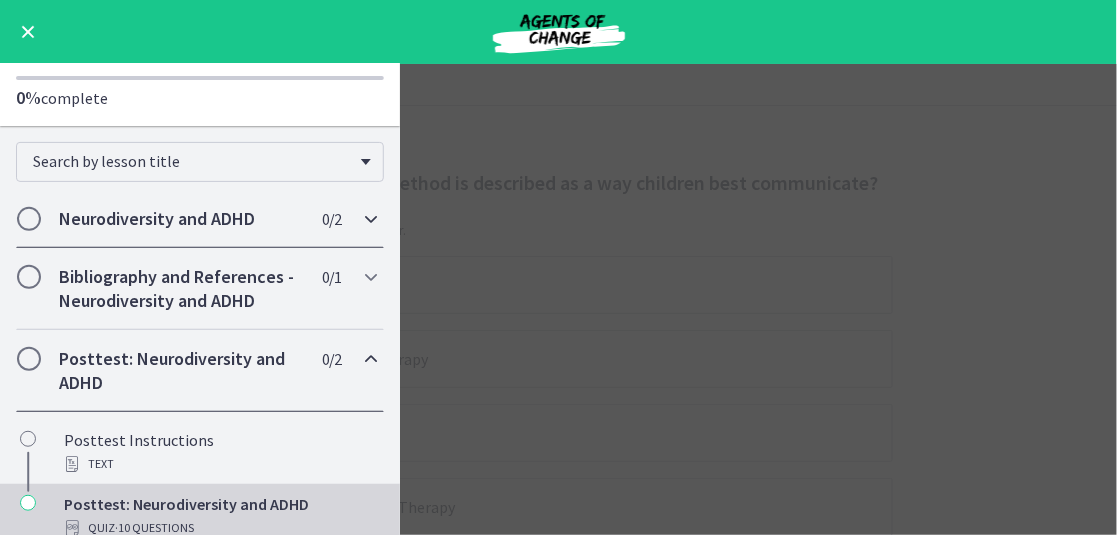 scroll, scrollTop: 0, scrollLeft: 0, axis: both 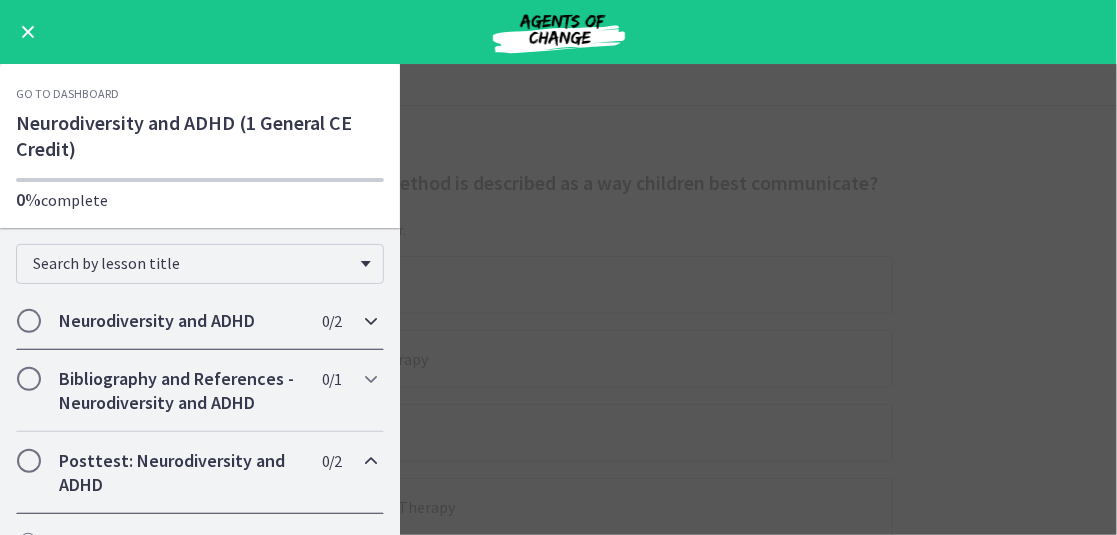 click on "Neurodiversity and ADHD" at bounding box center (181, 321) 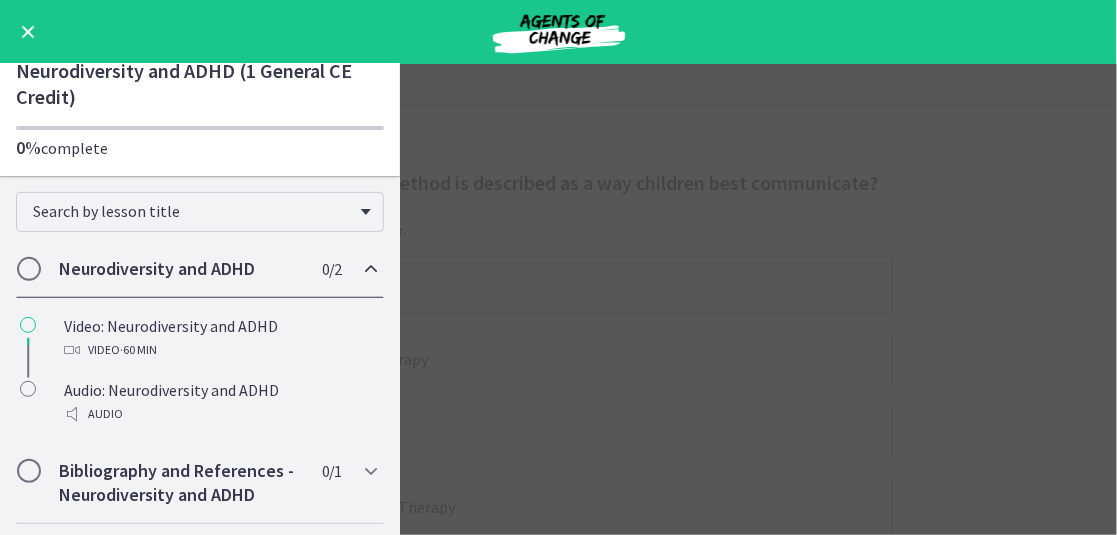 scroll, scrollTop: 64, scrollLeft: 0, axis: vertical 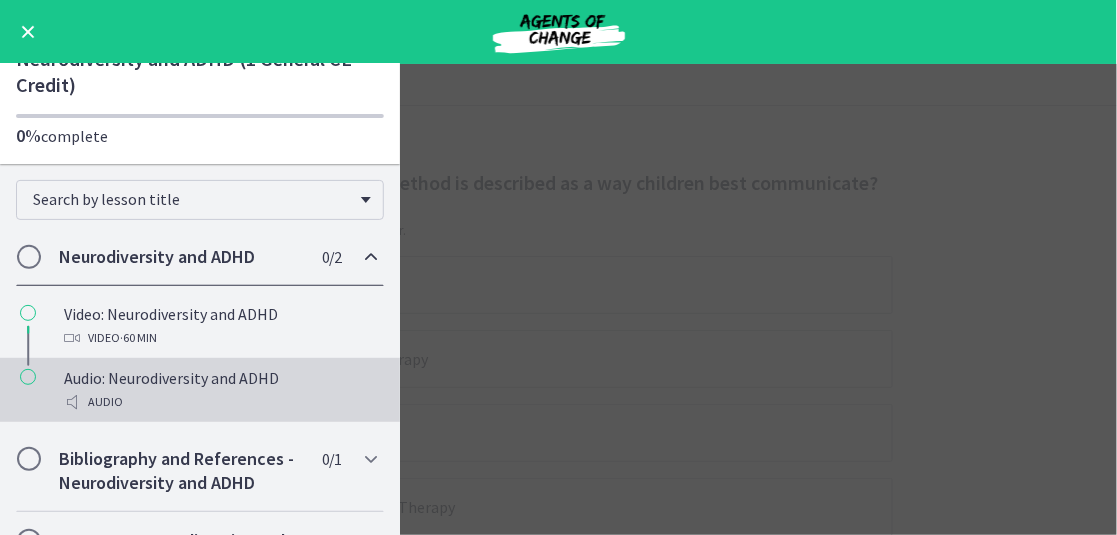 click on "Audio: Neurodiversity and ADHD
Audio" at bounding box center [220, 390] 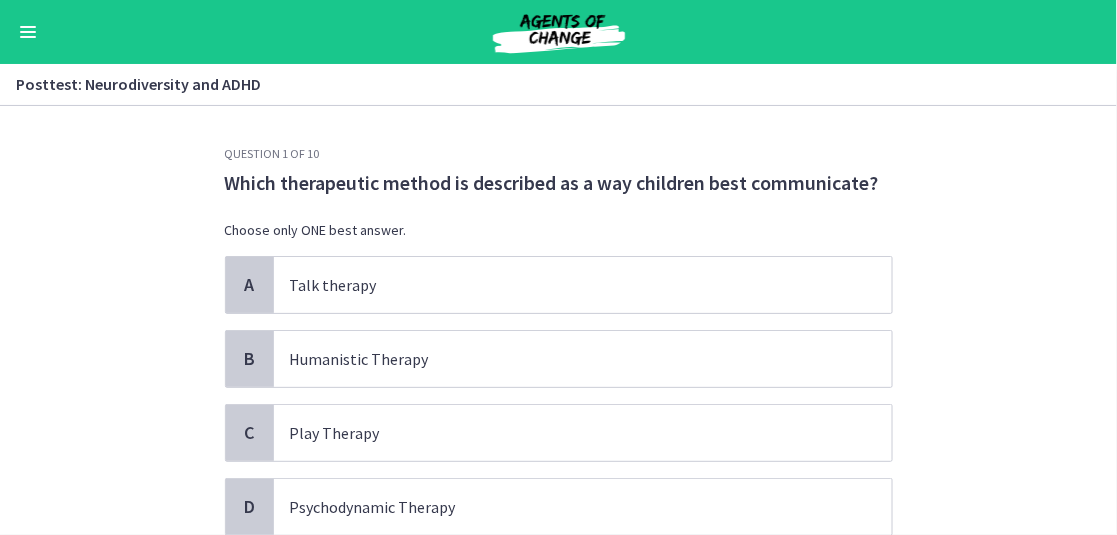 click at bounding box center (28, 32) 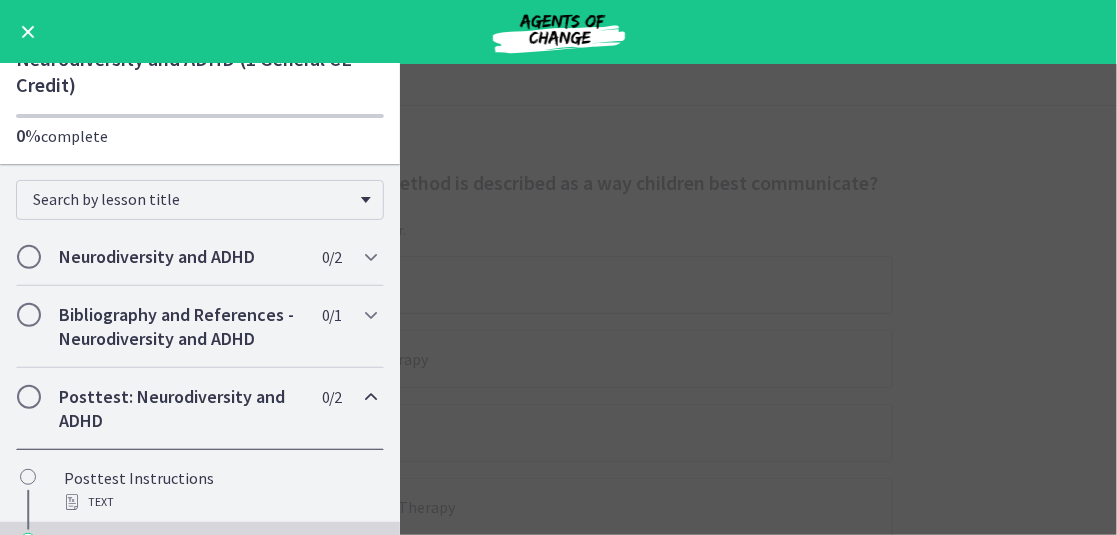 click on "Posttest: Neurodiversity and ADHD" at bounding box center (181, 409) 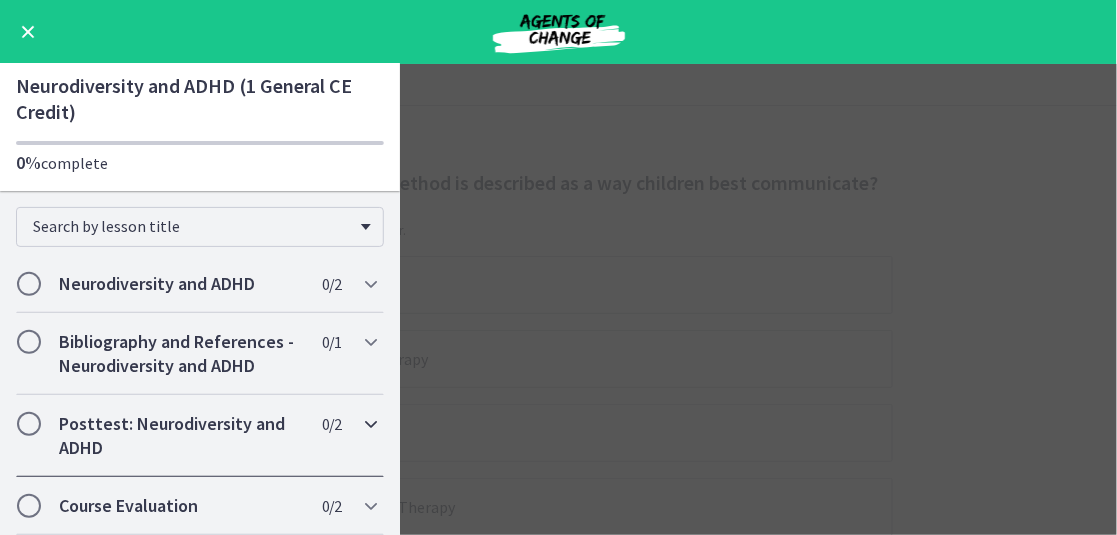 scroll, scrollTop: 35, scrollLeft: 0, axis: vertical 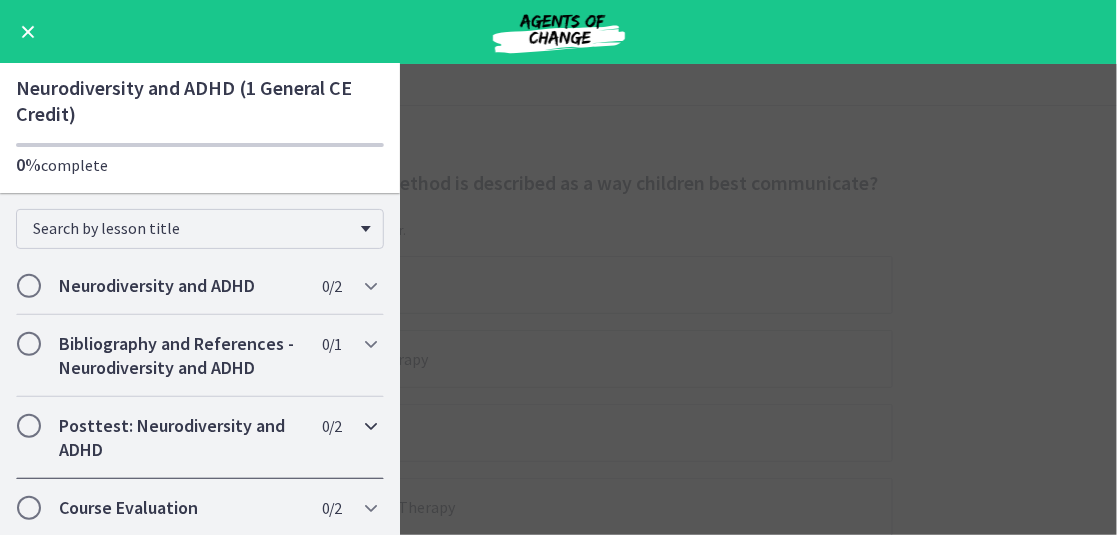 click on "Posttest: Neurodiversity and ADHD" at bounding box center (181, 438) 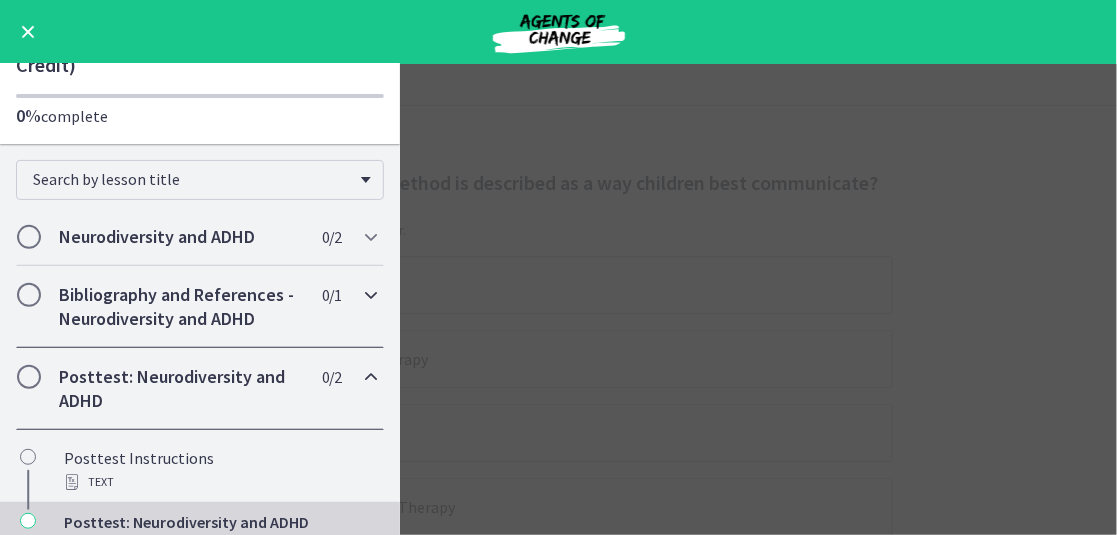 scroll, scrollTop: 179, scrollLeft: 0, axis: vertical 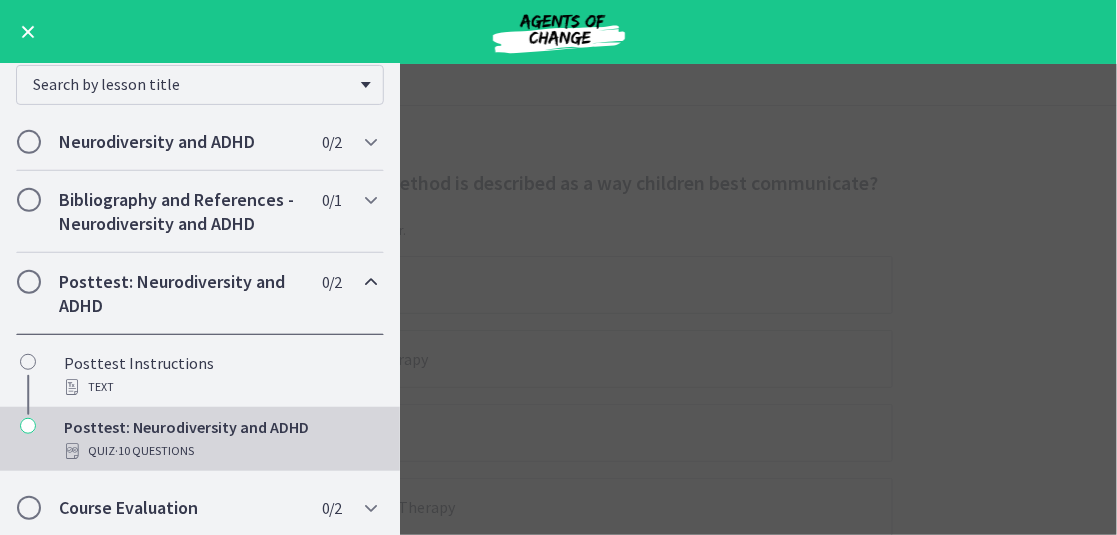 click on "·  10 Questions" at bounding box center [154, 451] 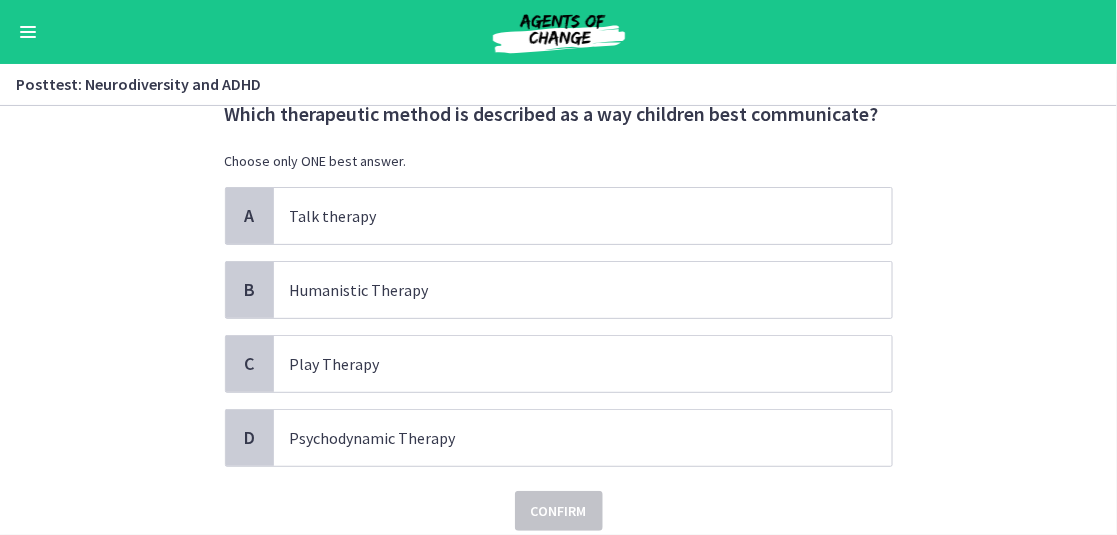 scroll, scrollTop: 0, scrollLeft: 0, axis: both 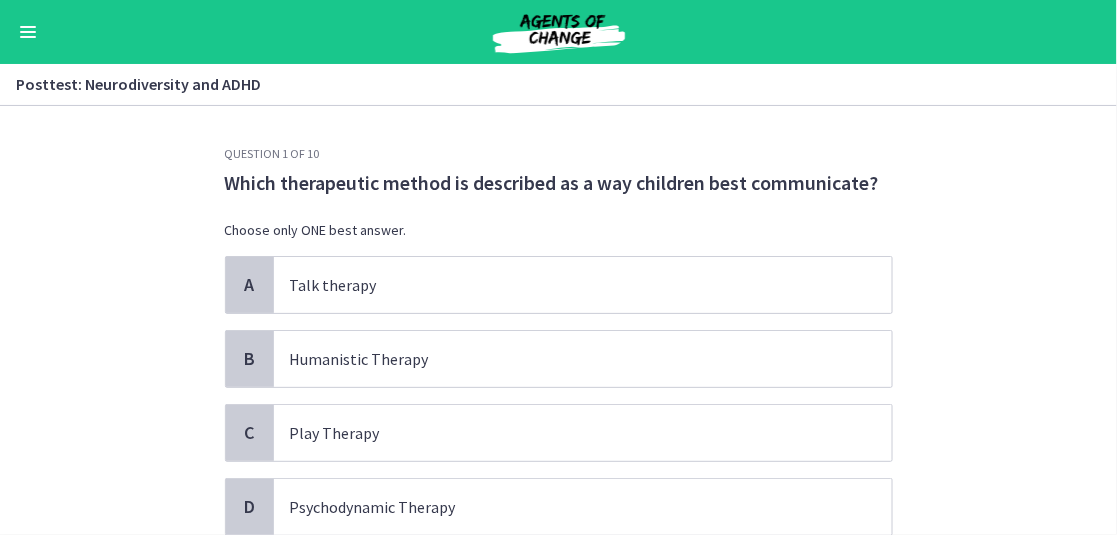 click at bounding box center (28, 32) 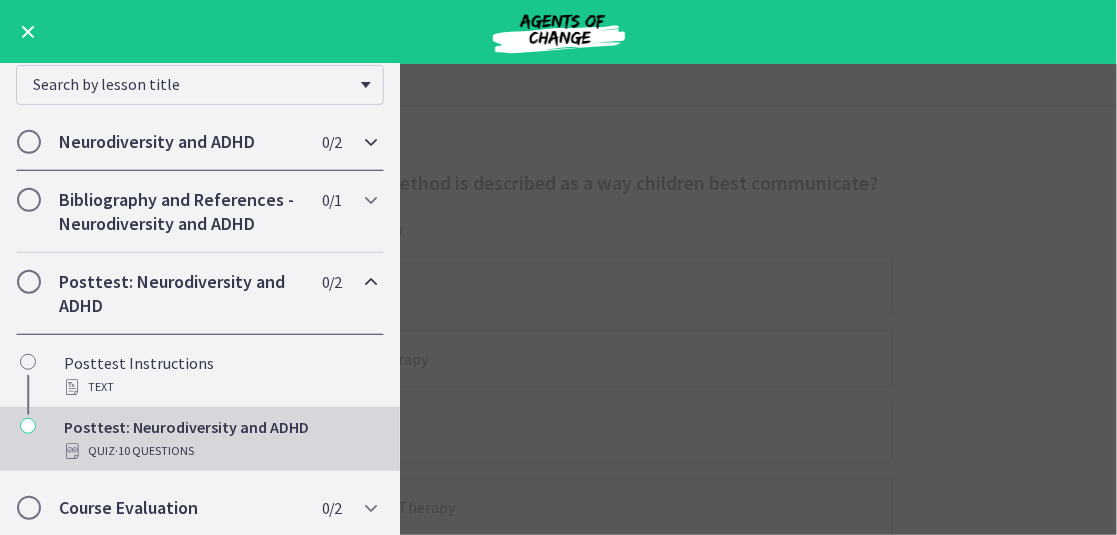 click on "Neurodiversity and ADHD" at bounding box center [181, 142] 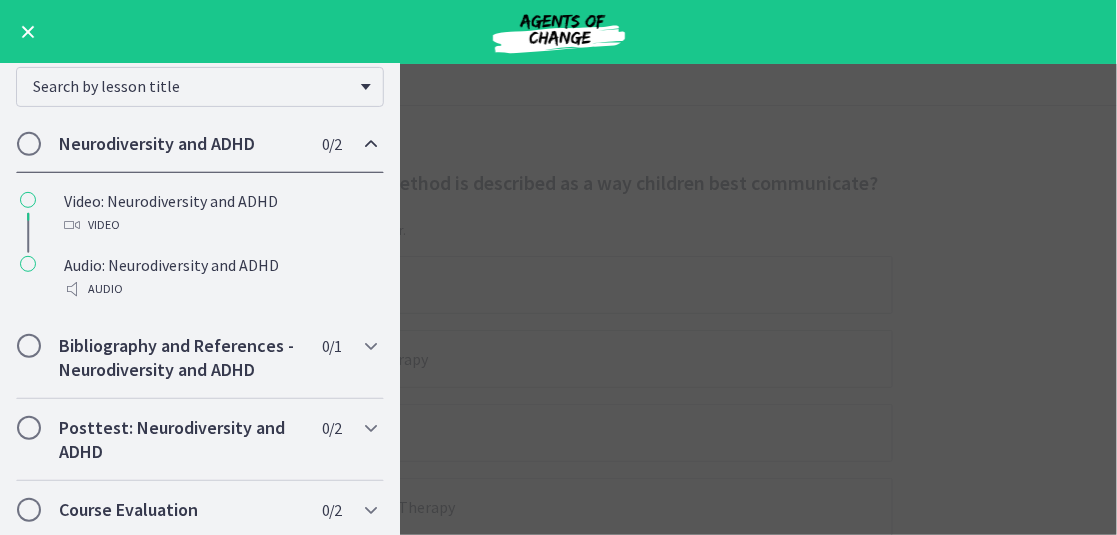 scroll, scrollTop: 179, scrollLeft: 0, axis: vertical 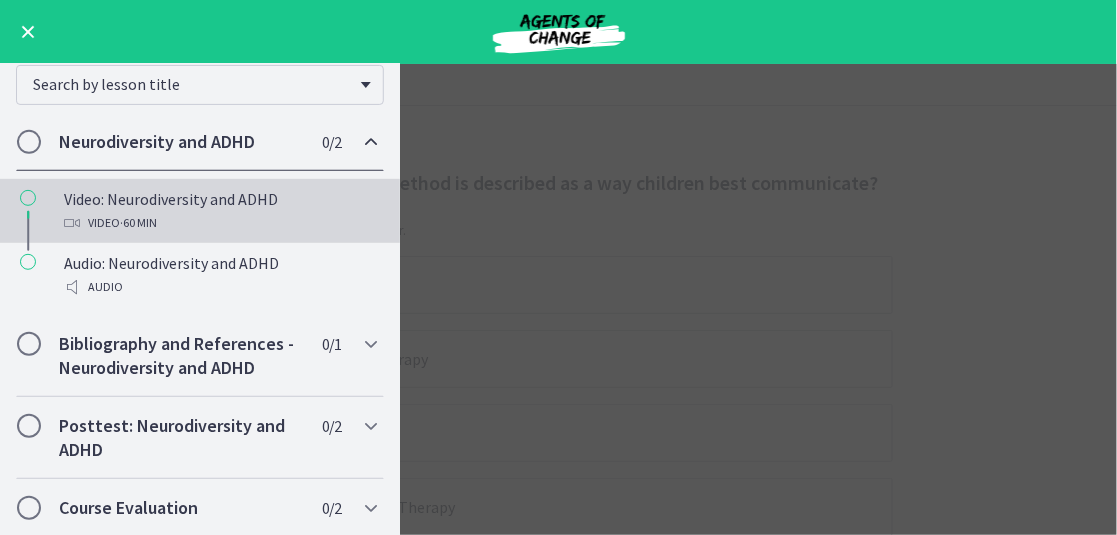 click on "Video: Neurodiversity and ADHD
Video
·  60 min" at bounding box center (220, 211) 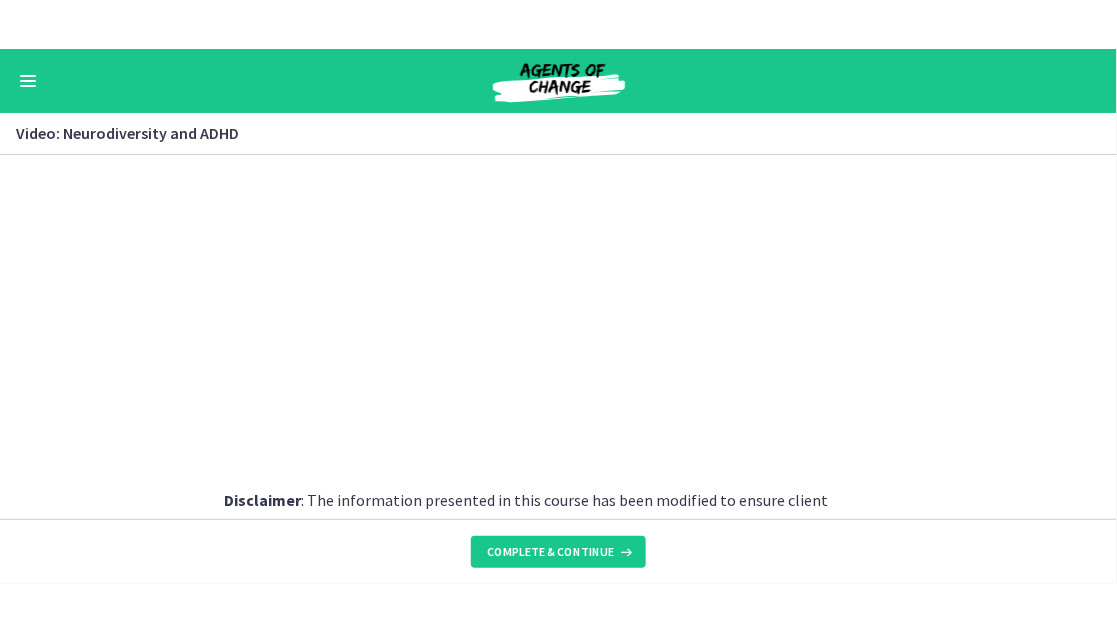 scroll, scrollTop: 0, scrollLeft: 0, axis: both 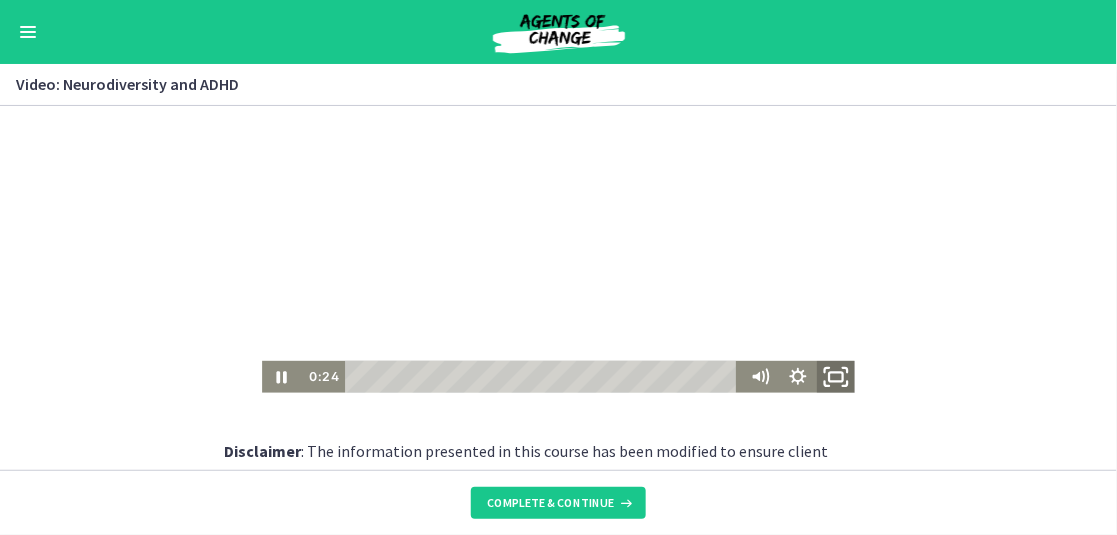 click 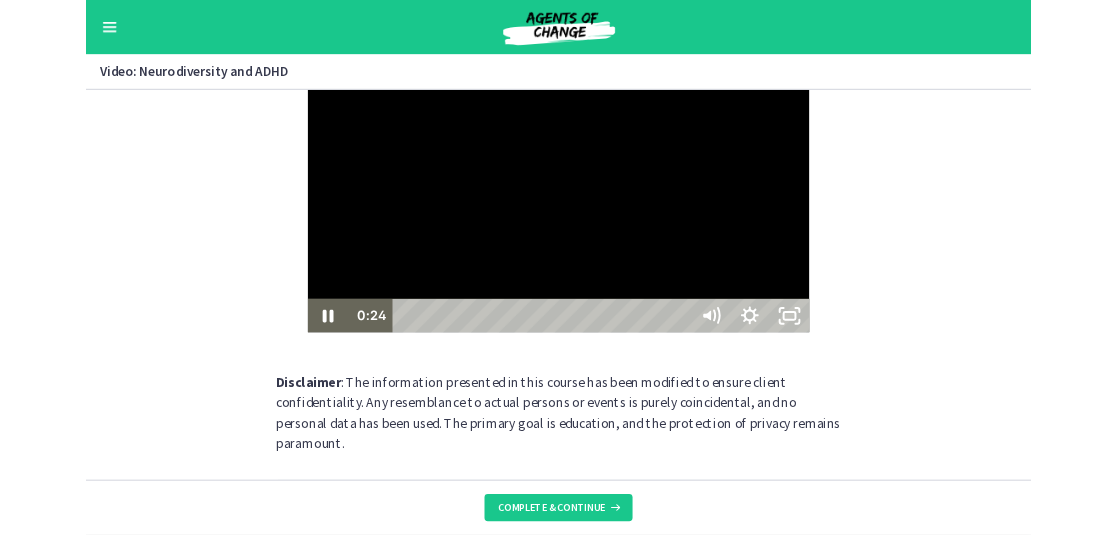scroll, scrollTop: 0, scrollLeft: 0, axis: both 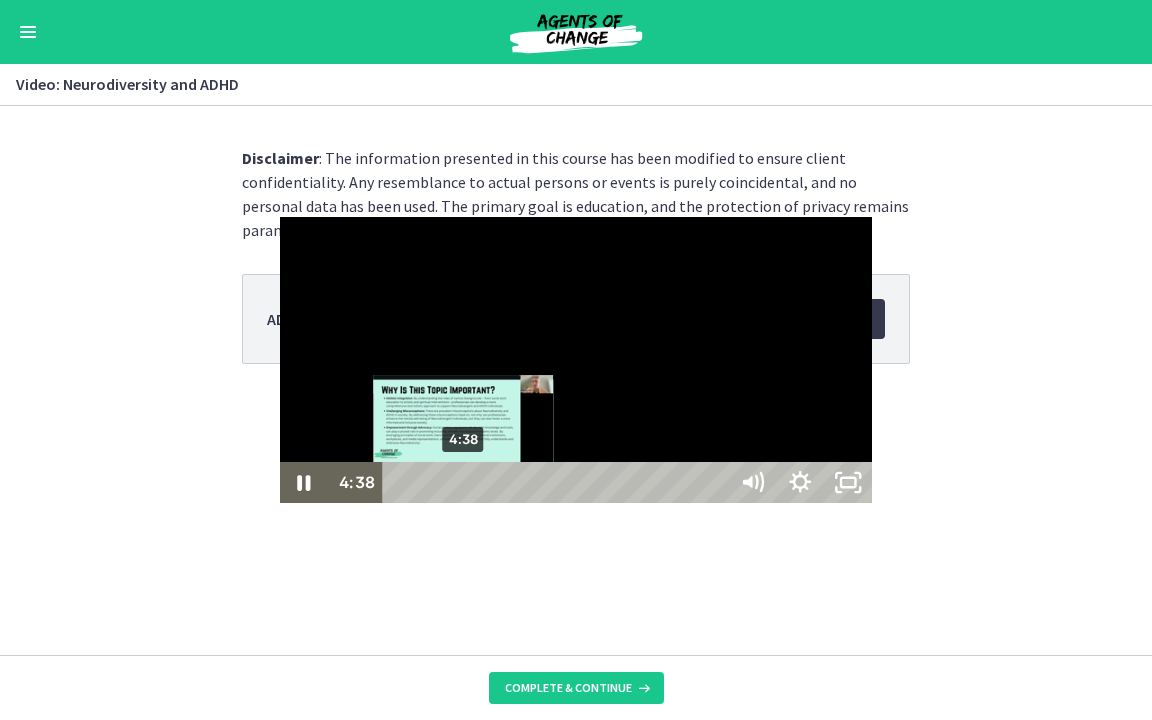 click on "Click for sound
@keyframes VOLUME_SMALL_WAVE_FLASH {
0% { opacity: 0; }
33% { opacity: 1; }
66% { opacity: 1; }
100% { opacity: 0; }
}
@keyframes VOLUME_LARGE_WAVE_FLASH {
0% { opacity: 0; }
33% { opacity: 1; }
66% { opacity: 1; }
100% { opacity: 0; }
}
.volume__small-wave {
animation: VOLUME_SMALL_WAVE_FLASH 2s infinite;
opacity: 0;
}
.volume__large-wave {
animation: VOLUME_LARGE_WAVE_FLASH 2s infinite .3s;
opacity: 0;
}
4:38 4:38" at bounding box center [576, 360] 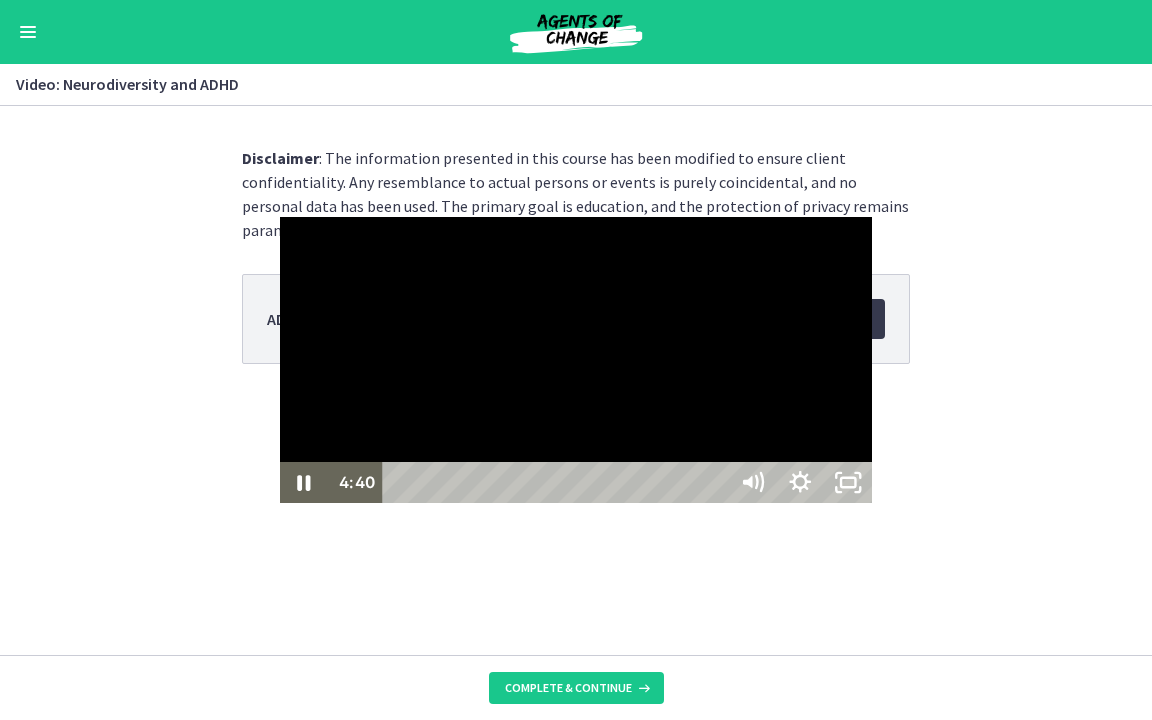 click at bounding box center [576, 360] 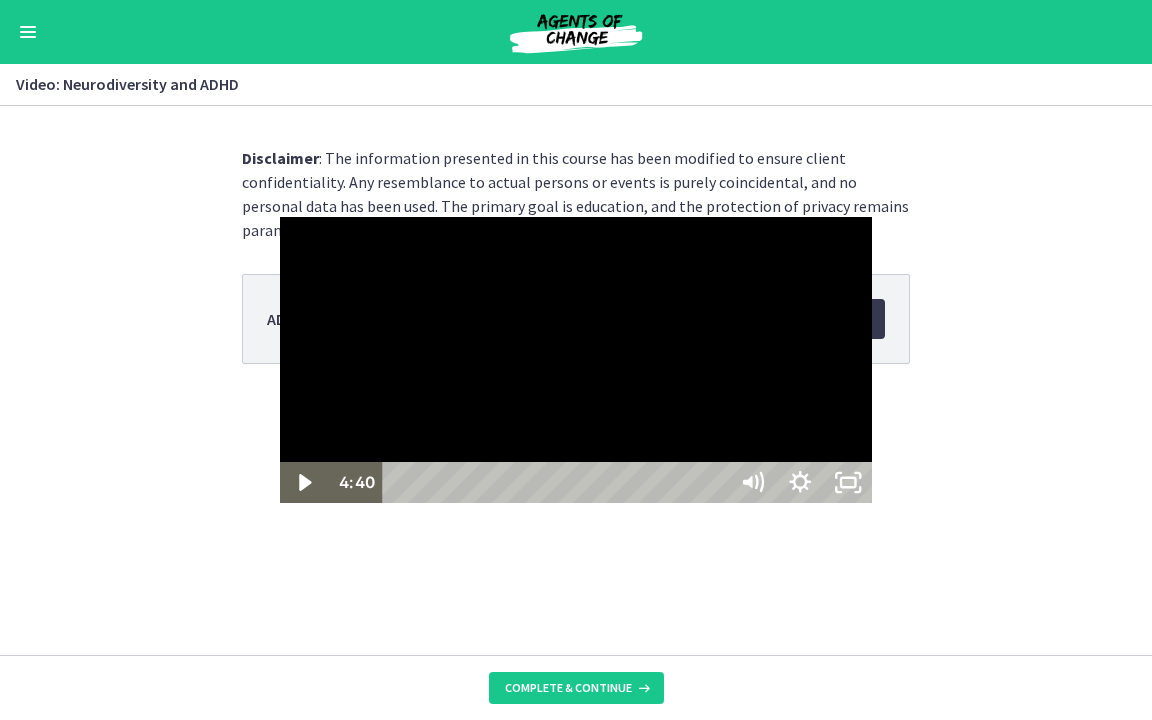 click at bounding box center [576, 360] 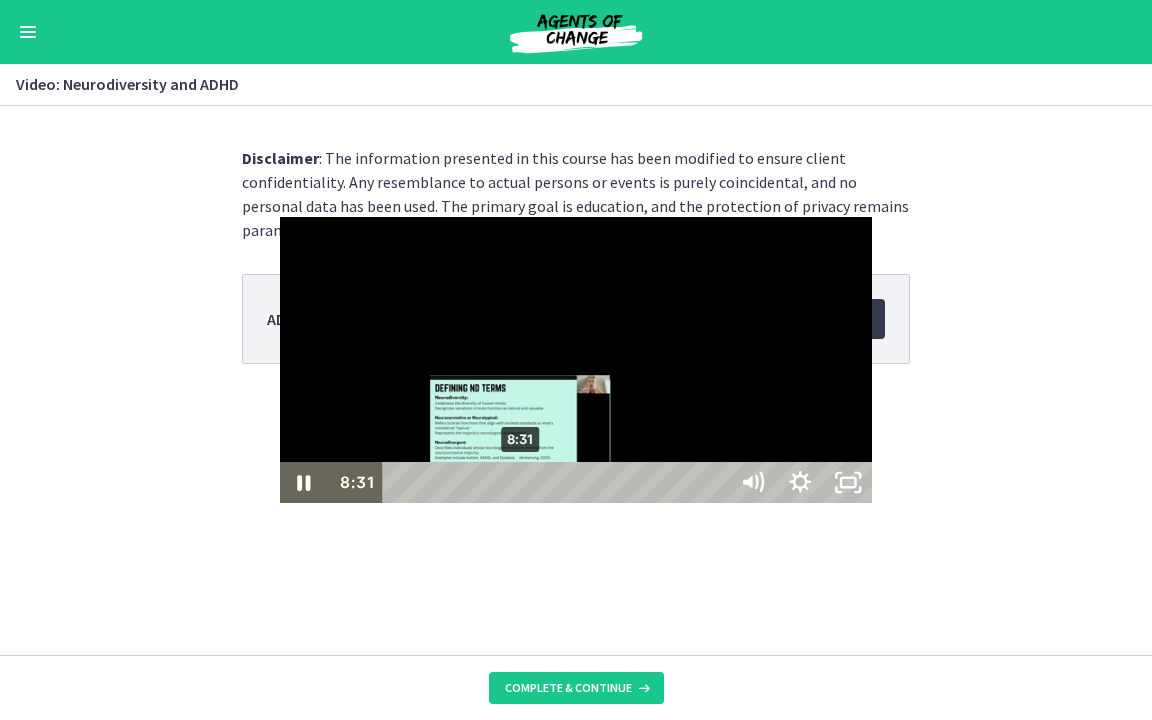 drag, startPoint x: 212, startPoint y: 695, endPoint x: 247, endPoint y: 699, distance: 35.22783 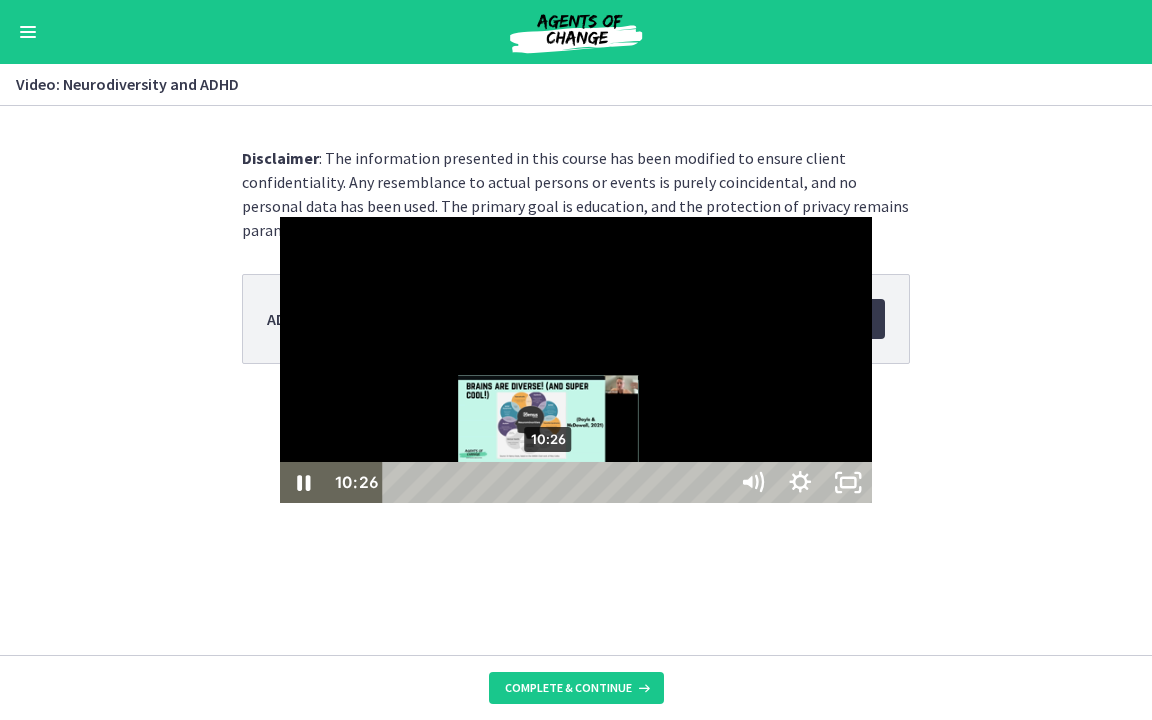 drag, startPoint x: 245, startPoint y: 699, endPoint x: 274, endPoint y: 704, distance: 29.427877 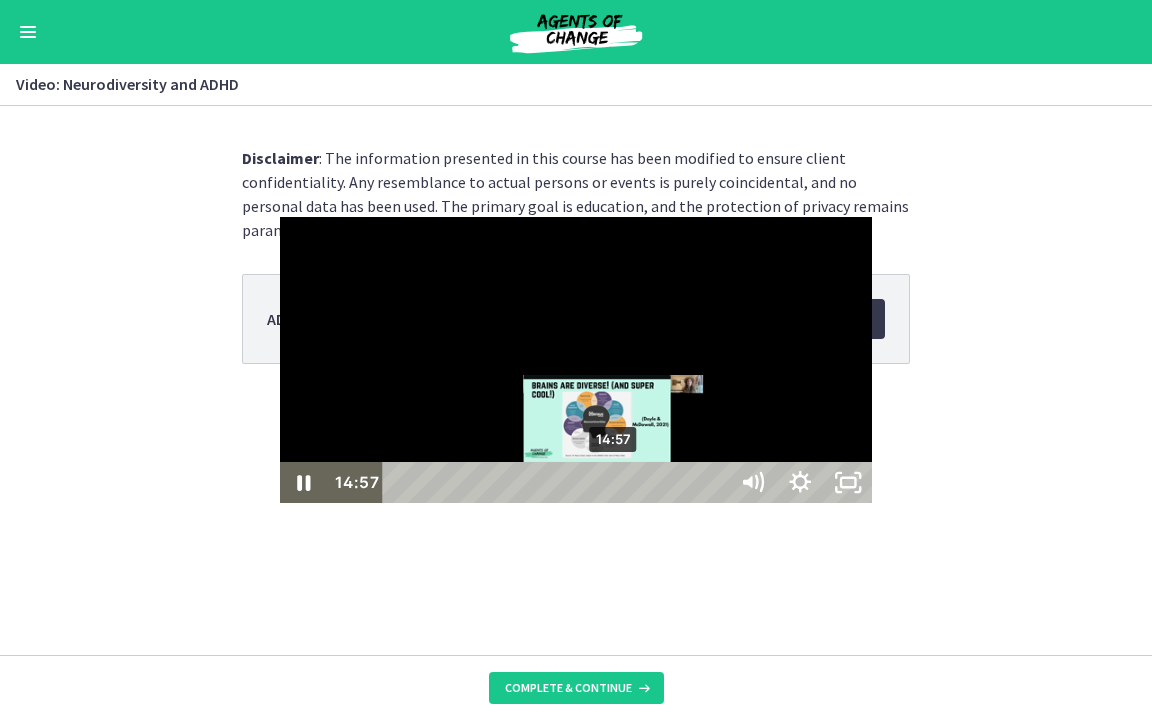 click on "14:57" at bounding box center [558, 482] 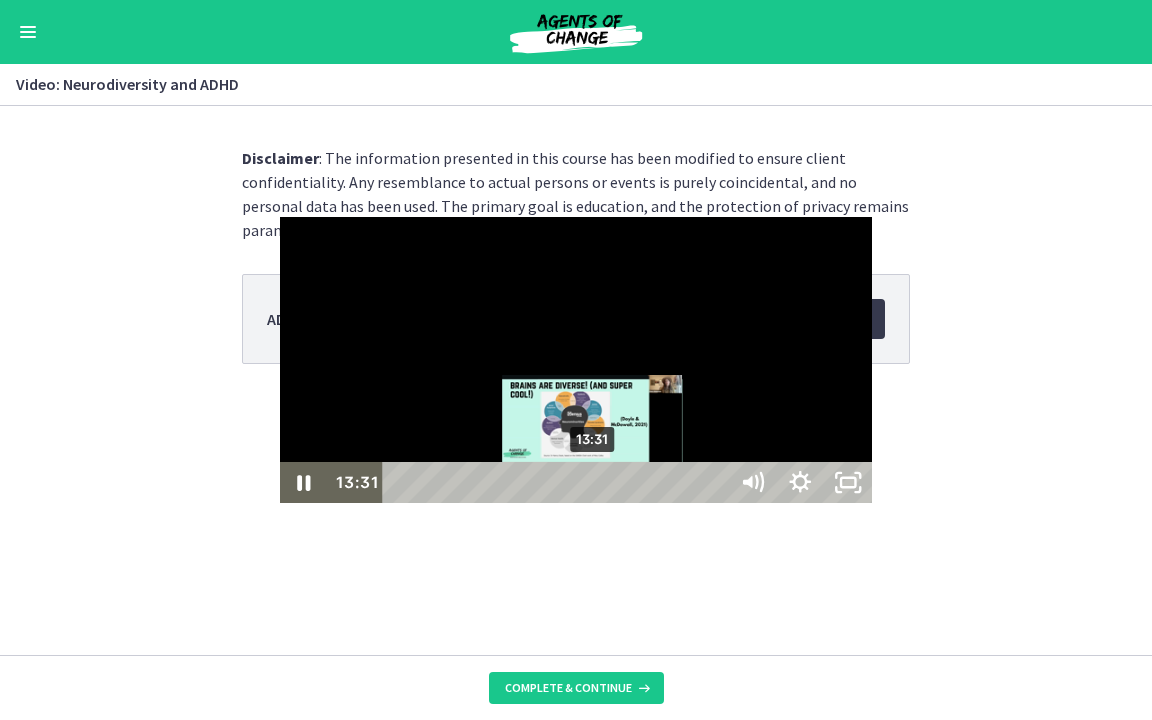 drag, startPoint x: 308, startPoint y: 696, endPoint x: 317, endPoint y: 701, distance: 10.29563 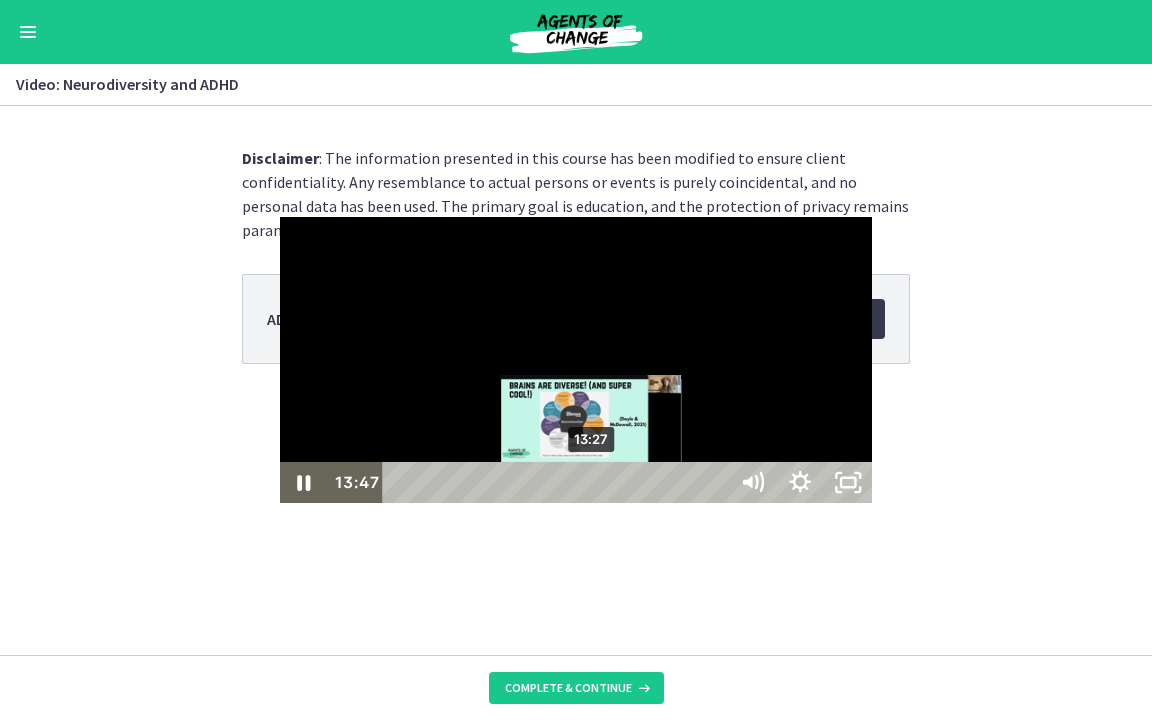 click at bounding box center (596, 482) 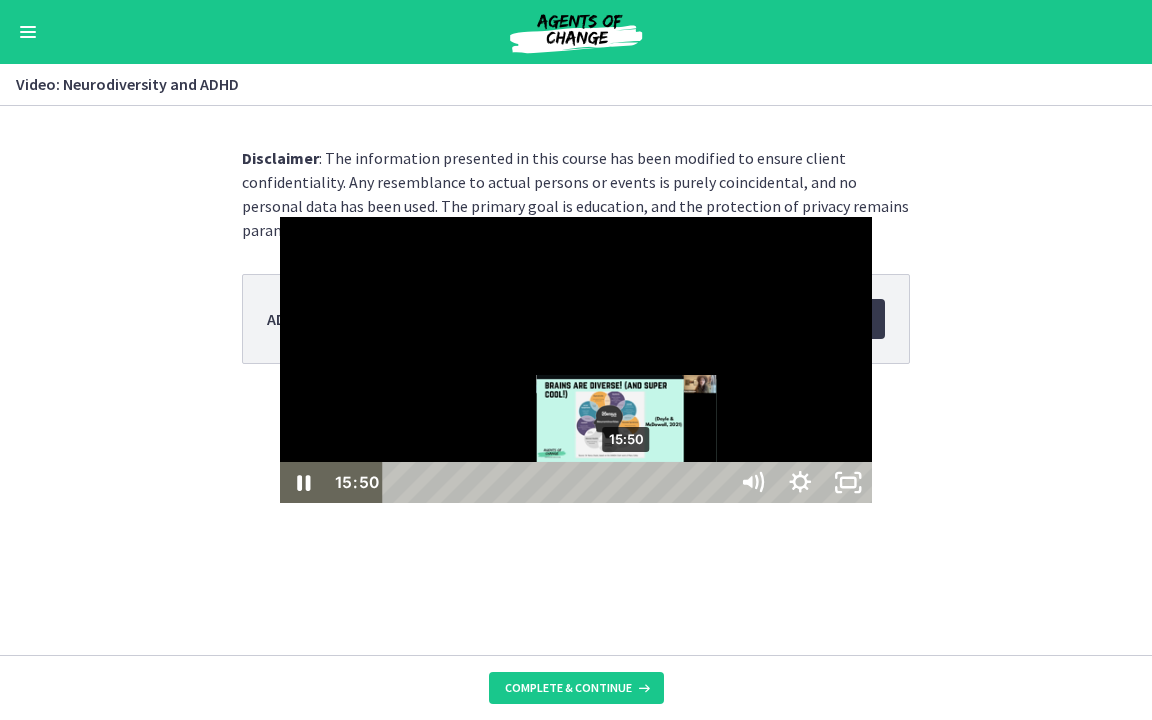 click on "15:50" at bounding box center [558, 482] 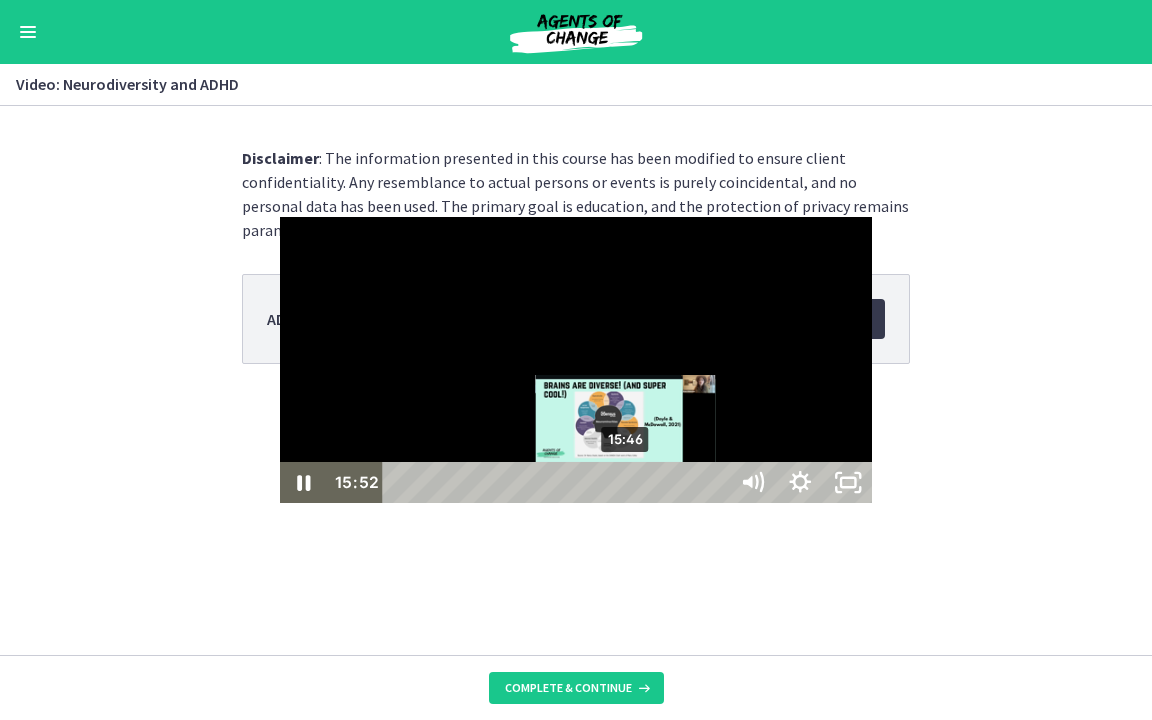click at bounding box center (626, 482) 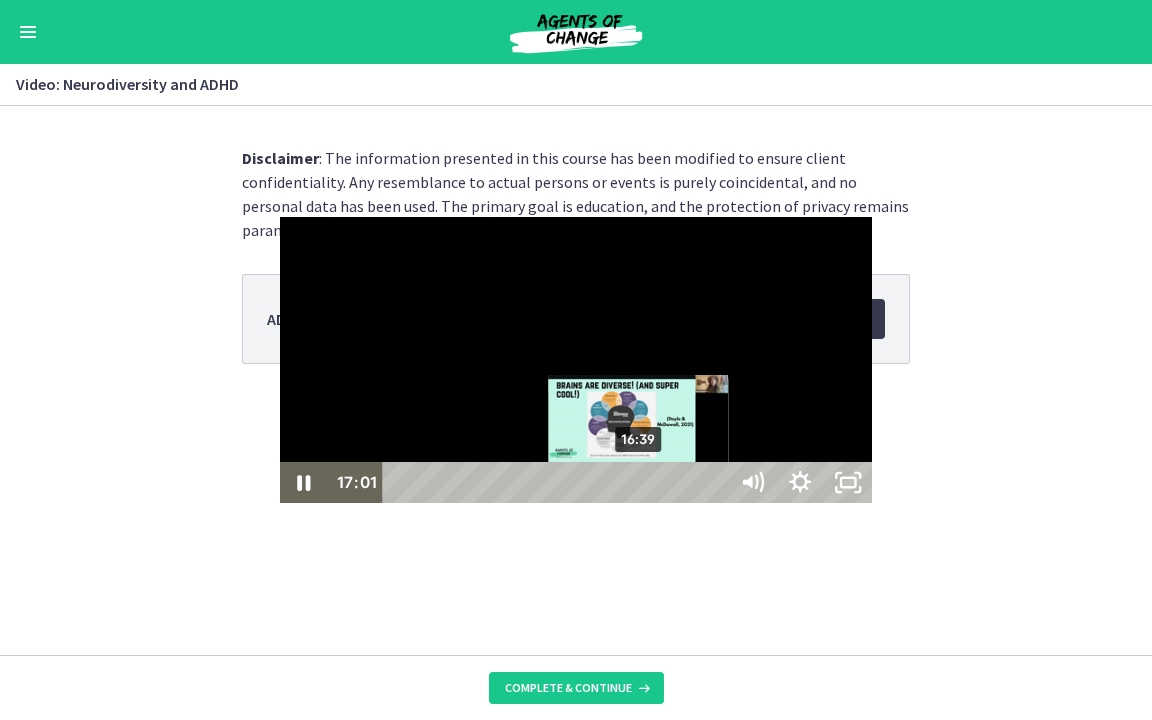 click at bounding box center (643, 482) 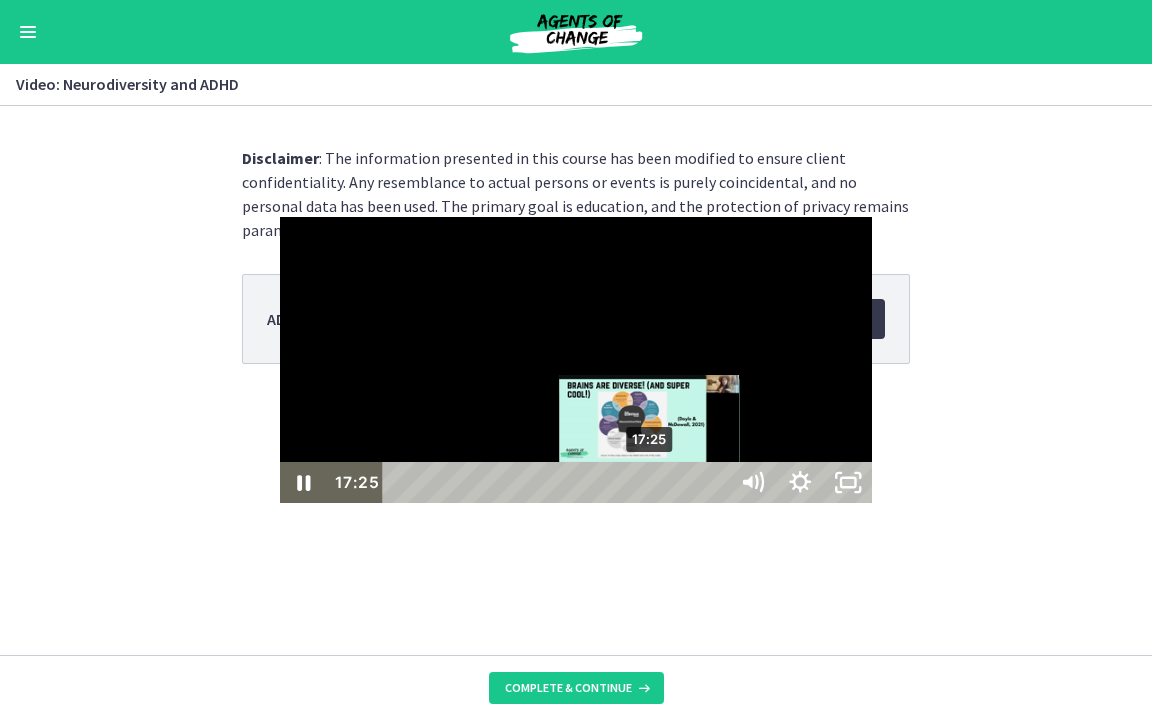 drag, startPoint x: 364, startPoint y: 695, endPoint x: 375, endPoint y: 697, distance: 11.18034 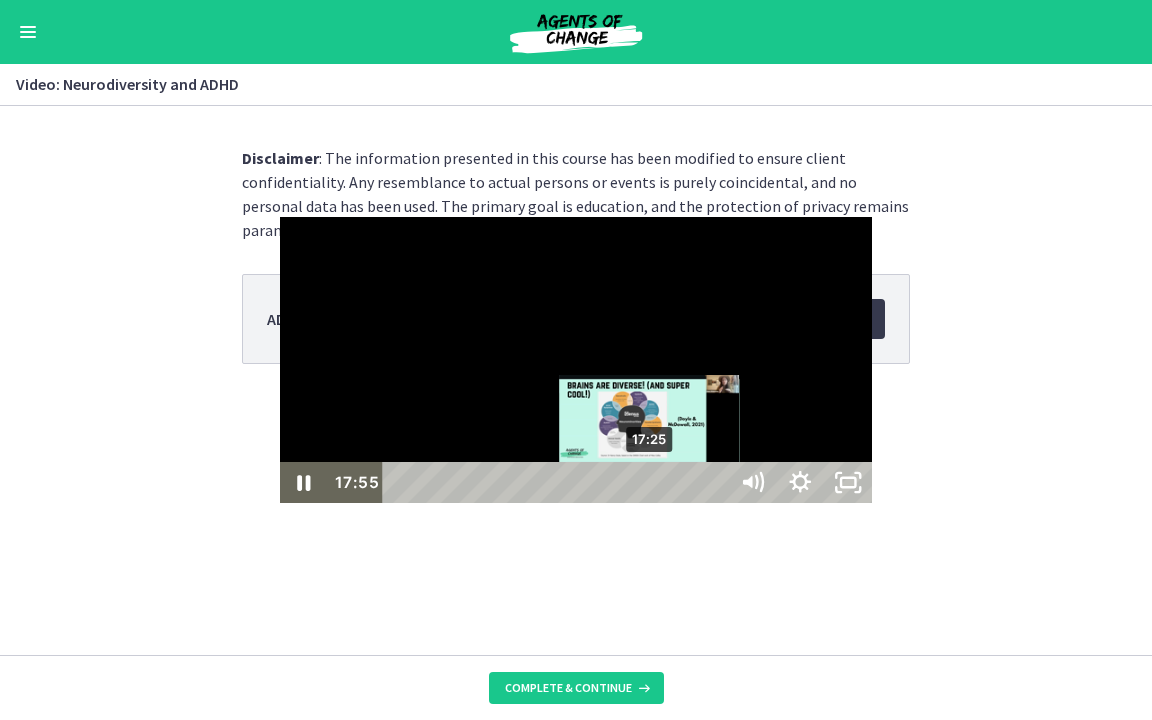 click at bounding box center (656, 482) 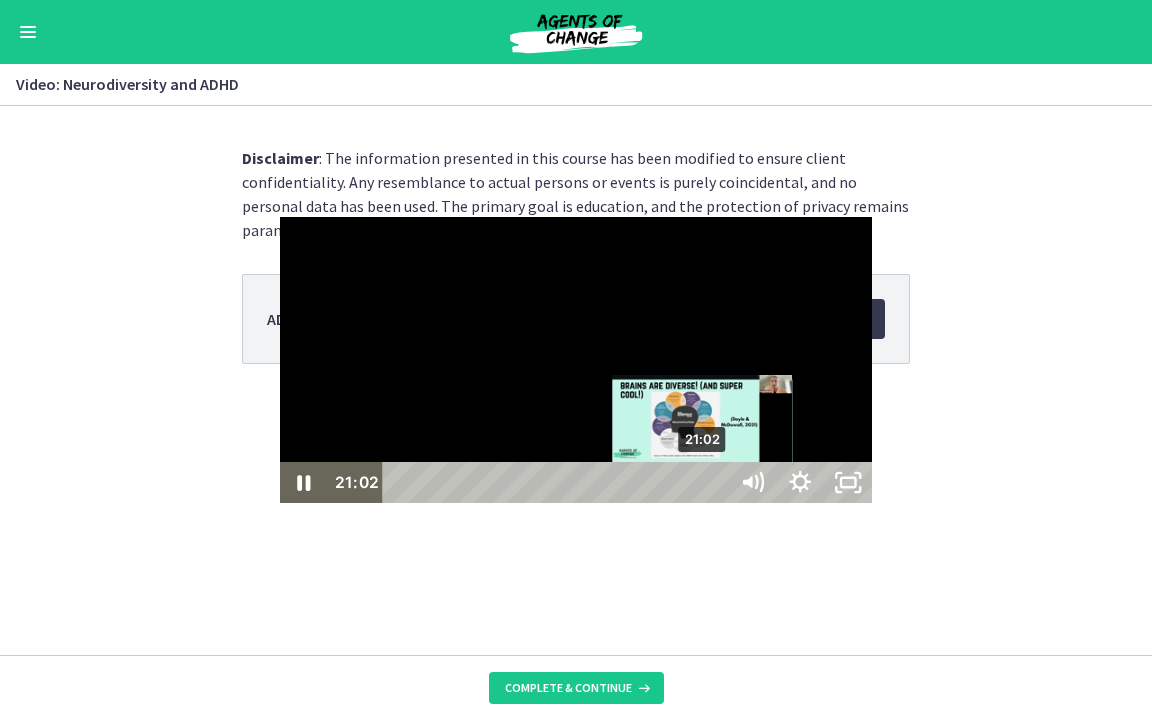 click on "21:02" at bounding box center [558, 482] 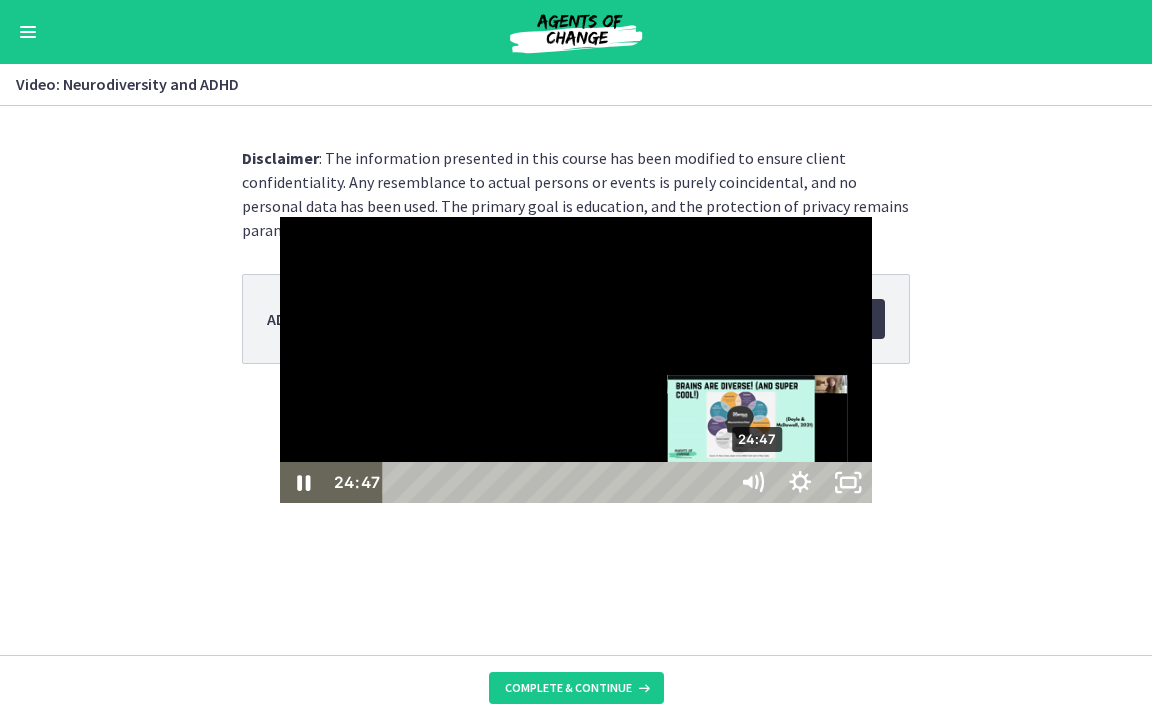 drag, startPoint x: 439, startPoint y: 696, endPoint x: 484, endPoint y: 703, distance: 45.54119 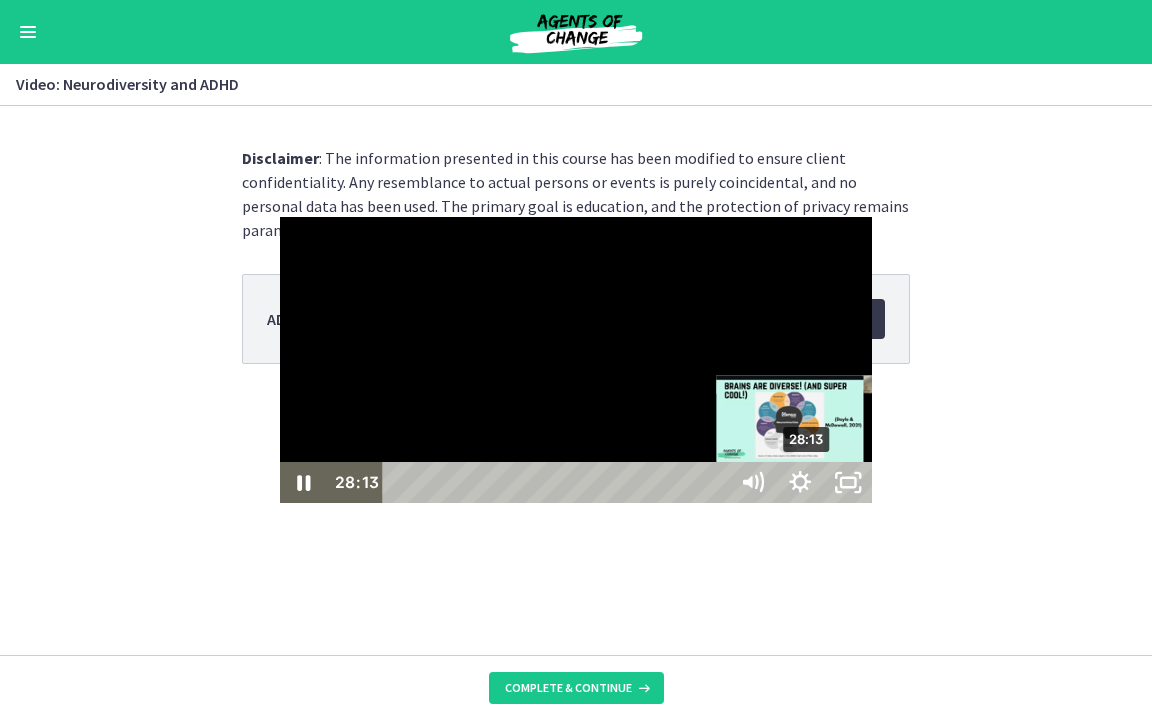 drag, startPoint x: 484, startPoint y: 697, endPoint x: 533, endPoint y: 701, distance: 49.162994 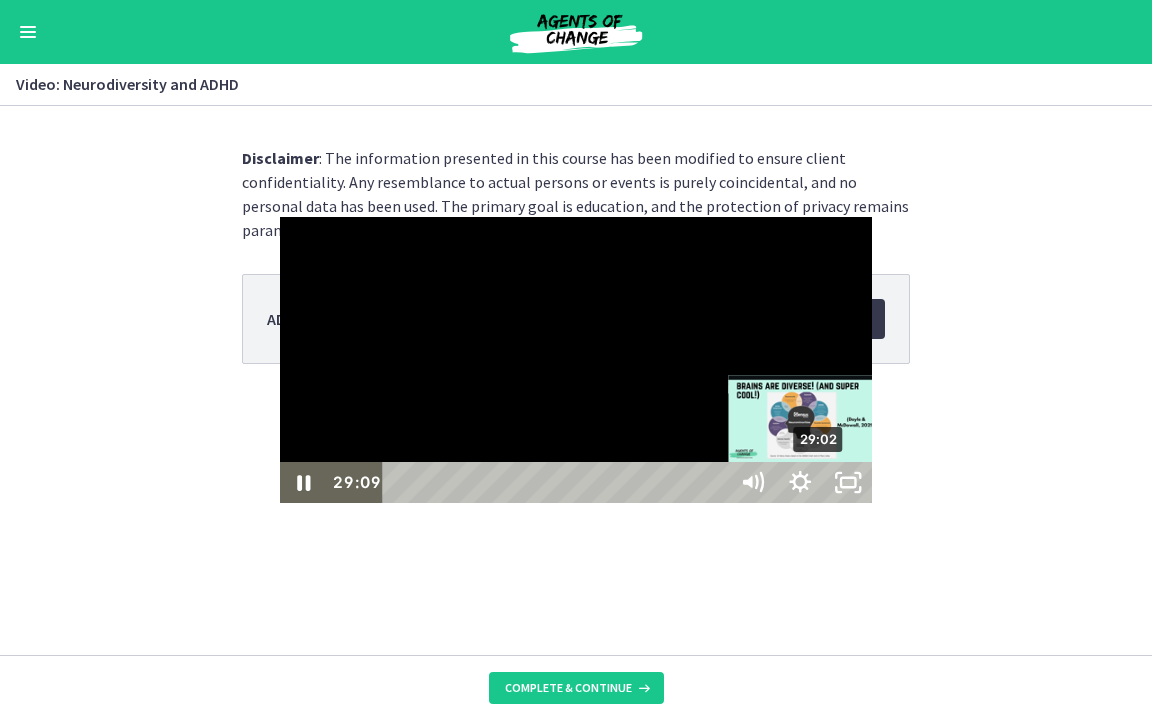 click at bounding box center [820, 482] 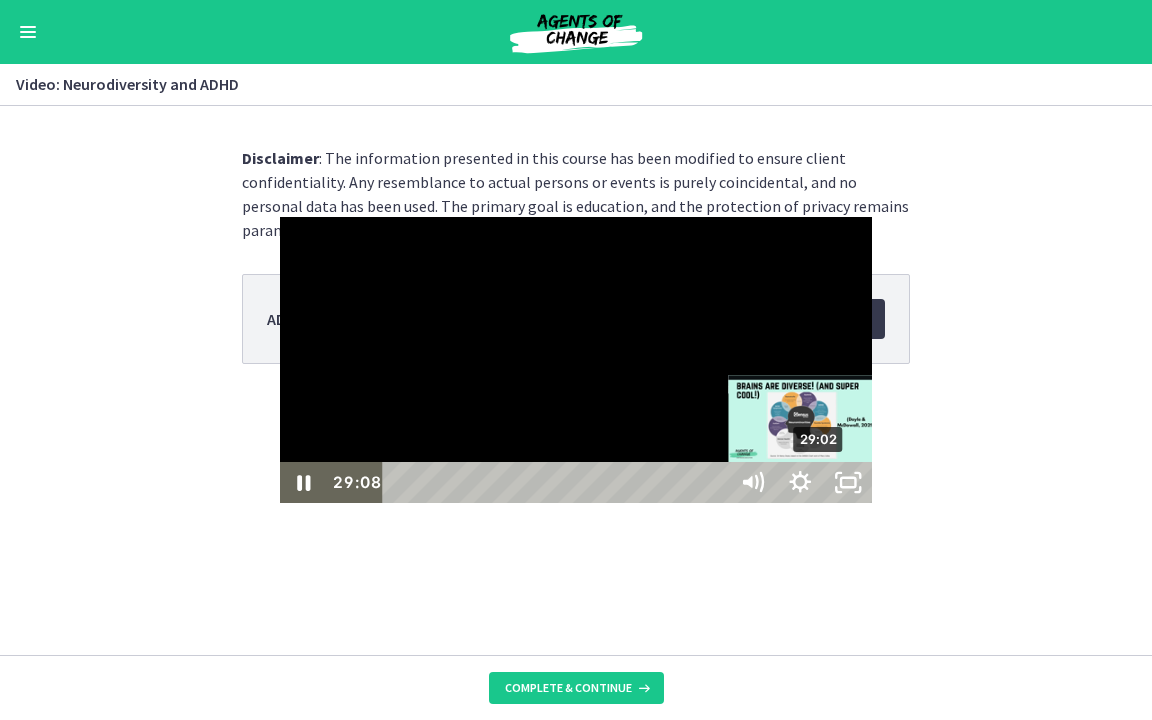 click at bounding box center (819, 482) 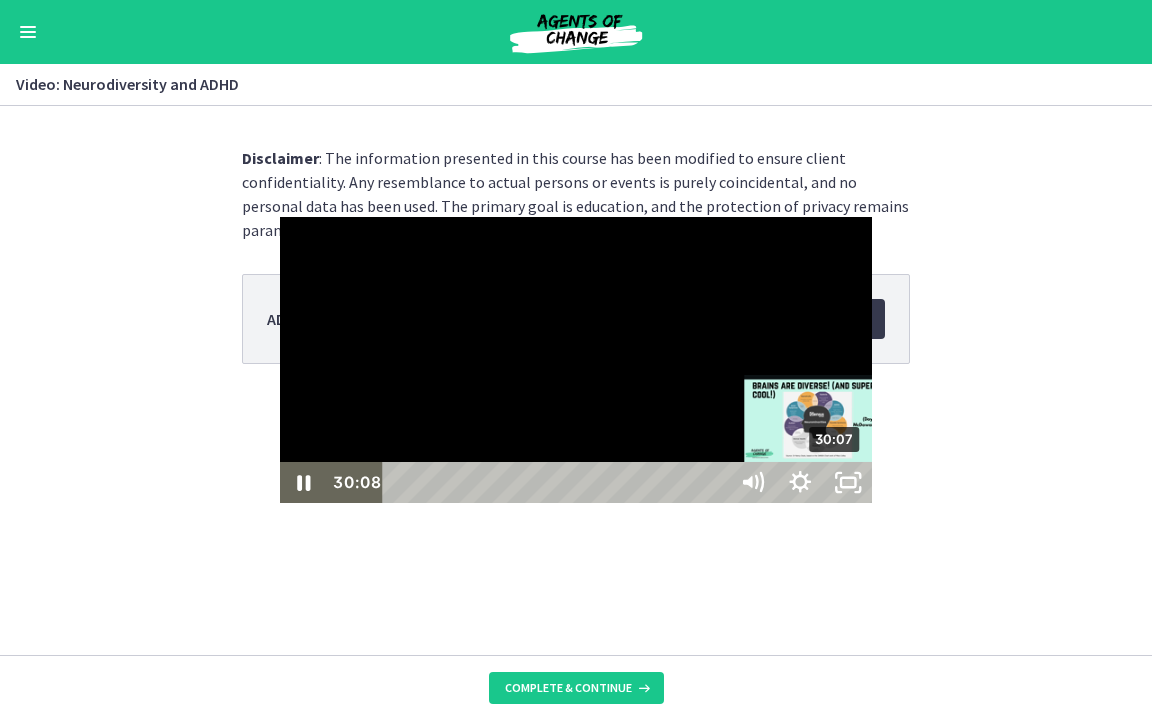 drag, startPoint x: 546, startPoint y: 697, endPoint x: 561, endPoint y: 705, distance: 17 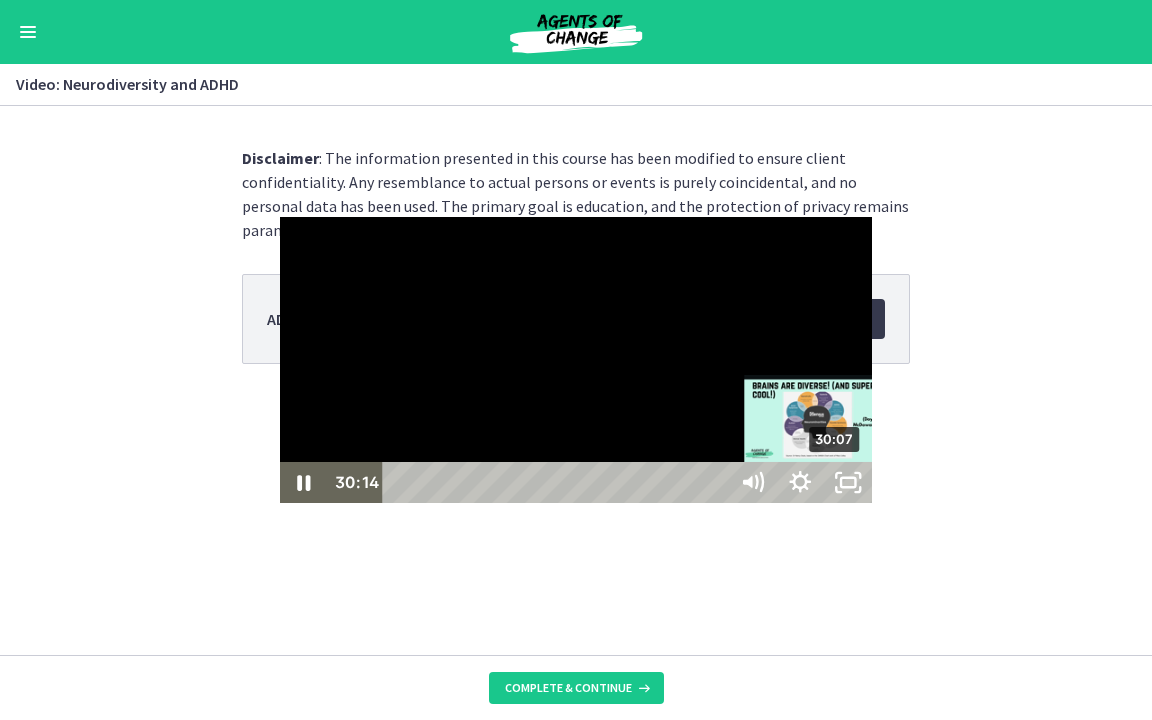 click at bounding box center (835, 482) 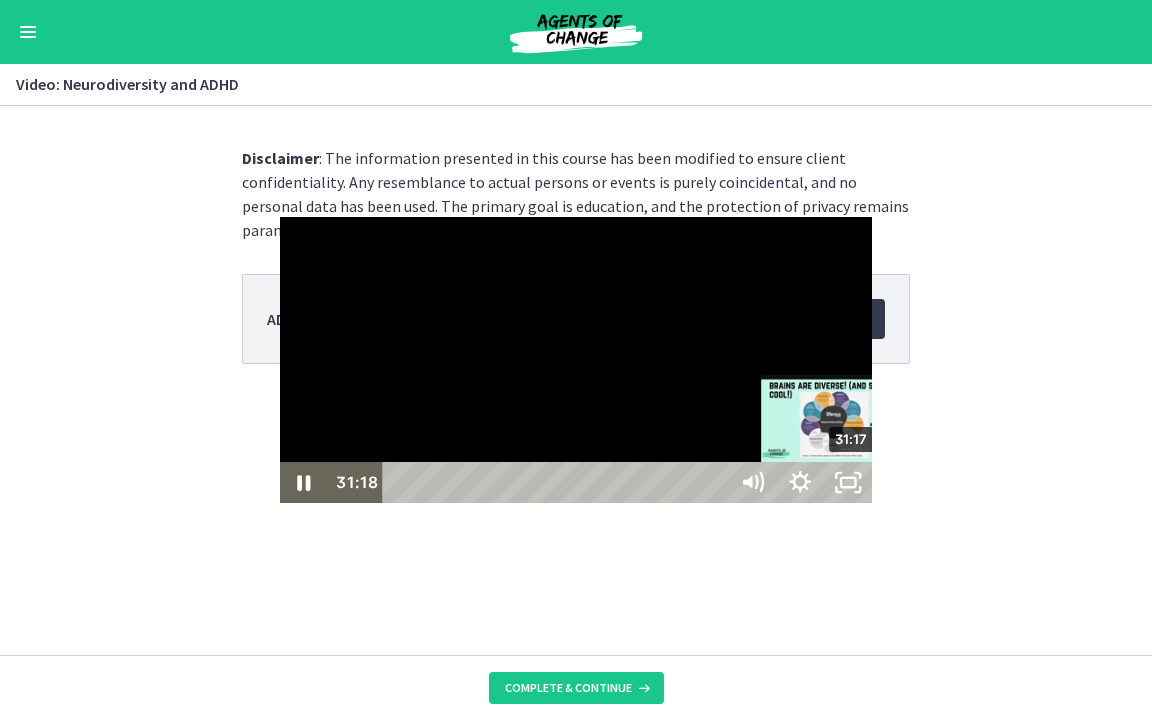 drag, startPoint x: 559, startPoint y: 700, endPoint x: 578, endPoint y: 699, distance: 19.026299 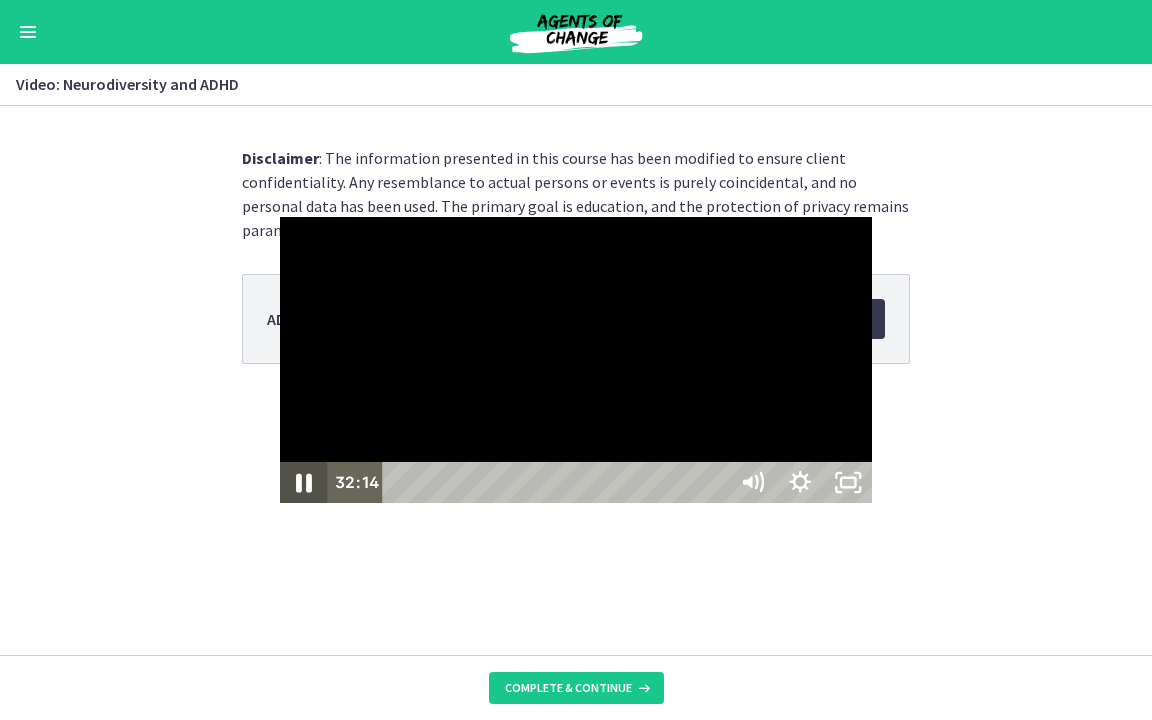 click 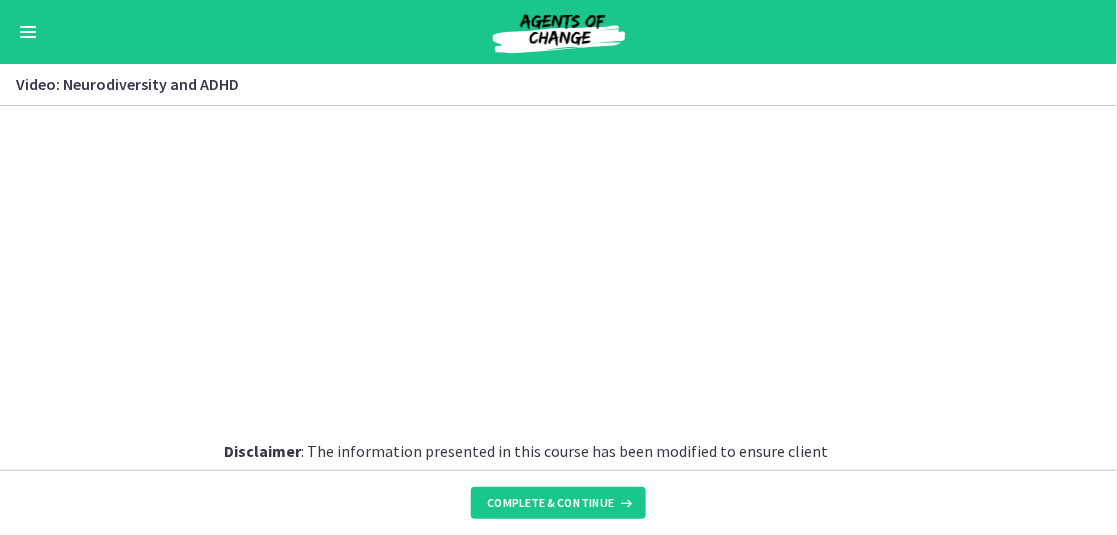 click at bounding box center (28, 32) 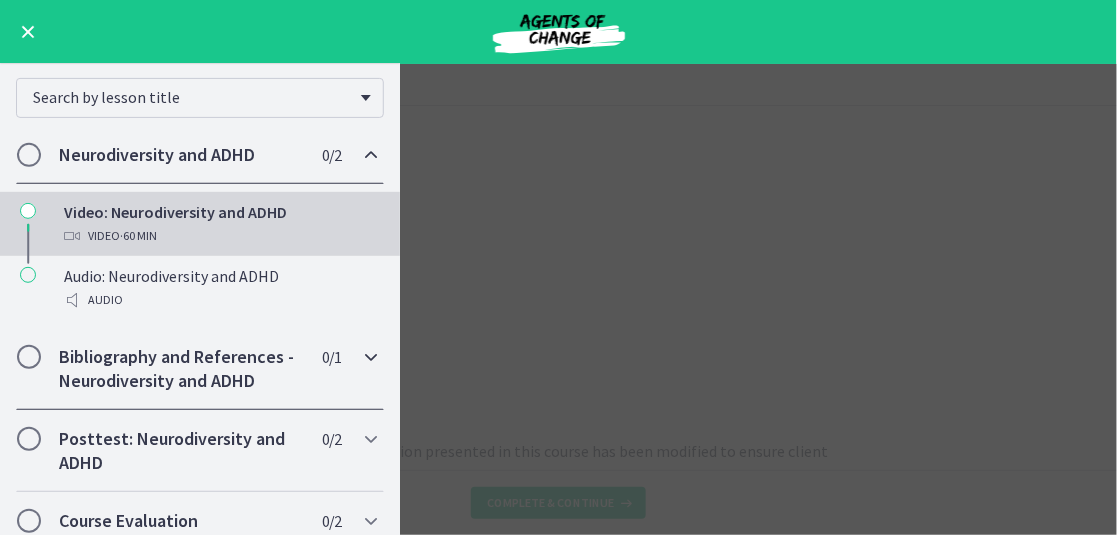 scroll, scrollTop: 179, scrollLeft: 0, axis: vertical 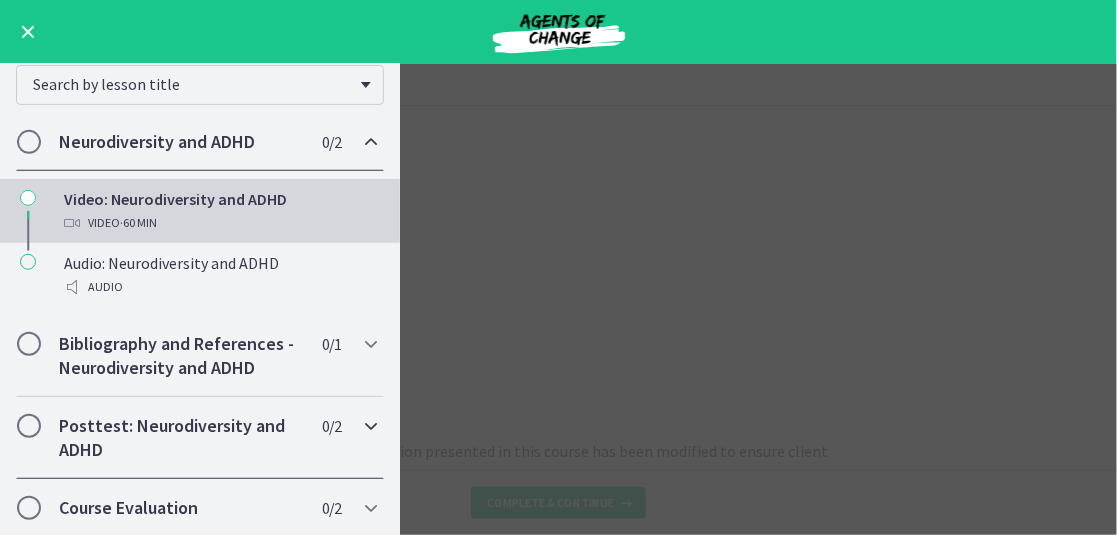 click on "Posttest: Neurodiversity and ADHD" at bounding box center [181, 438] 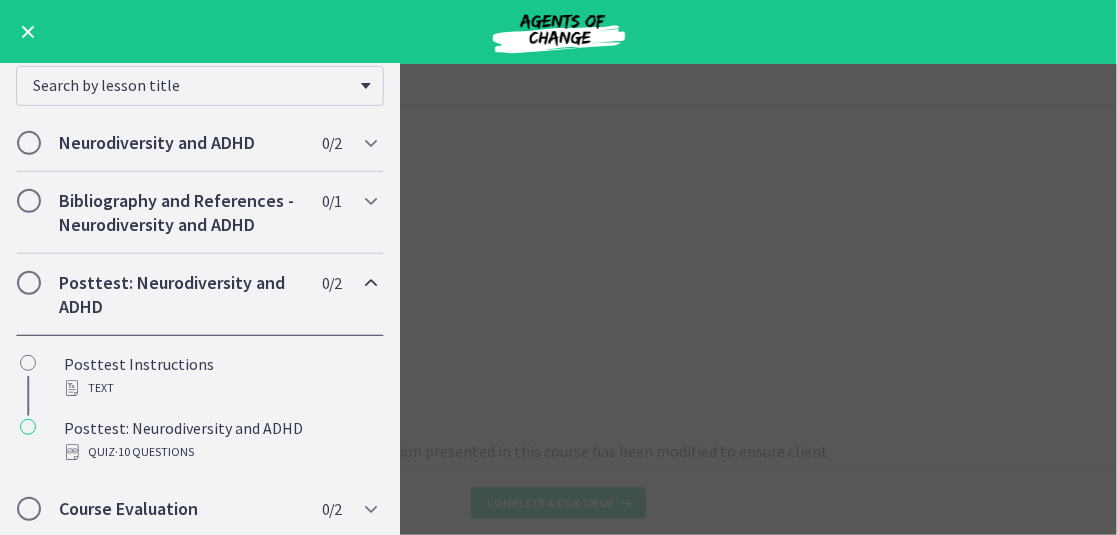 scroll, scrollTop: 179, scrollLeft: 0, axis: vertical 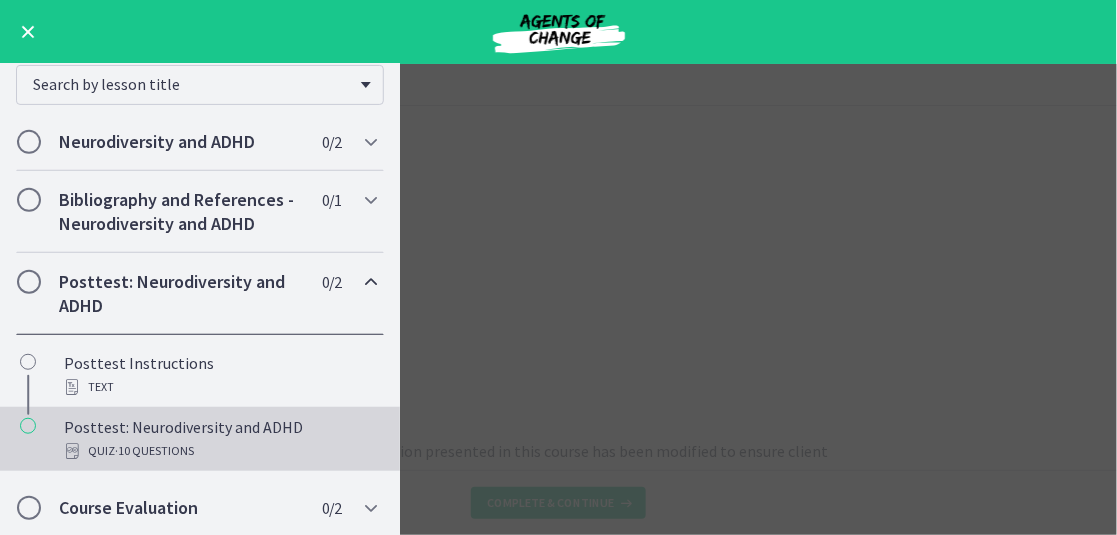 click on "Posttest: Neurodiversity and ADHD
Quiz
·  10 Questions" at bounding box center [220, 439] 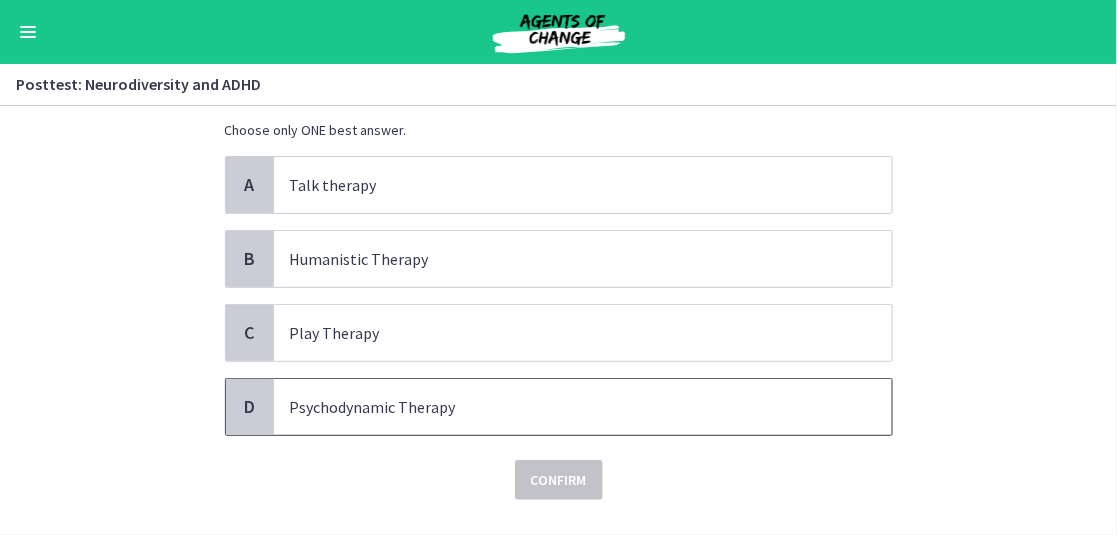 scroll, scrollTop: 102, scrollLeft: 0, axis: vertical 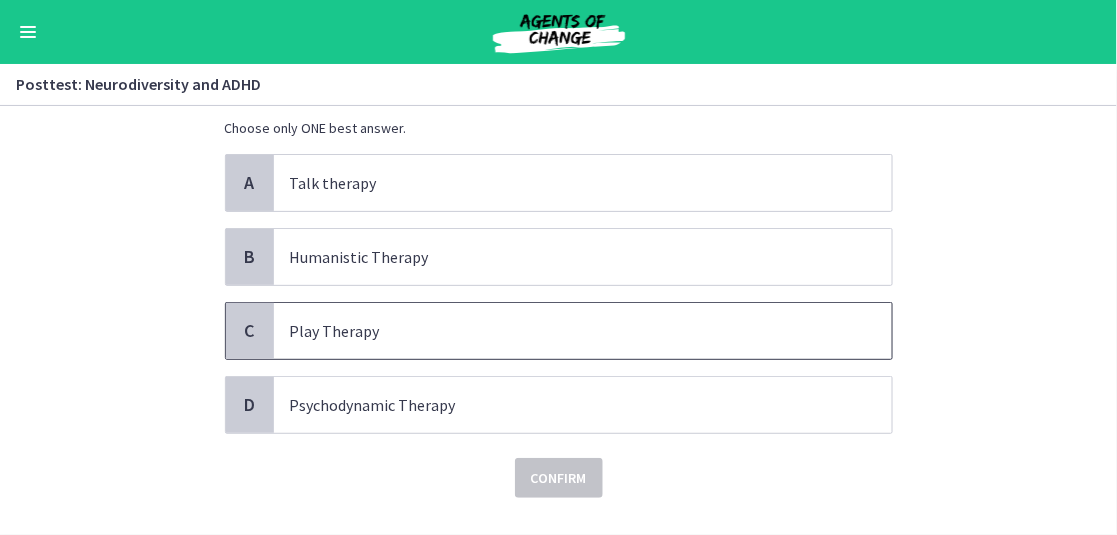 click on "Play Therapy" at bounding box center [563, 331] 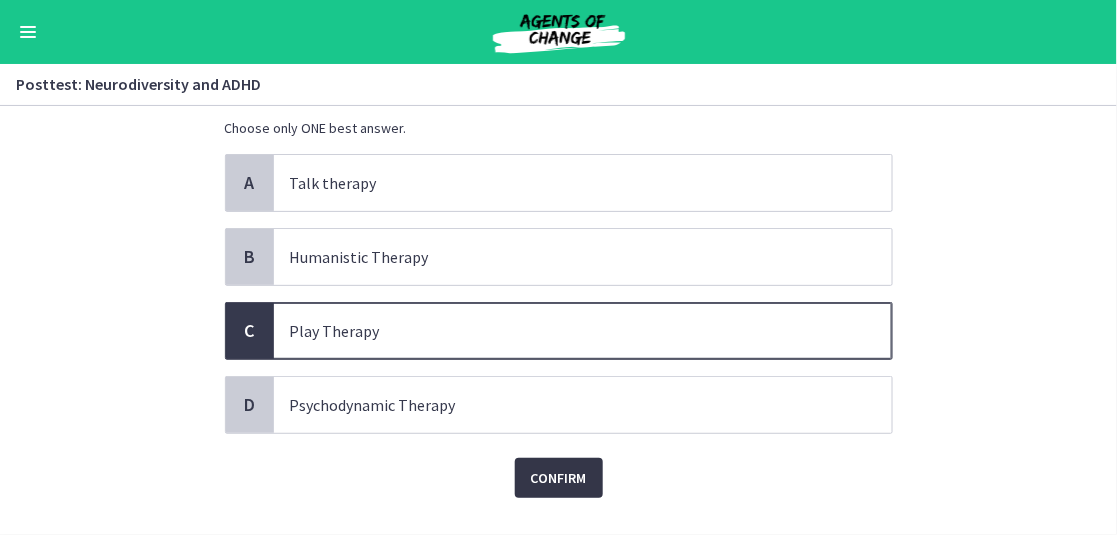 click on "Confirm" at bounding box center (559, 478) 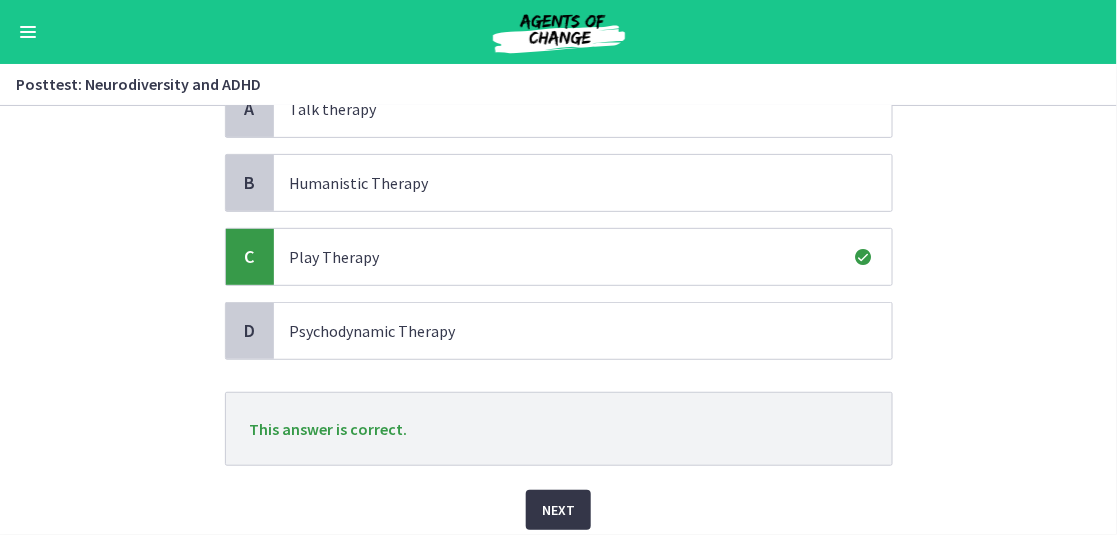 scroll, scrollTop: 248, scrollLeft: 0, axis: vertical 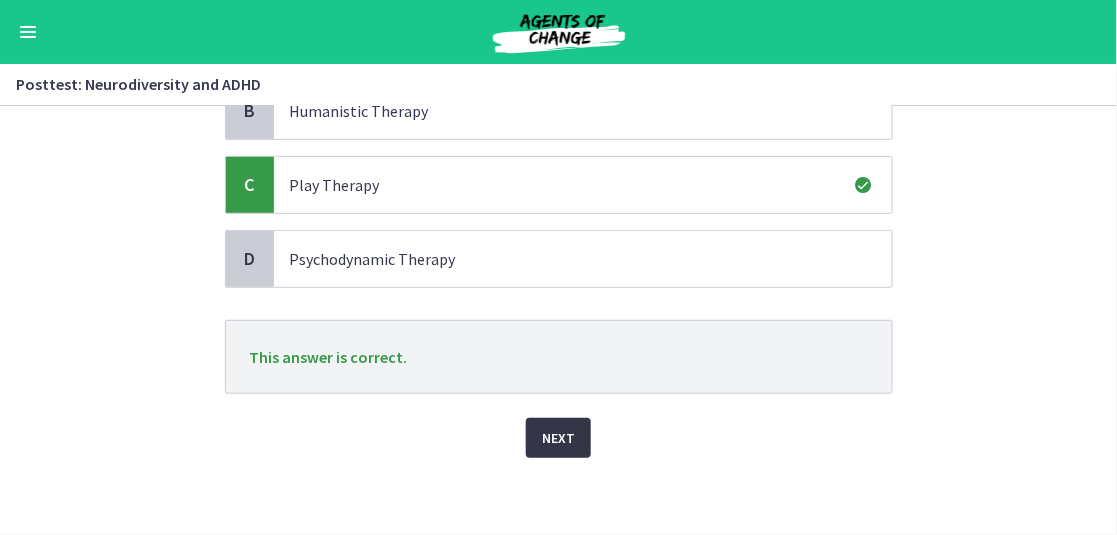 click on "Next" at bounding box center [558, 438] 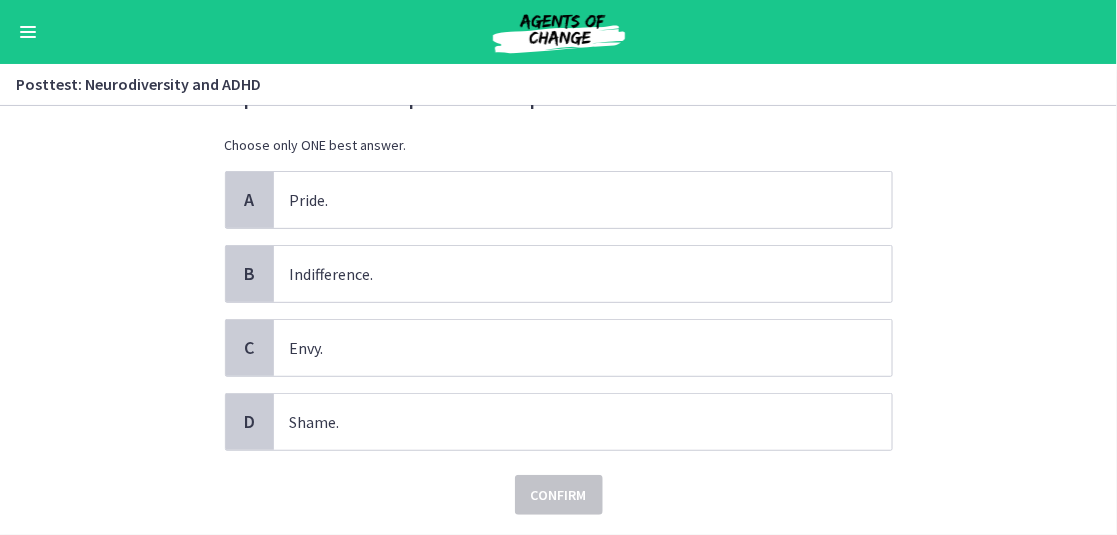 scroll, scrollTop: 103, scrollLeft: 0, axis: vertical 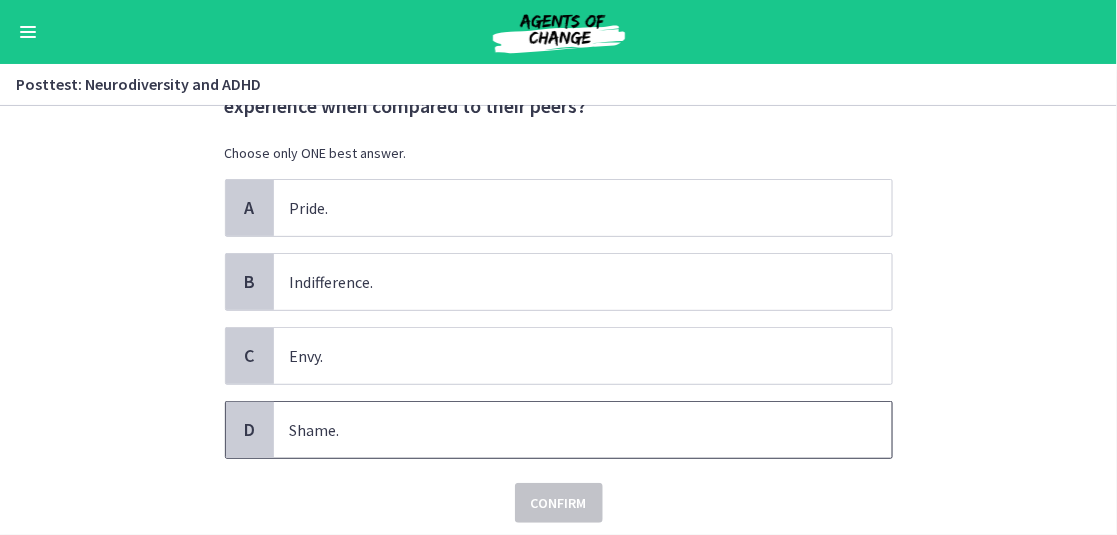 click on "D" at bounding box center [250, 430] 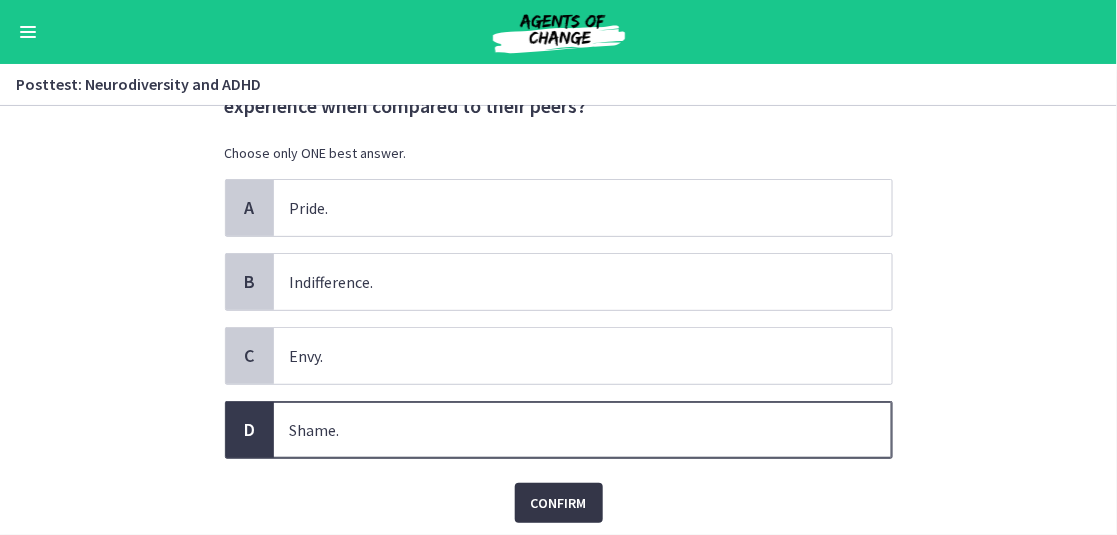 click on "Confirm" at bounding box center [559, 503] 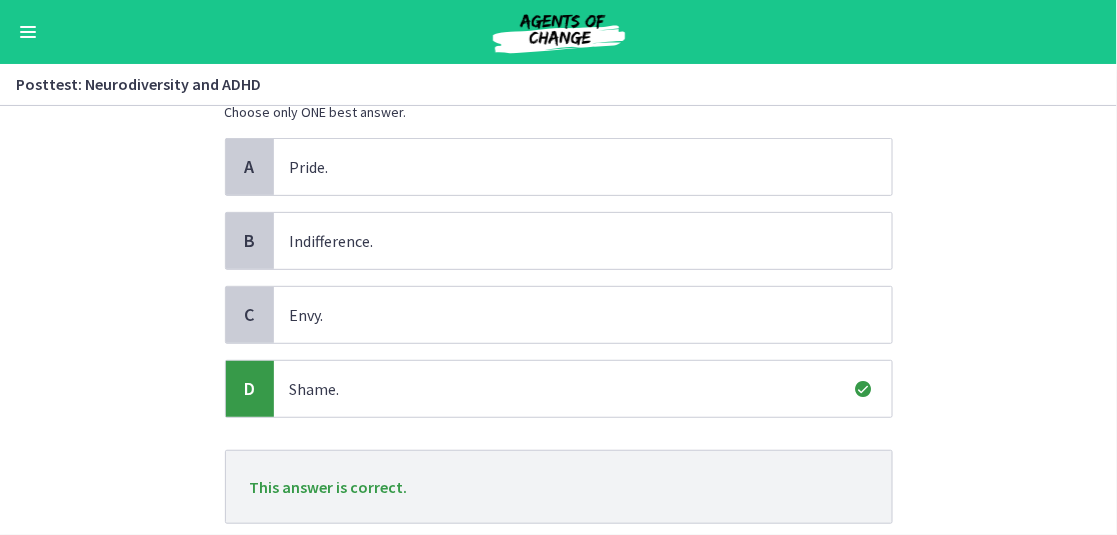 scroll, scrollTop: 274, scrollLeft: 0, axis: vertical 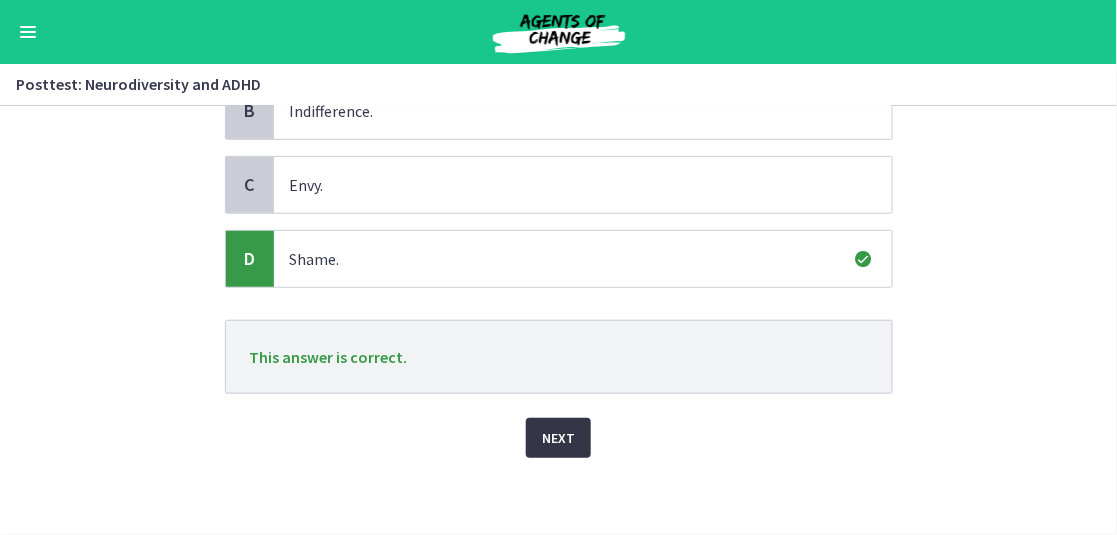 click on "Next" at bounding box center (558, 438) 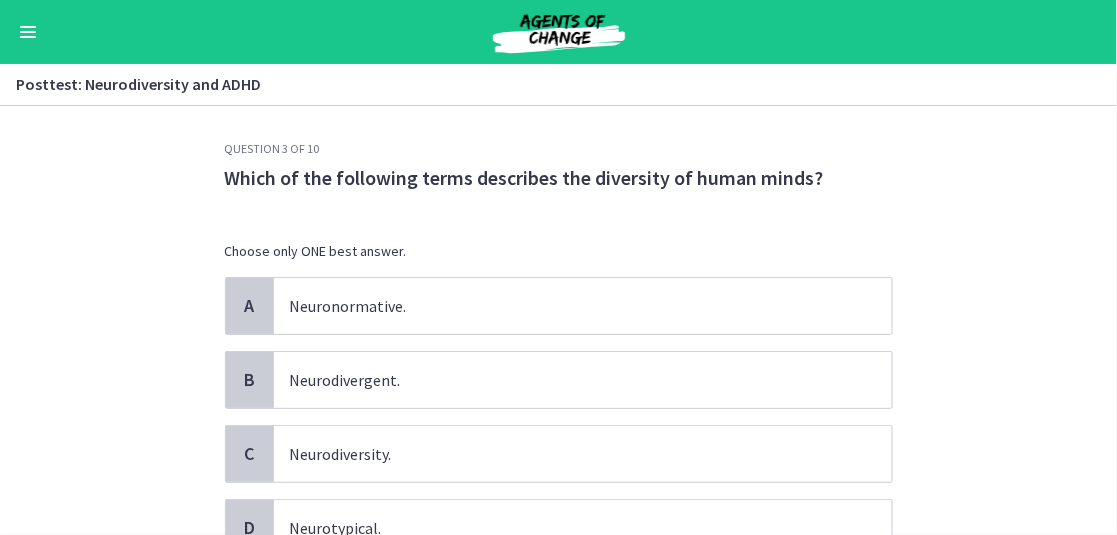 scroll, scrollTop: 0, scrollLeft: 0, axis: both 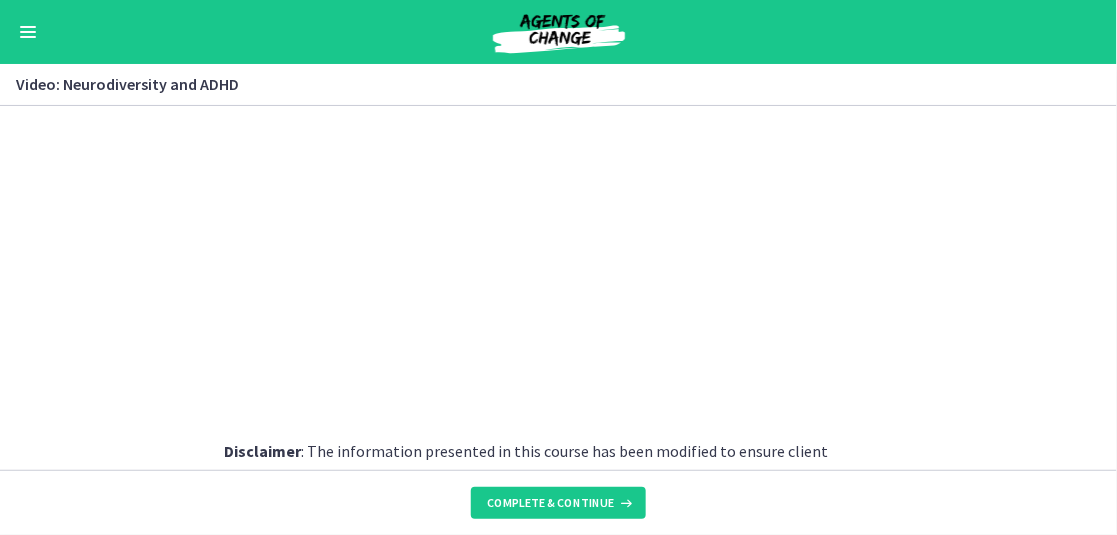 click at bounding box center (28, 27) 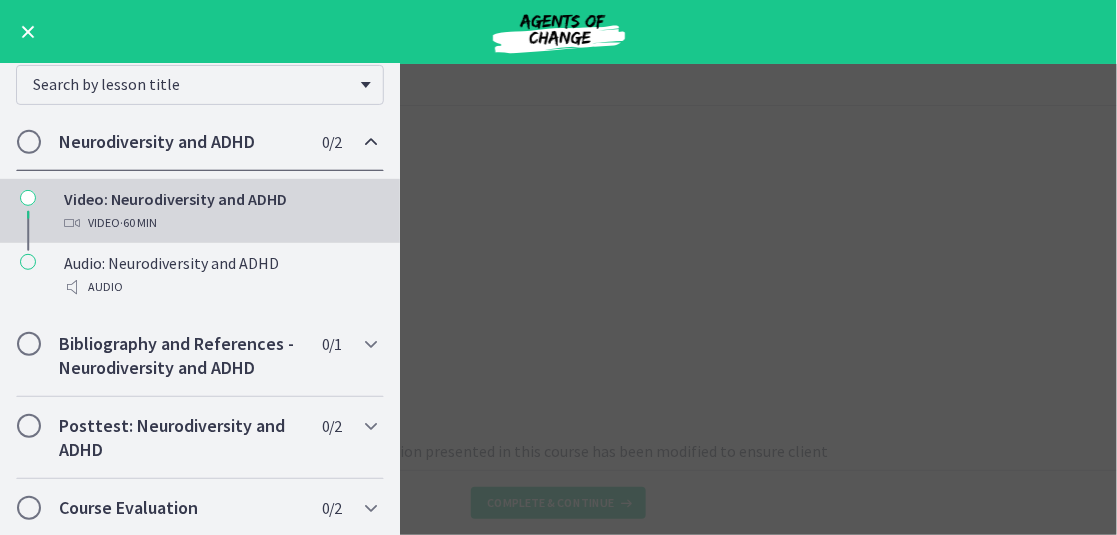 click on "Neurodiversity and ADHD" at bounding box center (181, 142) 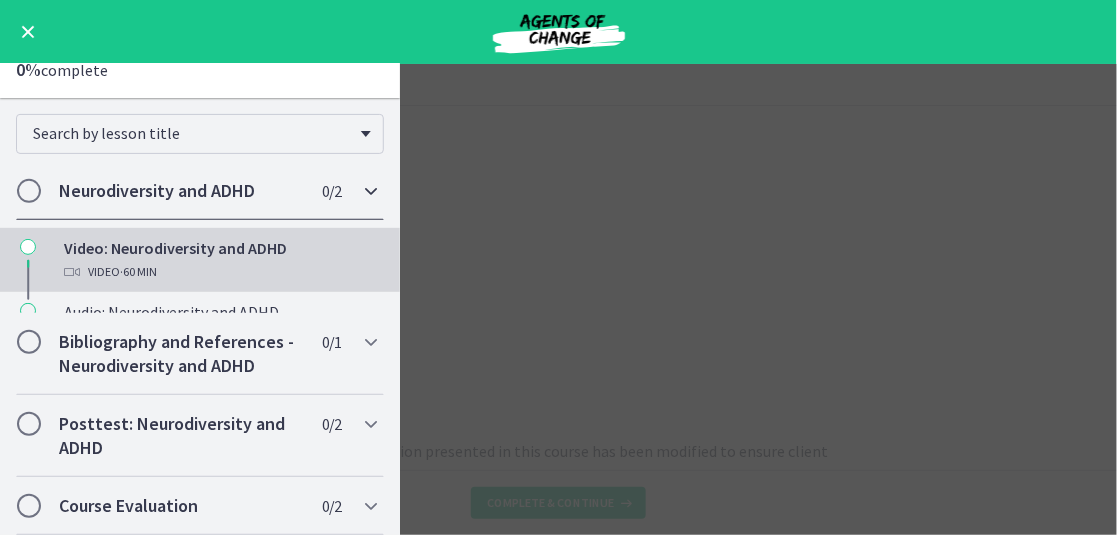 scroll, scrollTop: 35, scrollLeft: 0, axis: vertical 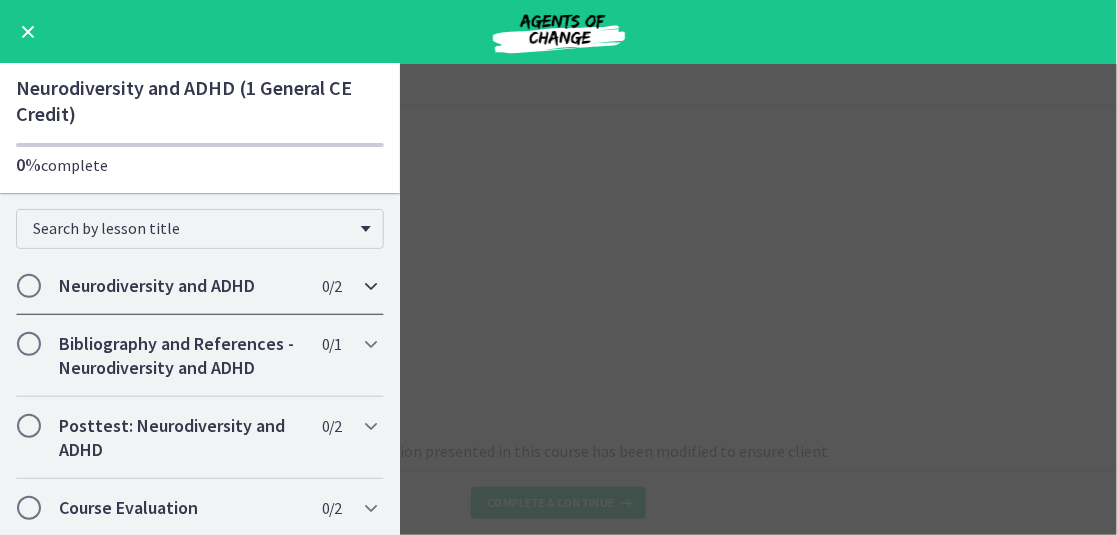 click on "Neurodiversity and ADHD" at bounding box center (181, 286) 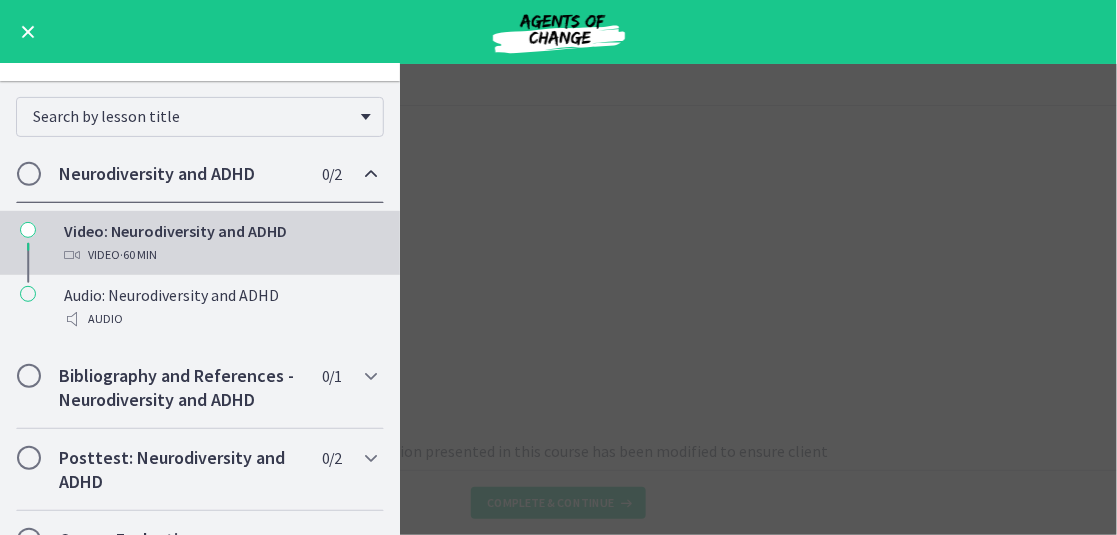 scroll, scrollTop: 140, scrollLeft: 0, axis: vertical 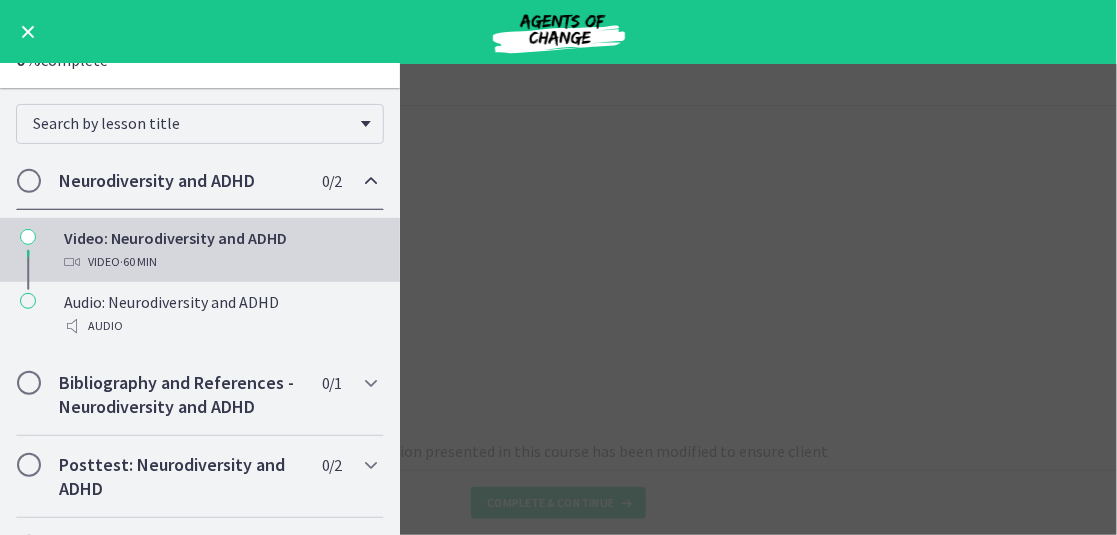 click on "Video: Neurodiversity and ADHD
Enable fullscreen
Disclaimer : The information presented in this course has been modified to ensure client confidentiality. Any resemblance to actual persons or events is purely coincidental, and no personal data has been used. The primary goal is education, and the protection of privacy remains paramount.
ADHD and Neurodiversity.pdf
Download
Opens in a new window" at bounding box center (558, 299) 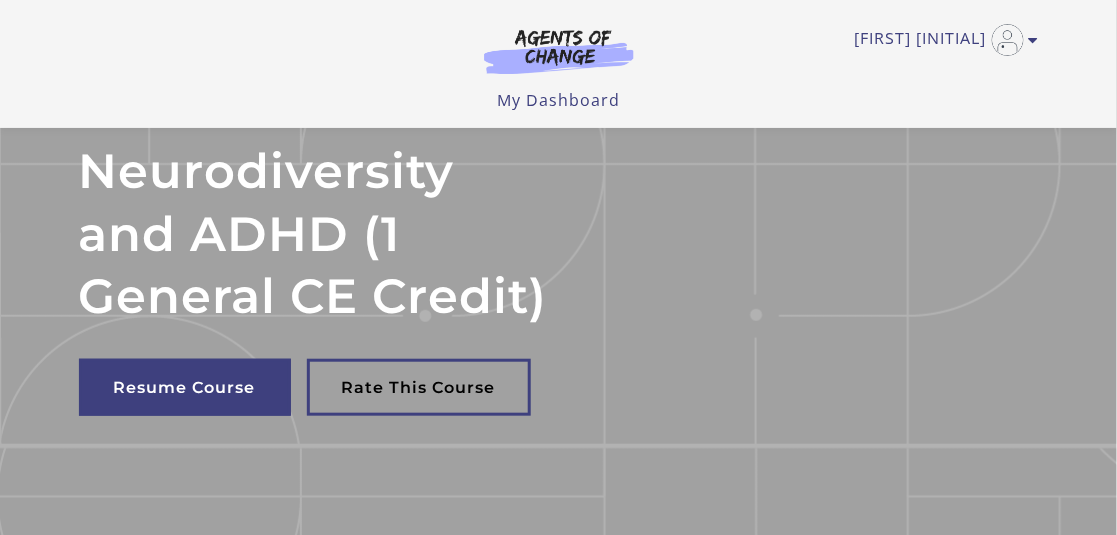 scroll, scrollTop: 0, scrollLeft: 0, axis: both 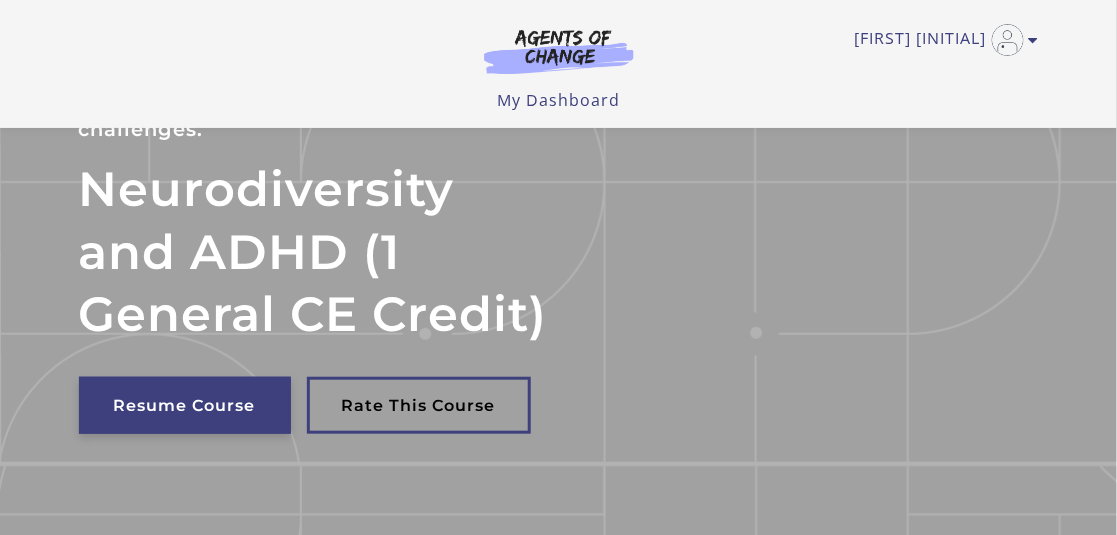click on "Resume Course" at bounding box center (185, 405) 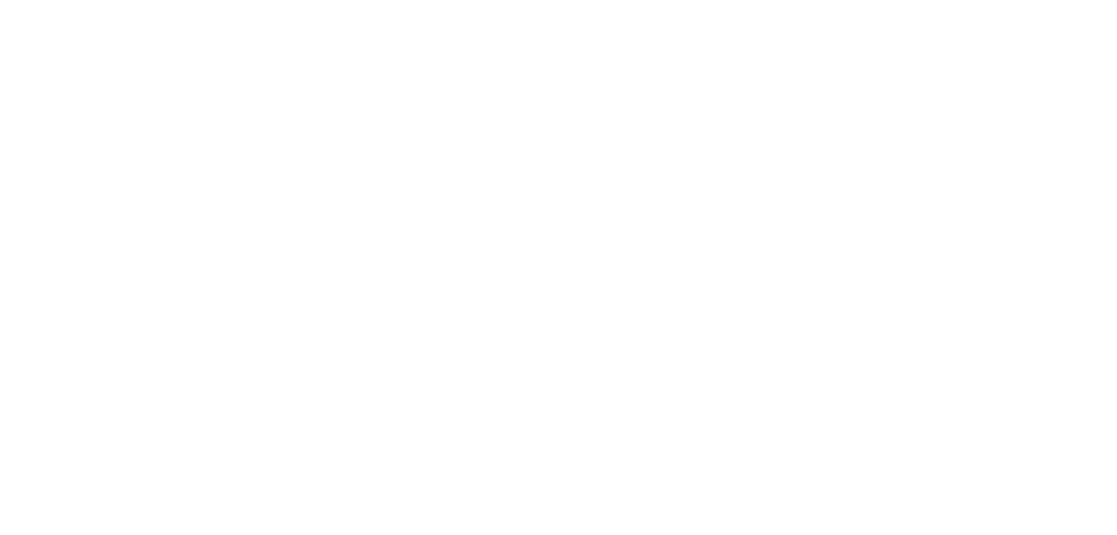 scroll, scrollTop: 0, scrollLeft: 0, axis: both 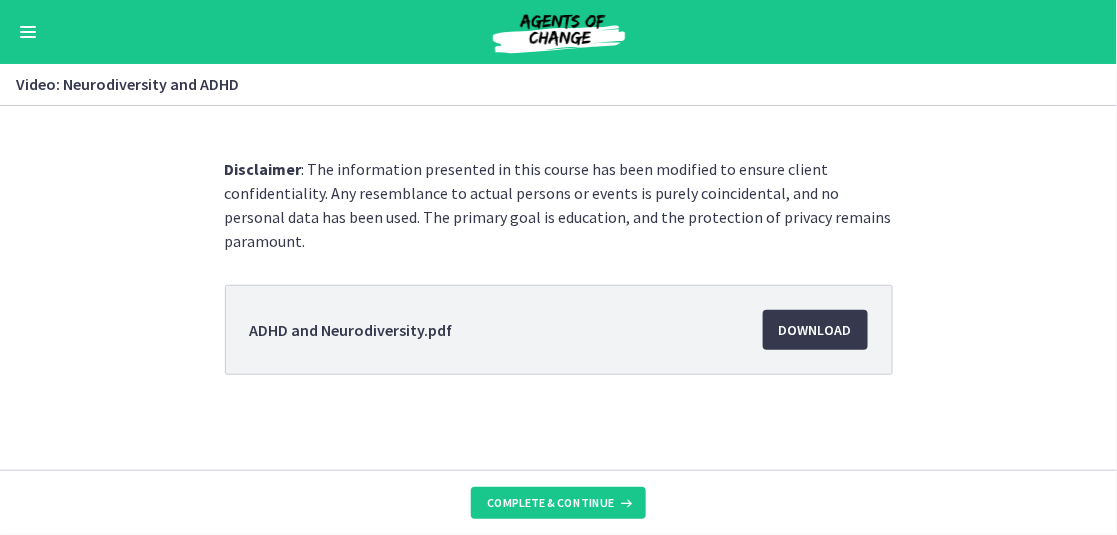 click on "ADHD and Neurodiversity.pdf
Download
Opens in a new window" at bounding box center (559, 330) 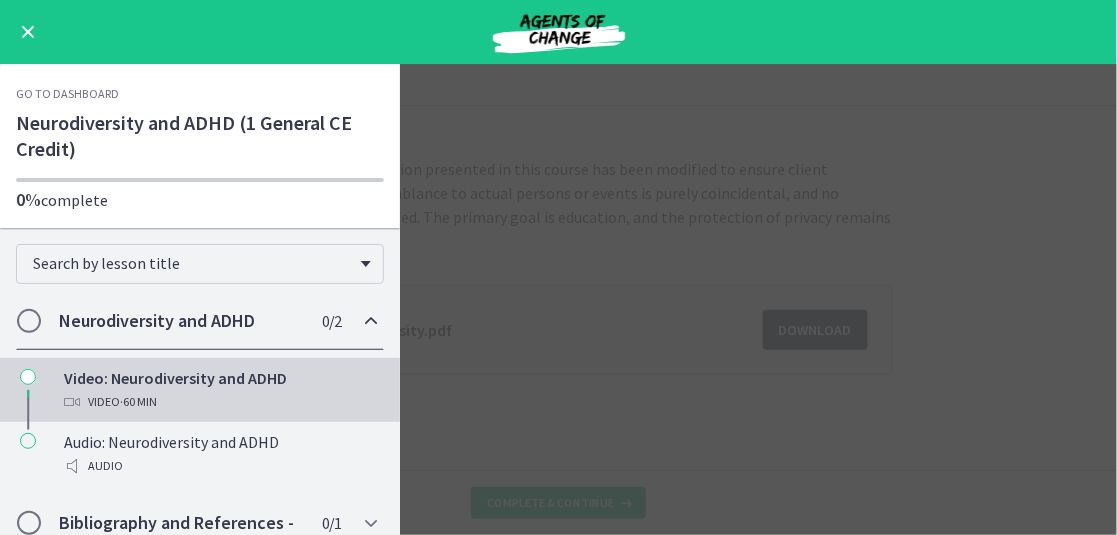 click on "Neurodiversity and ADHD" at bounding box center [181, 321] 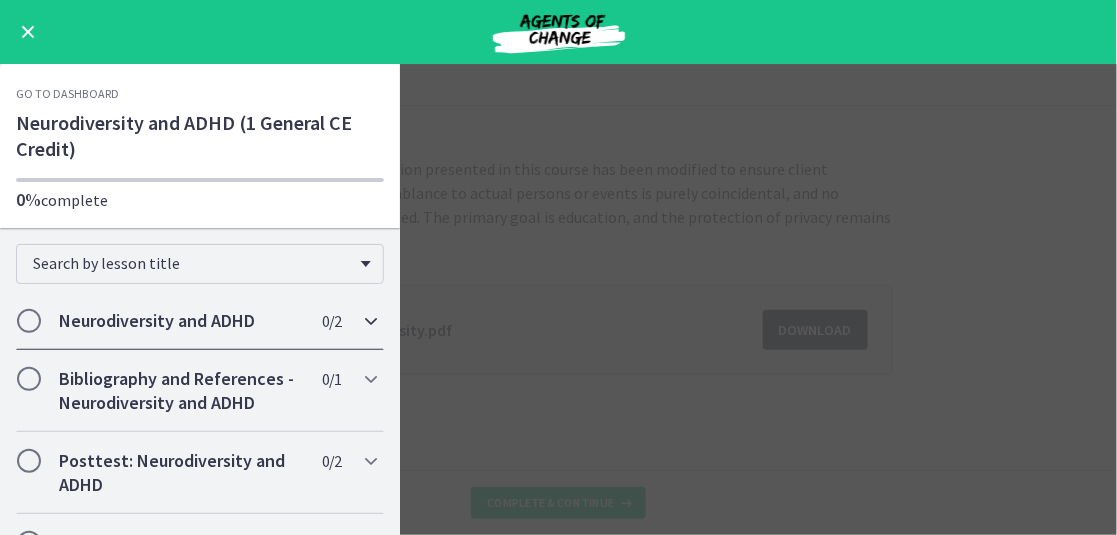 click at bounding box center [371, 321] 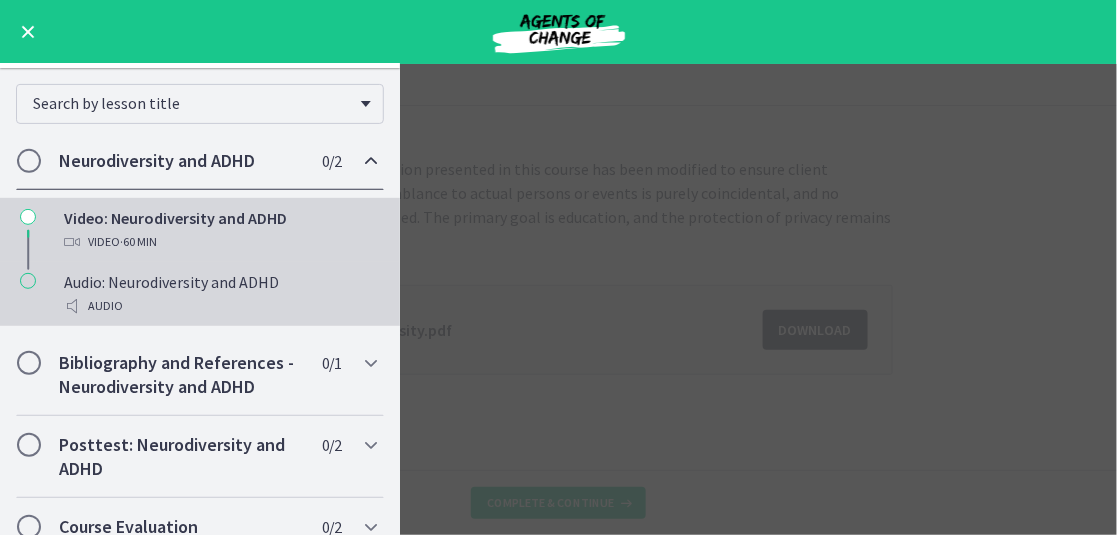 scroll, scrollTop: 179, scrollLeft: 0, axis: vertical 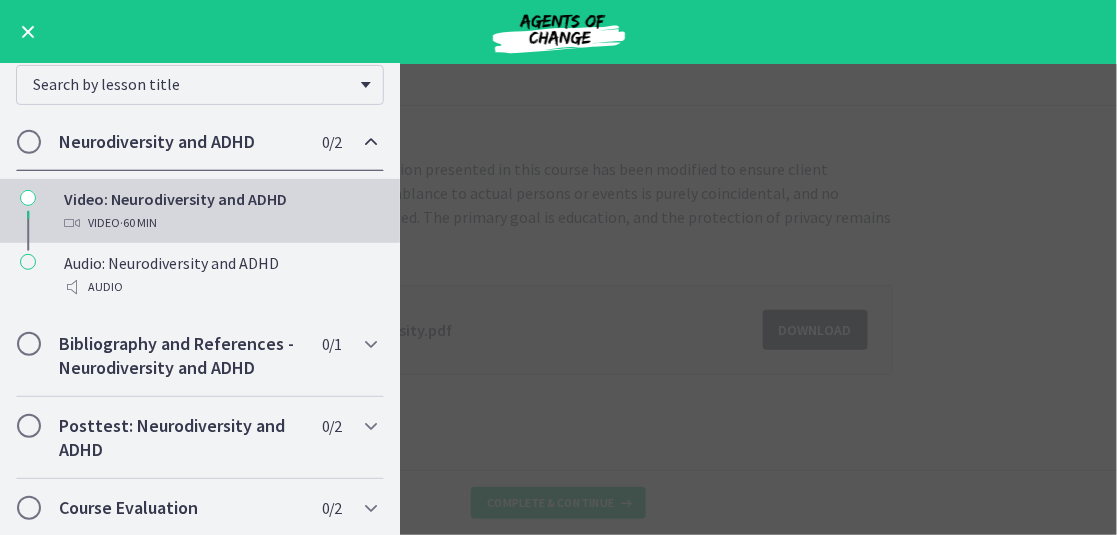 click at bounding box center (28, 32) 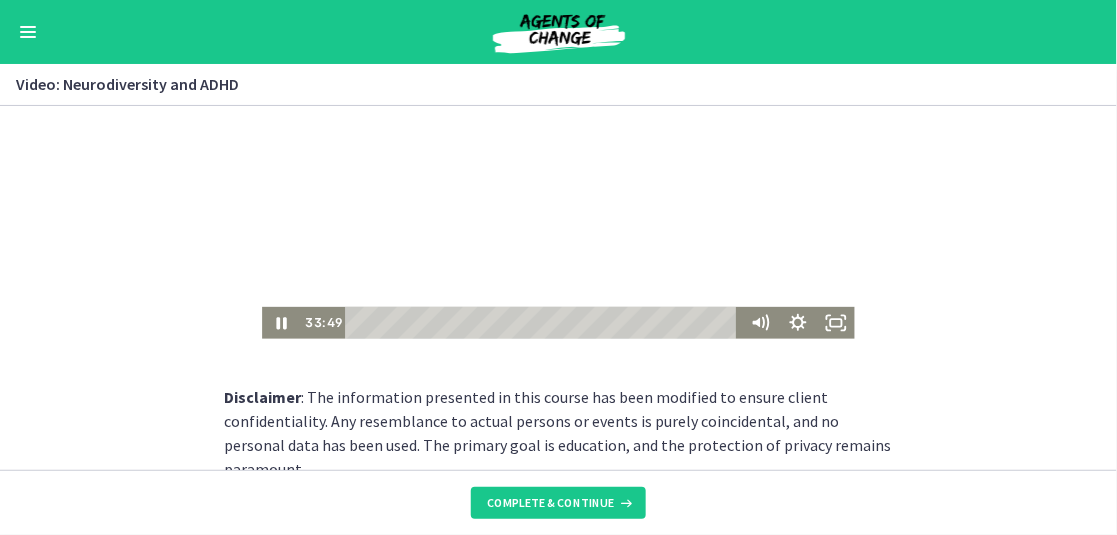 scroll, scrollTop: 0, scrollLeft: 0, axis: both 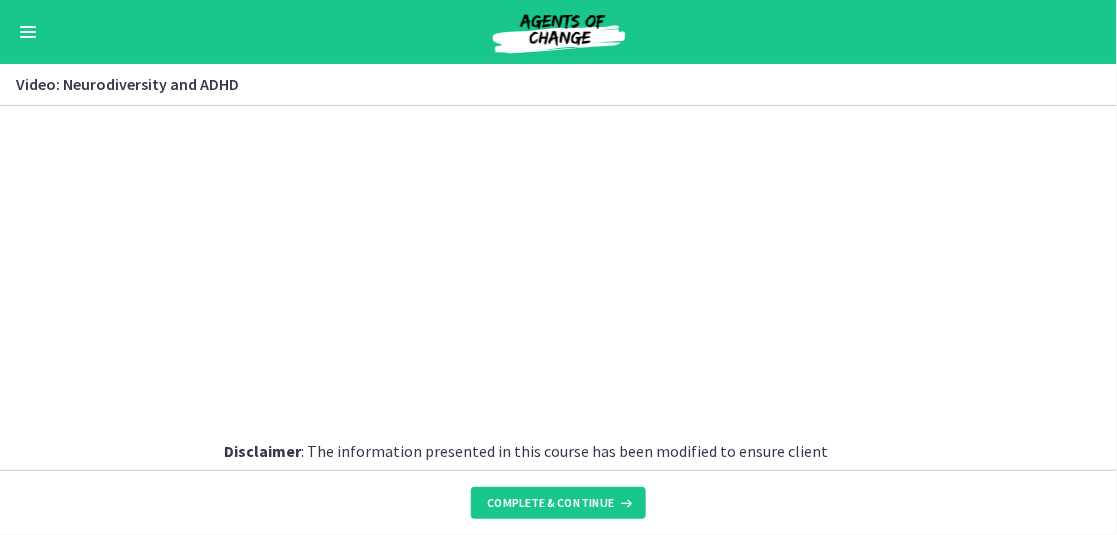 click at bounding box center (28, 32) 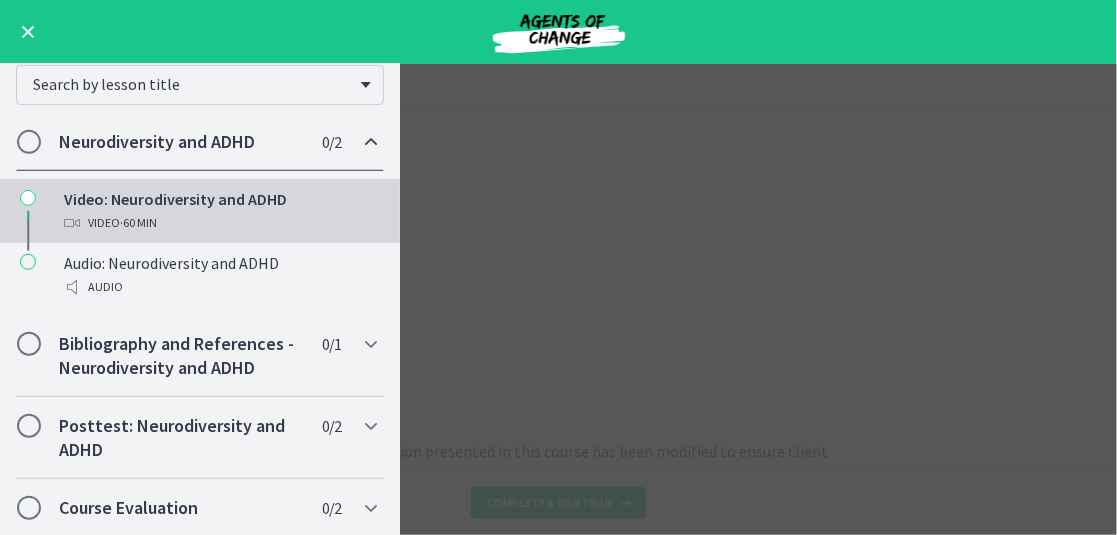 click on "Video: Neurodiversity and ADHD
Enable fullscreen
Disclaimer : The information presented in this course has been modified to ensure client confidentiality. Any resemblance to actual persons or events is purely coincidental, and no personal data has been used. The primary goal is education, and the protection of privacy remains paramount.
ADHD and Neurodiversity.pdf
Download
Opens in a new window" at bounding box center [558, 299] 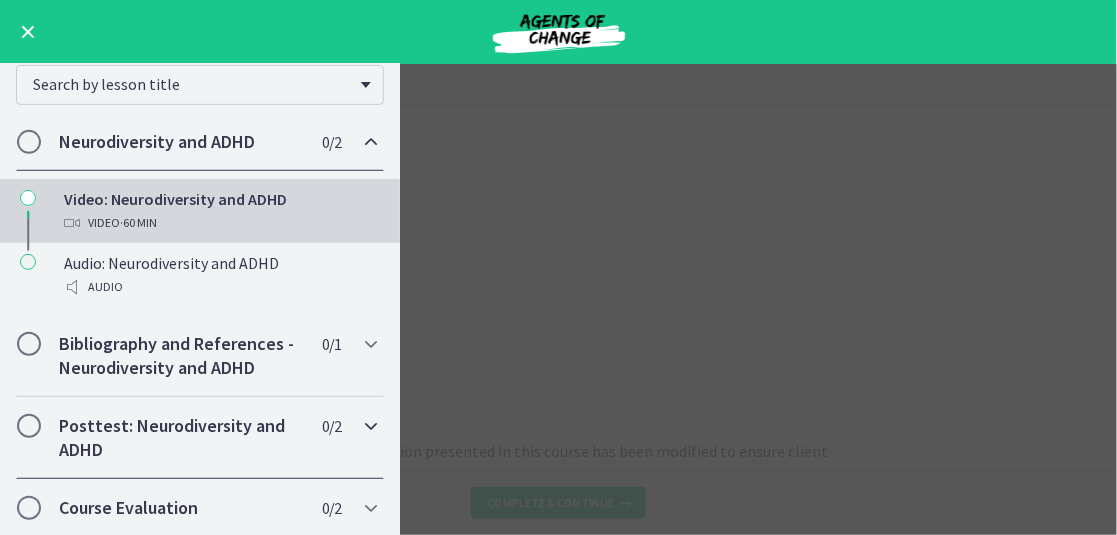 click on "Posttest: Neurodiversity and ADHD
0  /  2
Completed" at bounding box center [200, 438] 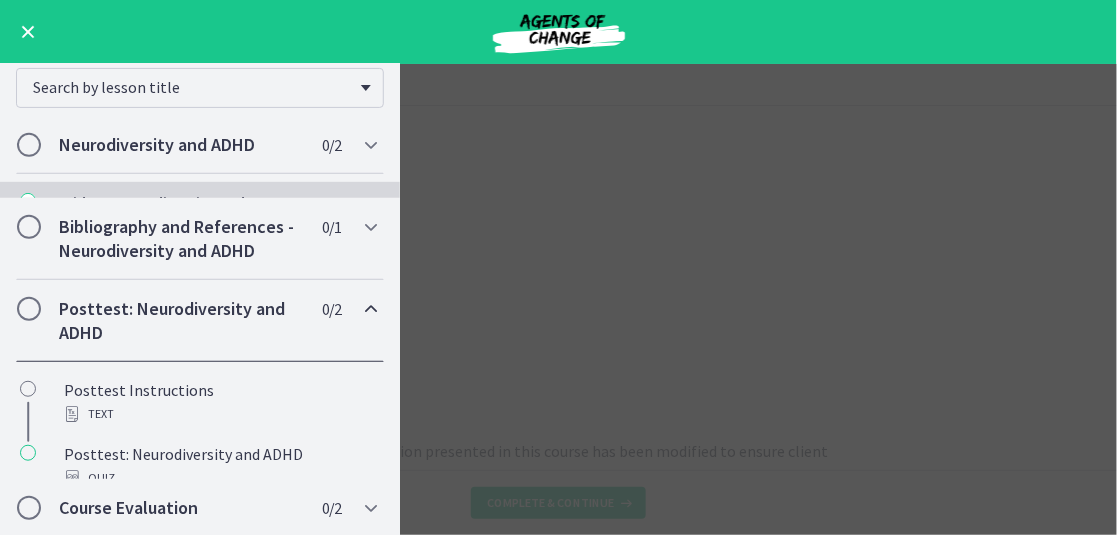 scroll, scrollTop: 179, scrollLeft: 0, axis: vertical 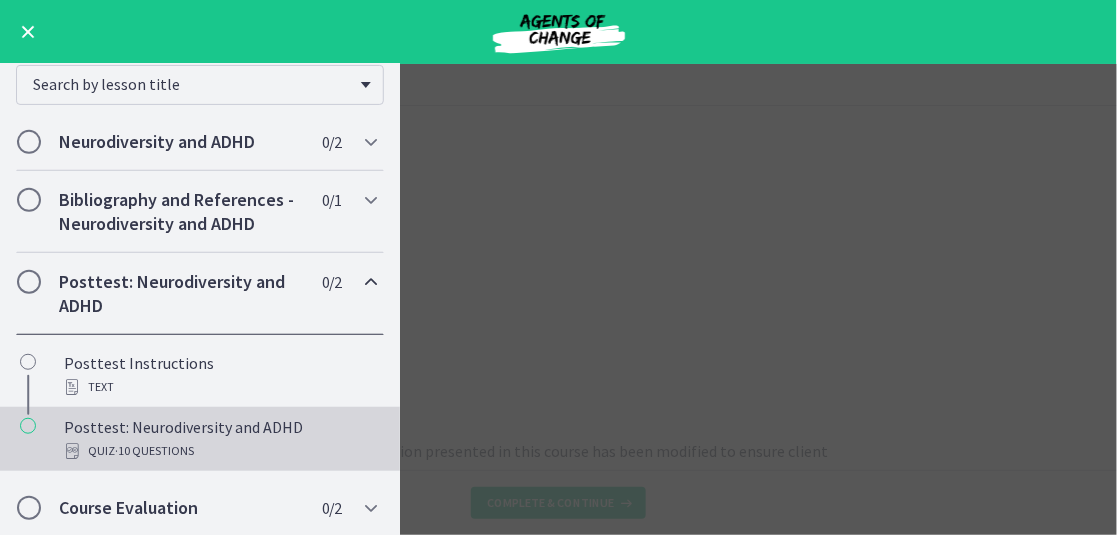 click on "Posttest: Neurodiversity and ADHD
Quiz
·  10 Questions" at bounding box center (220, 439) 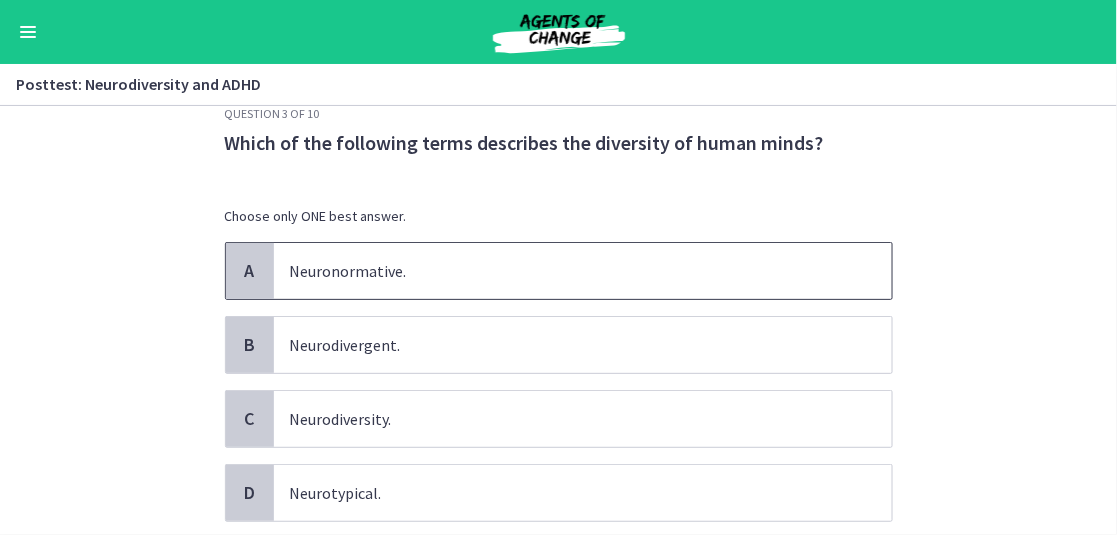 scroll, scrollTop: 43, scrollLeft: 0, axis: vertical 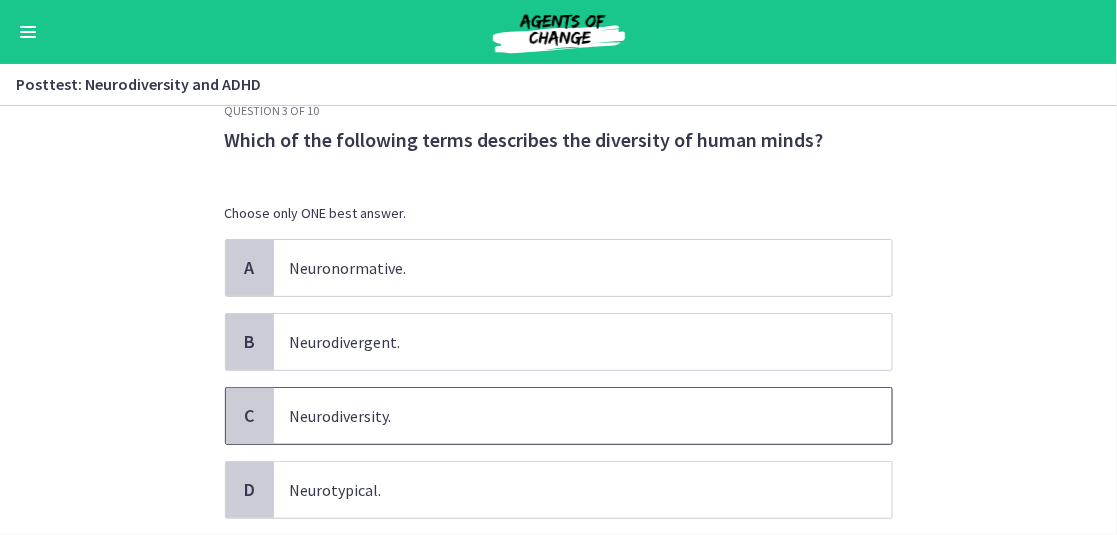 click on "C" at bounding box center (250, 416) 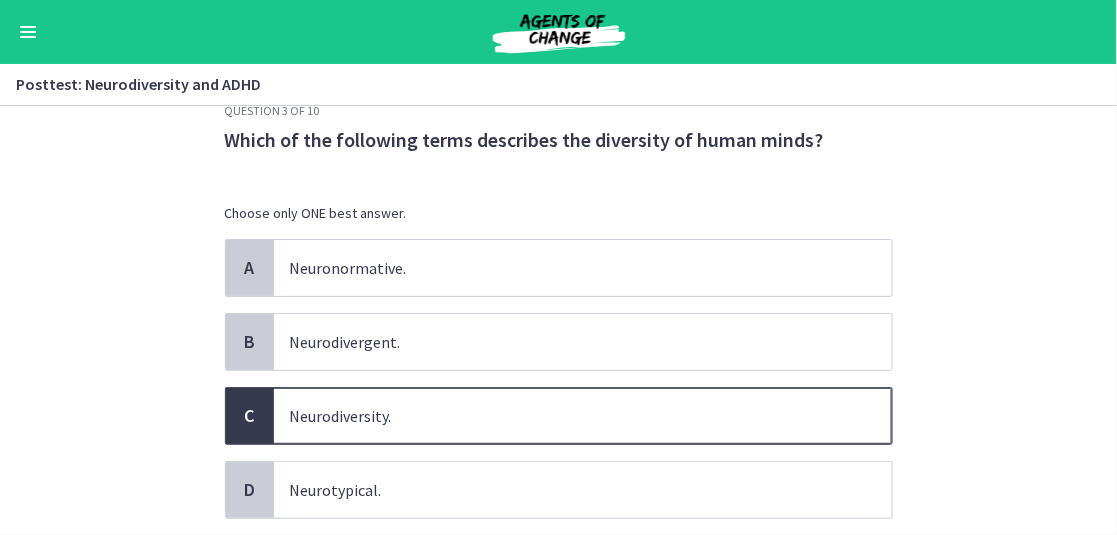scroll, scrollTop: 169, scrollLeft: 0, axis: vertical 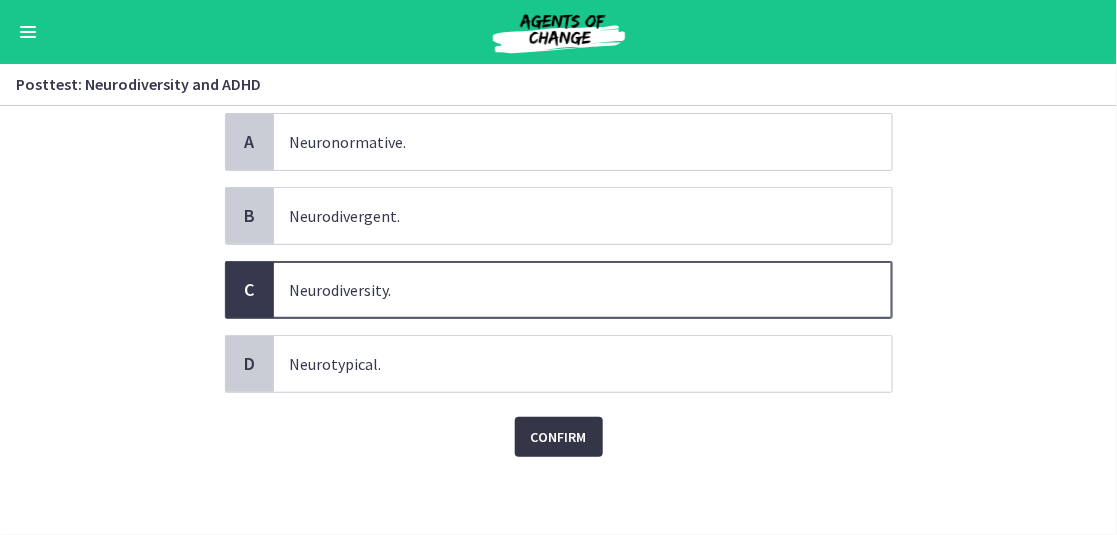 click on "Confirm" at bounding box center (559, 437) 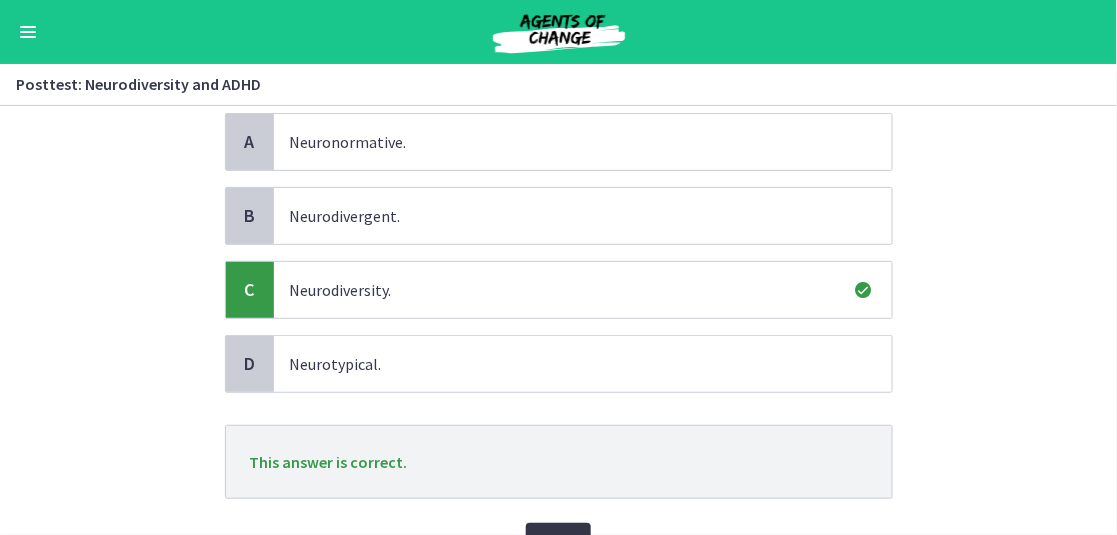 scroll, scrollTop: 274, scrollLeft: 0, axis: vertical 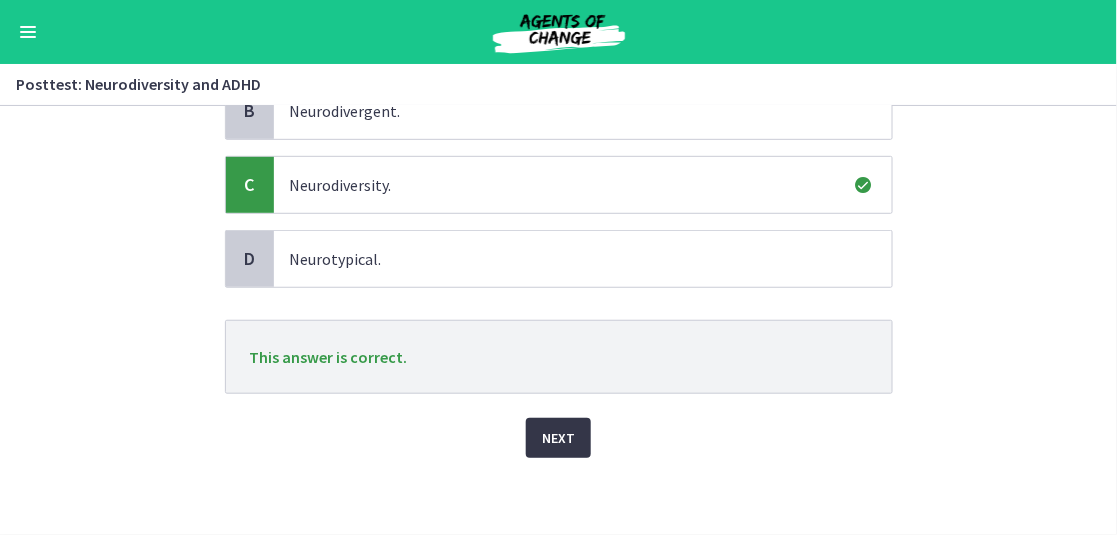 click on "Next" at bounding box center [558, 438] 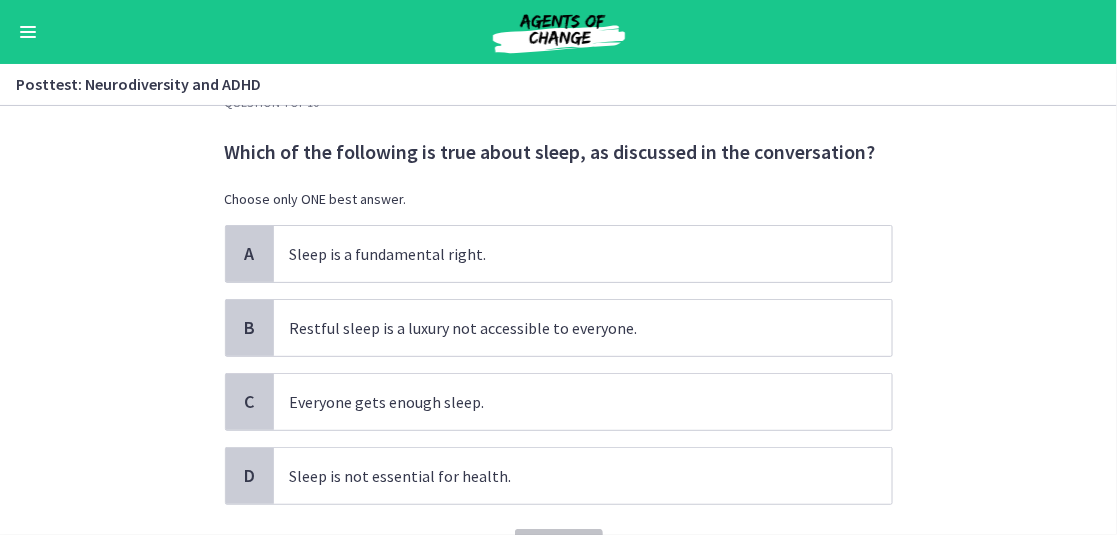 scroll, scrollTop: 0, scrollLeft: 0, axis: both 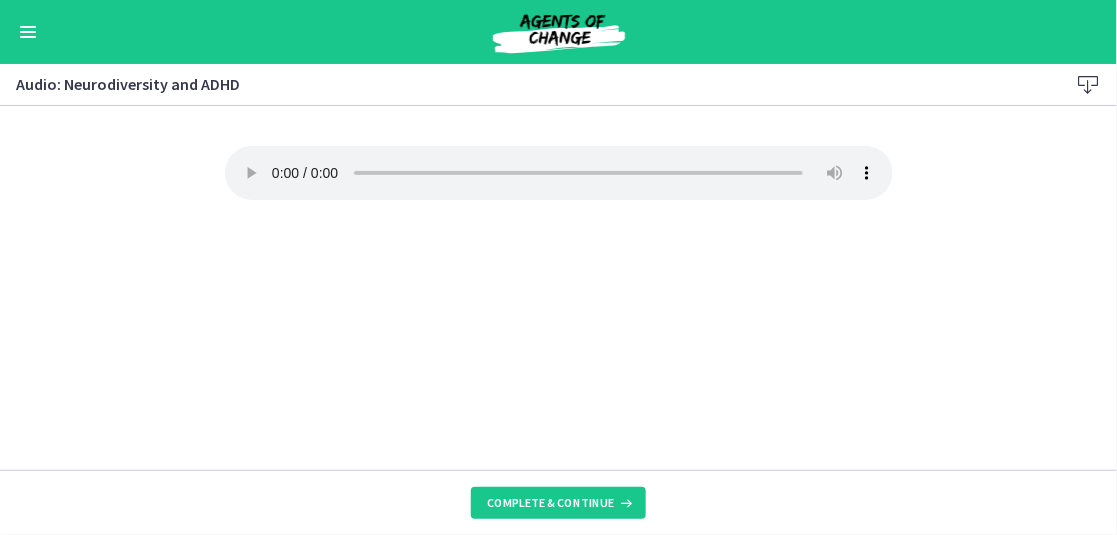 click at bounding box center (28, 32) 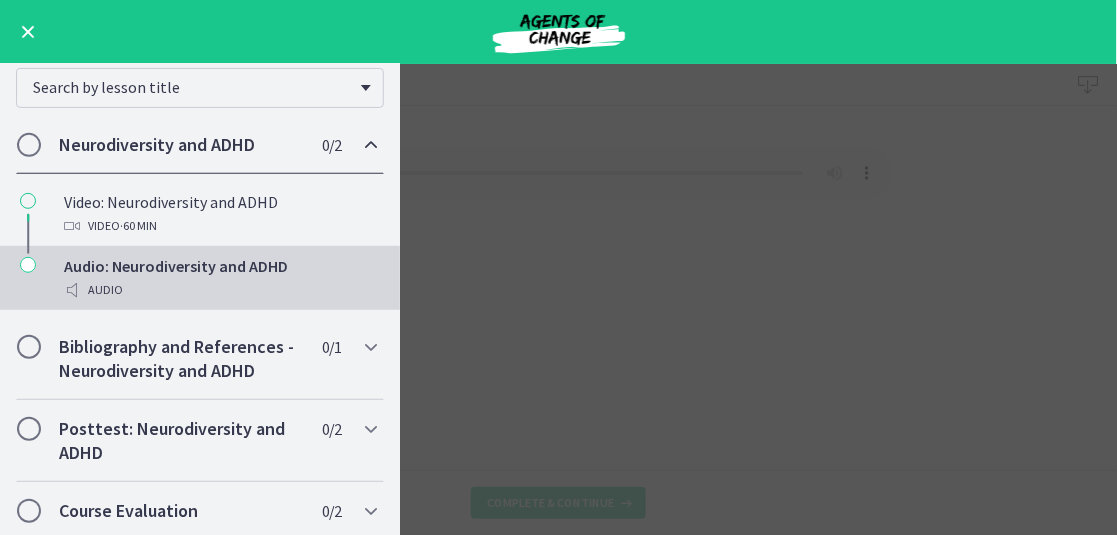 scroll, scrollTop: 179, scrollLeft: 0, axis: vertical 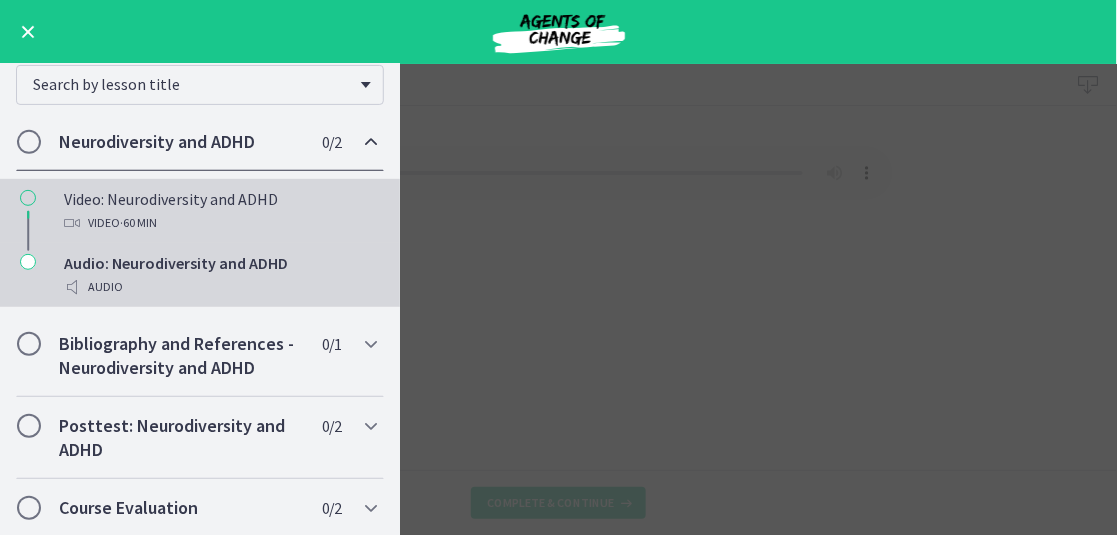 click on "Video: Neurodiversity and ADHD
Video
·  60 min" at bounding box center (220, 211) 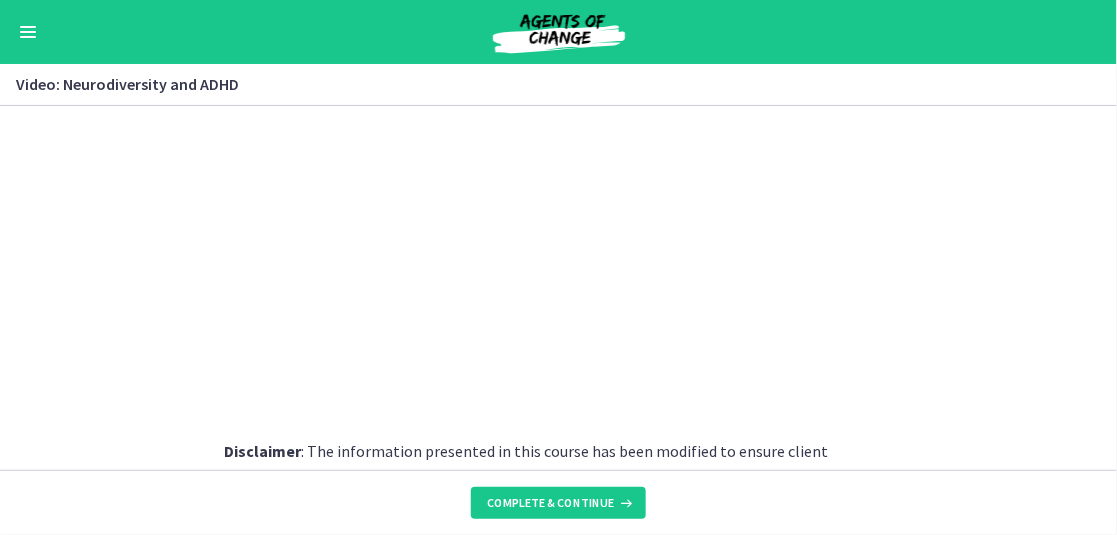 scroll, scrollTop: 0, scrollLeft: 0, axis: both 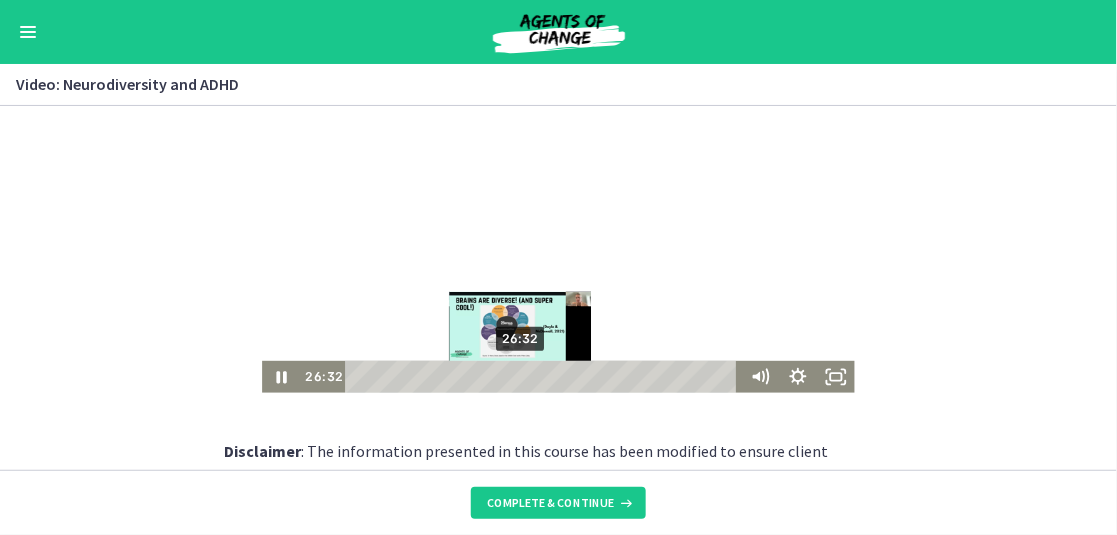 click on "26:32" at bounding box center (545, 376) 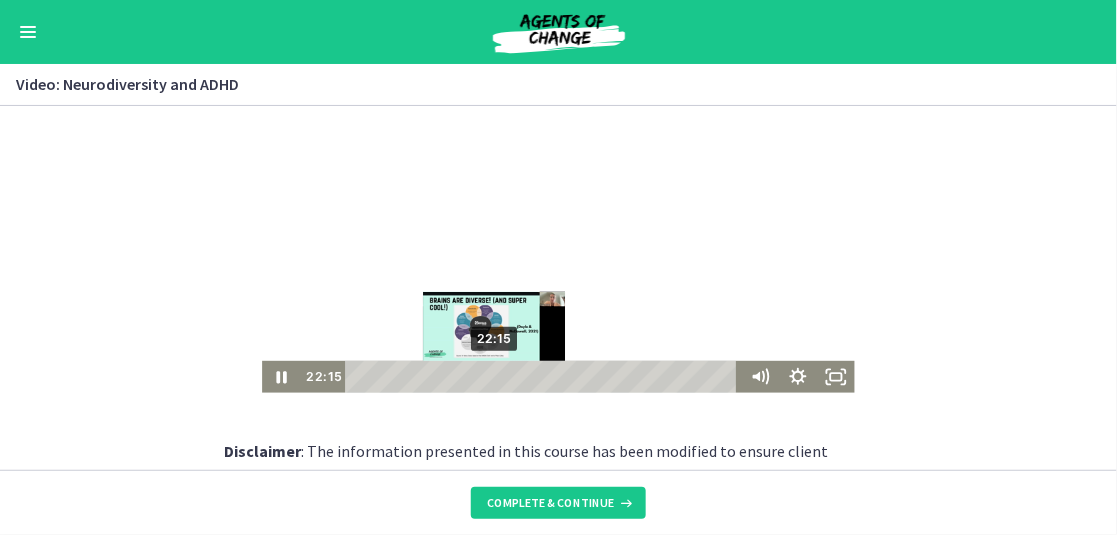 drag, startPoint x: 523, startPoint y: 373, endPoint x: 496, endPoint y: 377, distance: 27.294687 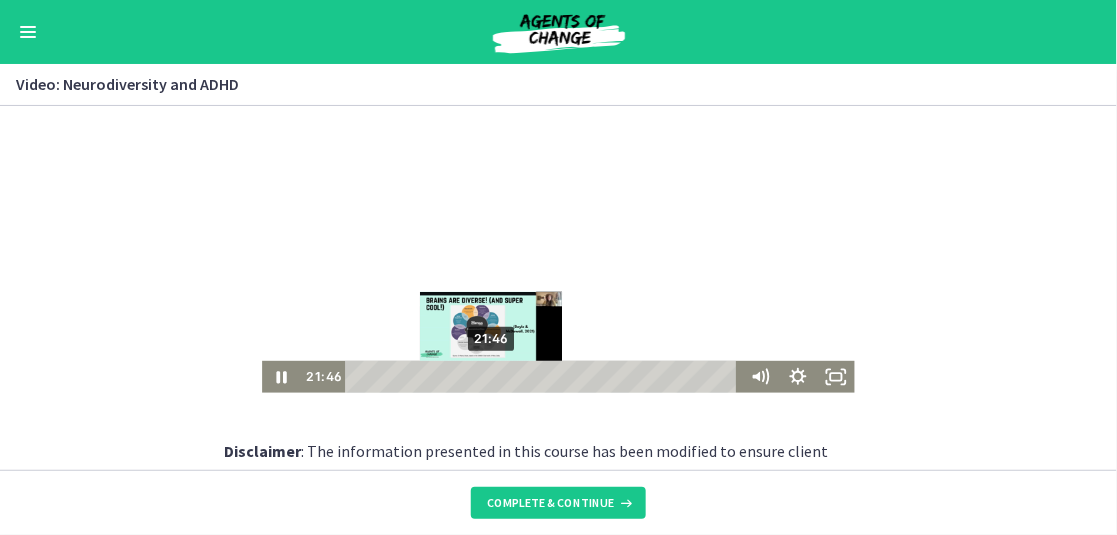 click at bounding box center (491, 376) 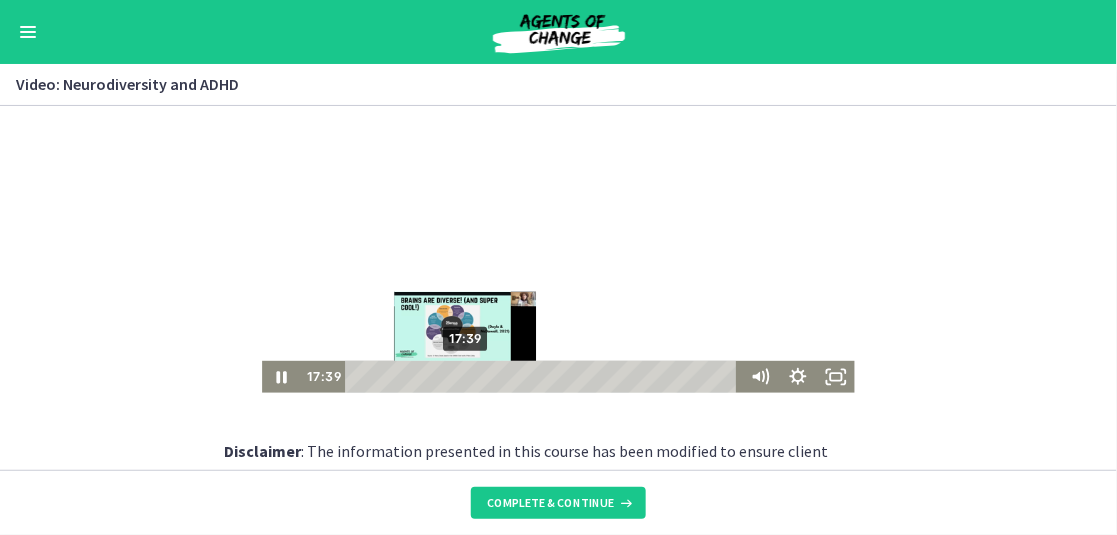 drag, startPoint x: 491, startPoint y: 377, endPoint x: 467, endPoint y: 376, distance: 24.020824 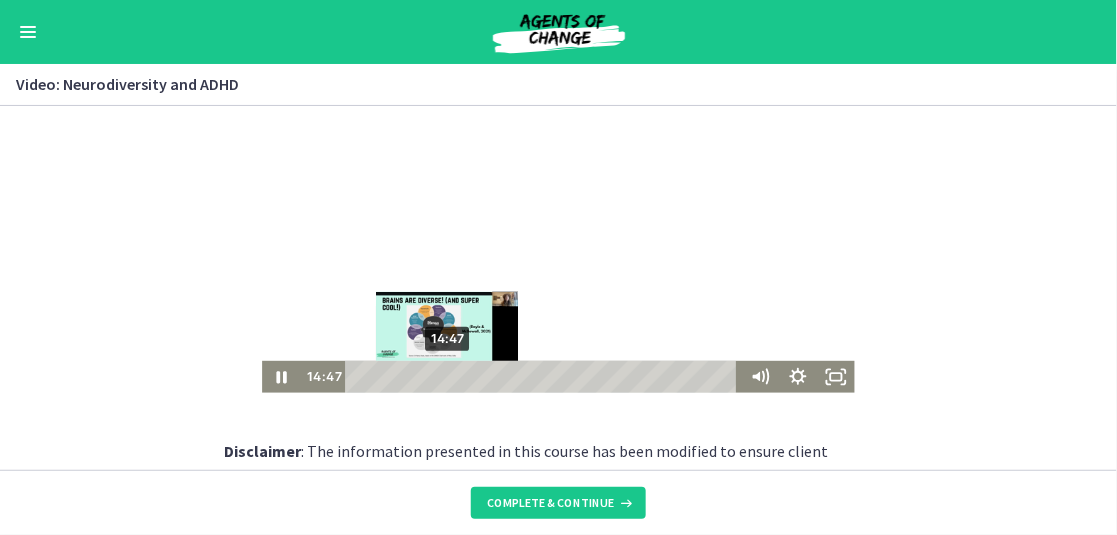 drag, startPoint x: 467, startPoint y: 376, endPoint x: 449, endPoint y: 374, distance: 18.110771 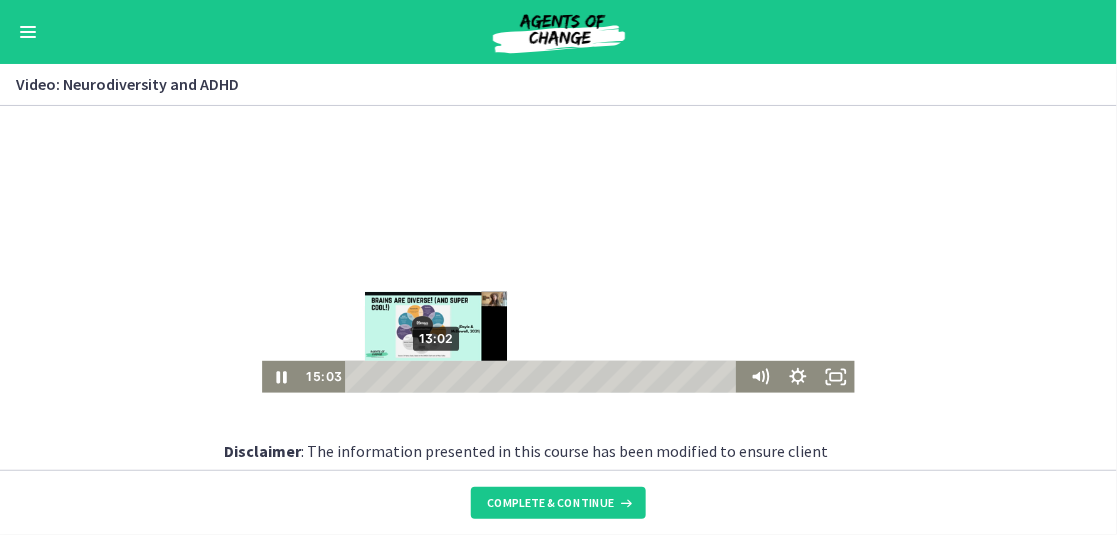 click on "13:02" at bounding box center (545, 376) 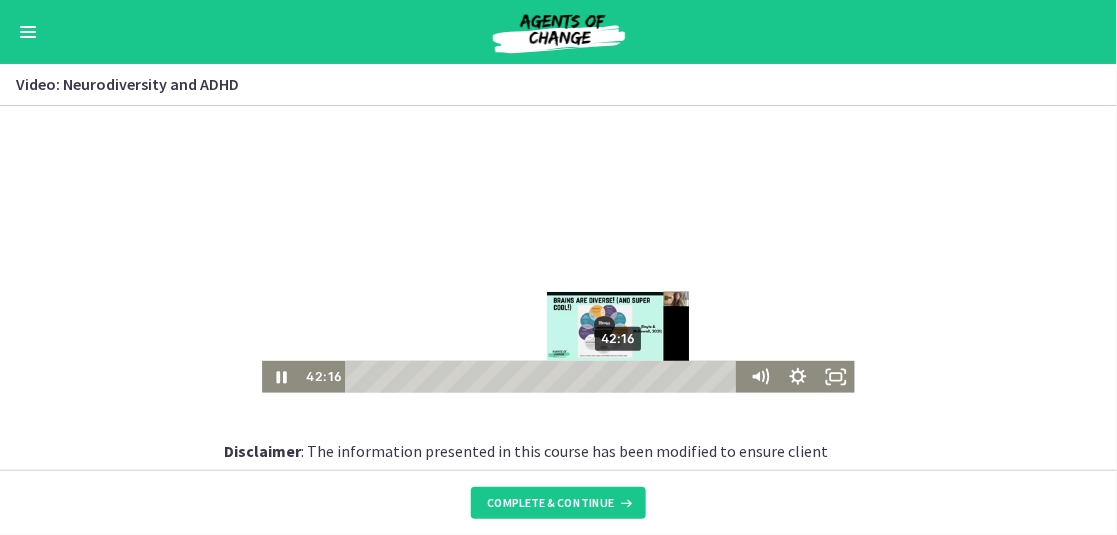 click on "42:16" at bounding box center (545, 376) 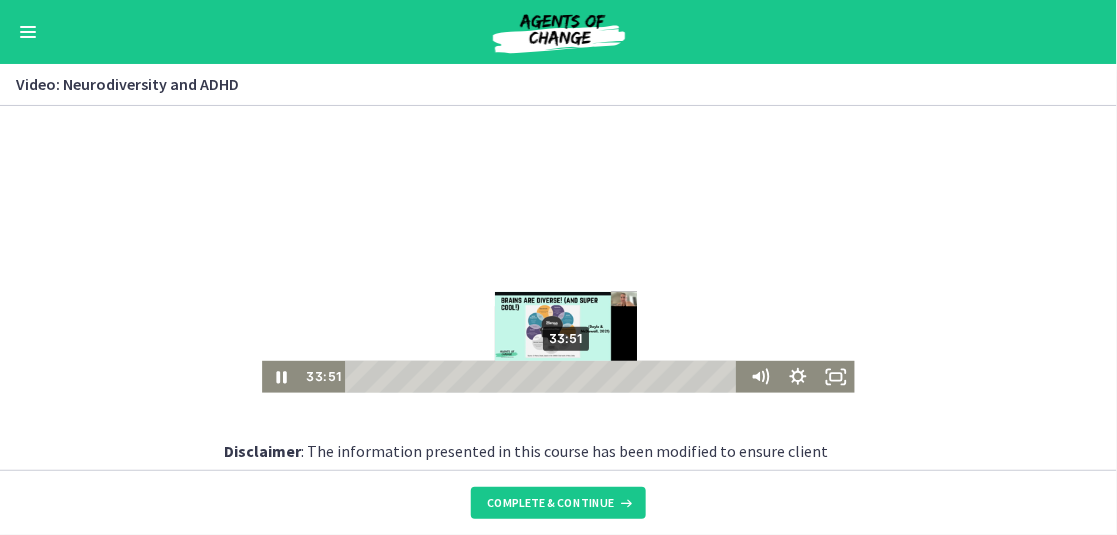 click on "33:51" at bounding box center [545, 376] 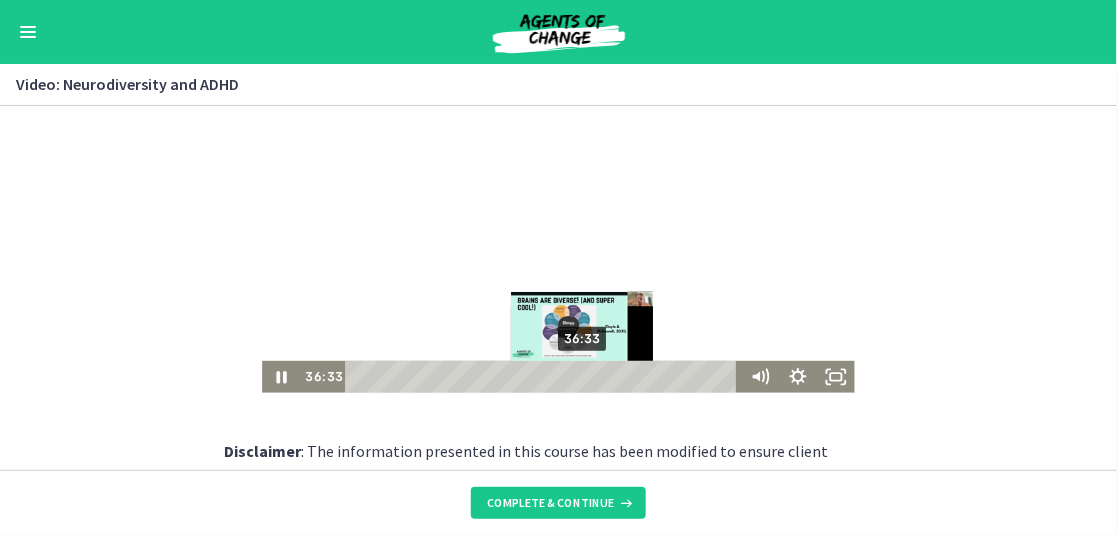 drag, startPoint x: 569, startPoint y: 375, endPoint x: 585, endPoint y: 377, distance: 16.124516 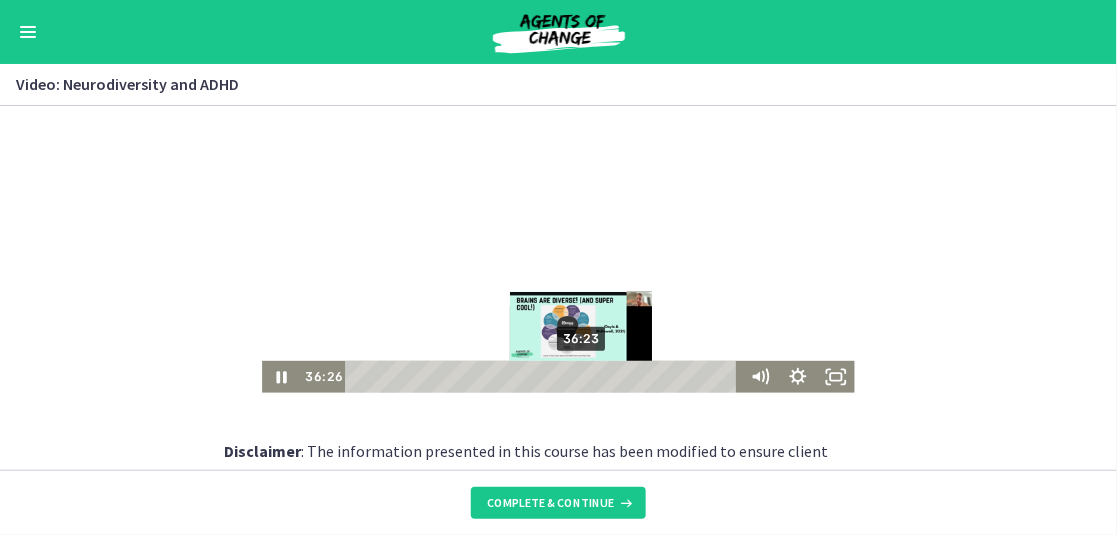 click at bounding box center (582, 376) 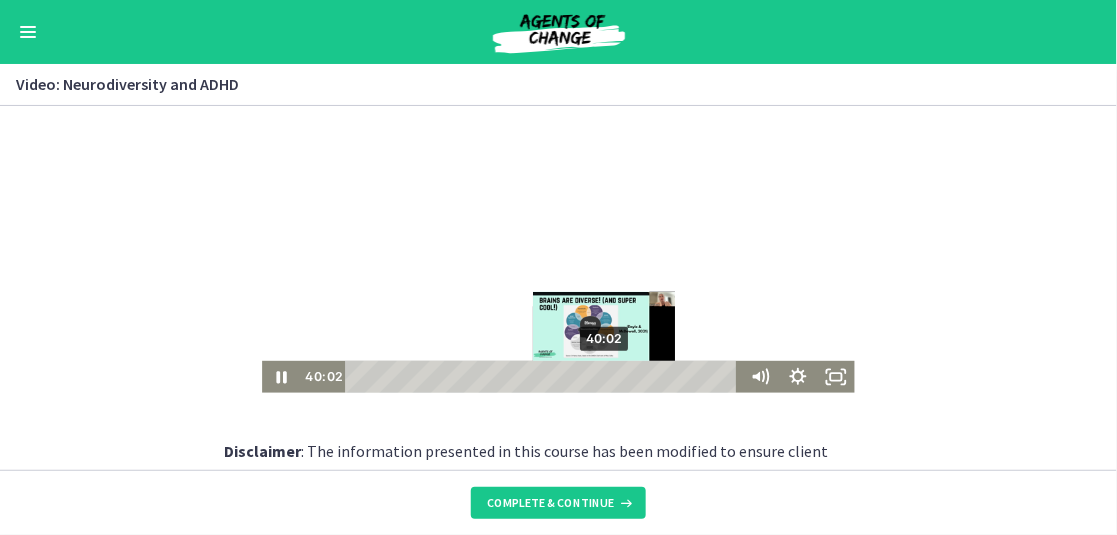 drag, startPoint x: 594, startPoint y: 373, endPoint x: 607, endPoint y: 373, distance: 13 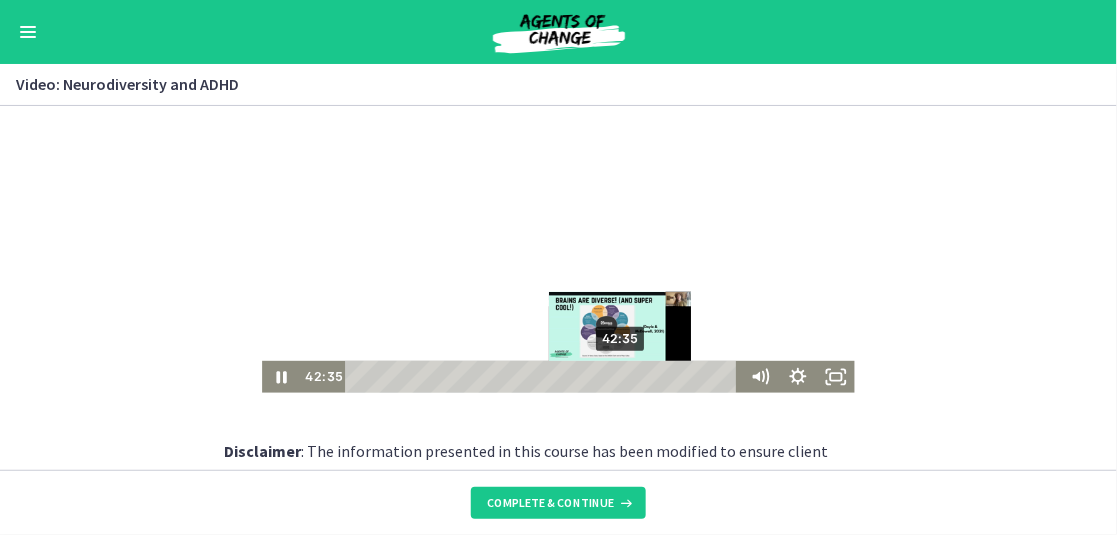 drag, startPoint x: 612, startPoint y: 376, endPoint x: 624, endPoint y: 377, distance: 12.0415945 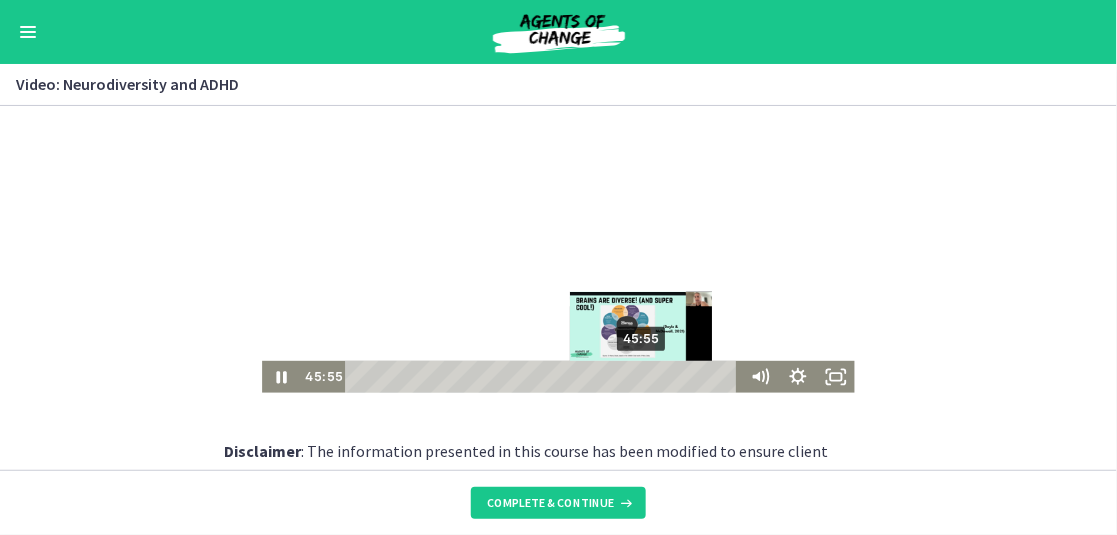 drag, startPoint x: 625, startPoint y: 375, endPoint x: 645, endPoint y: 375, distance: 20 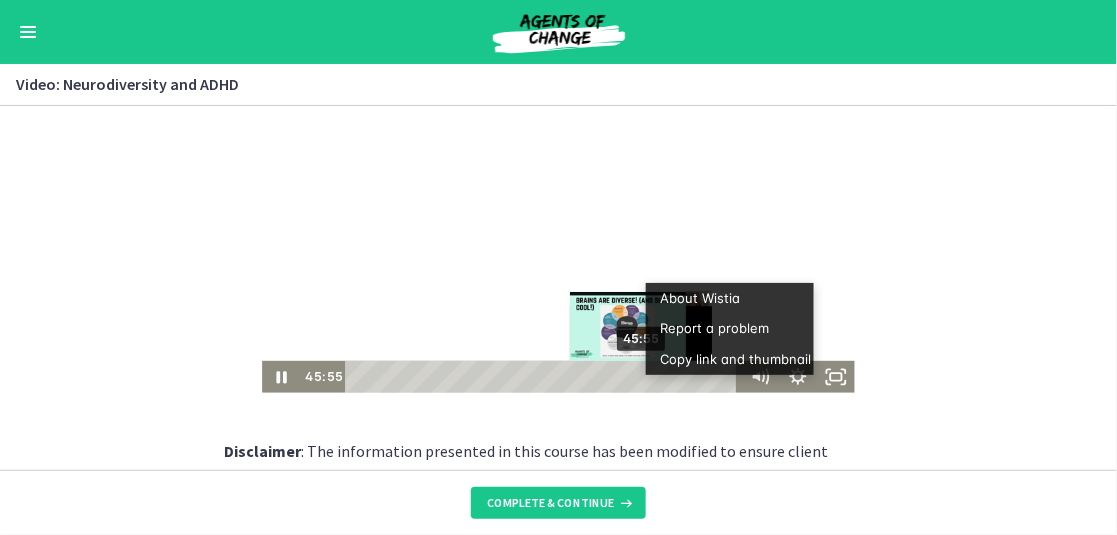scroll, scrollTop: 0, scrollLeft: 0, axis: both 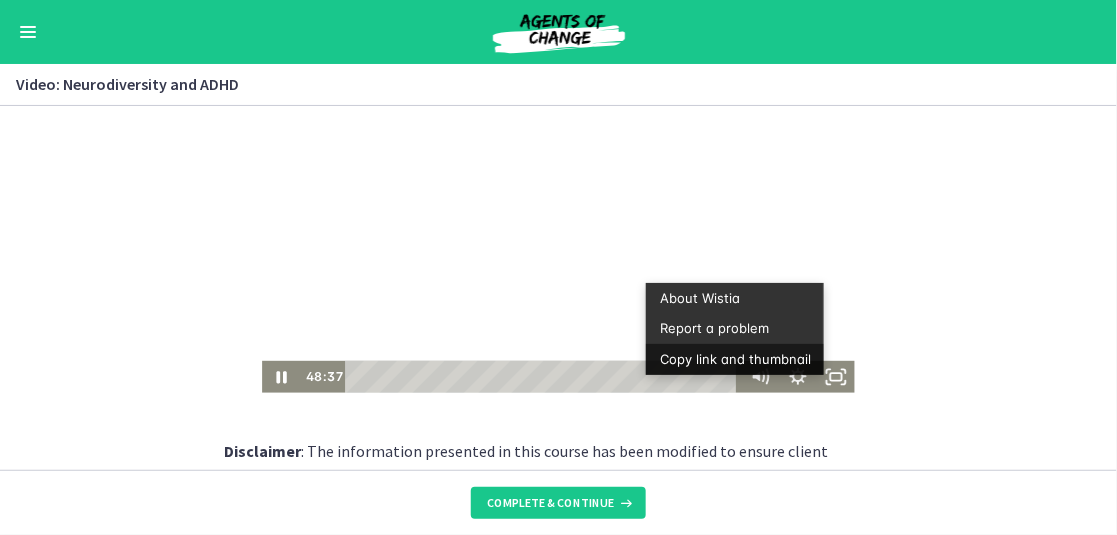 click on "Click for sound
@keyframes VOLUME_SMALL_WAVE_FLASH {
0% { opacity: 0; }
33% { opacity: 1; }
66% { opacity: 1; }
100% { opacity: 0; }
}
@keyframes VOLUME_LARGE_WAVE_FLASH {
0% { opacity: 0; }
33% { opacity: 1; }
66% { opacity: 1; }
100% { opacity: 0; }
}
.volume__small-wave {
animation: VOLUME_SMALL_WAVE_FLASH 2s infinite;
opacity: 0;
}
.volume__large-wave {
animation: VOLUME_LARGE_WAVE_FLASH 2s infinite .3s;
opacity: 0;
}
48:37 45:36 About Wistia Report a problem Copy link and thumbnail" at bounding box center [558, 248] 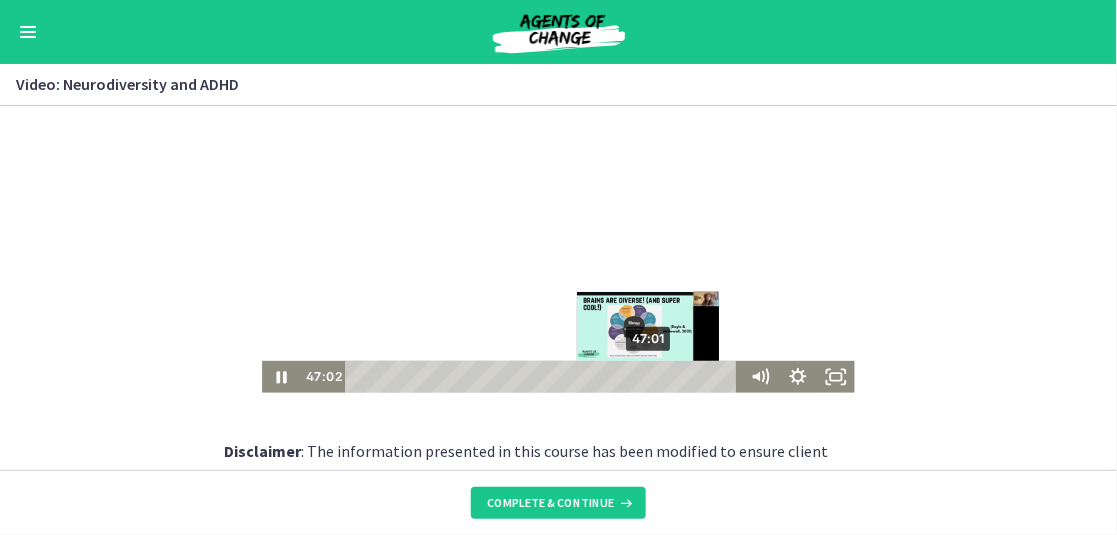 click on "47:01" at bounding box center [545, 376] 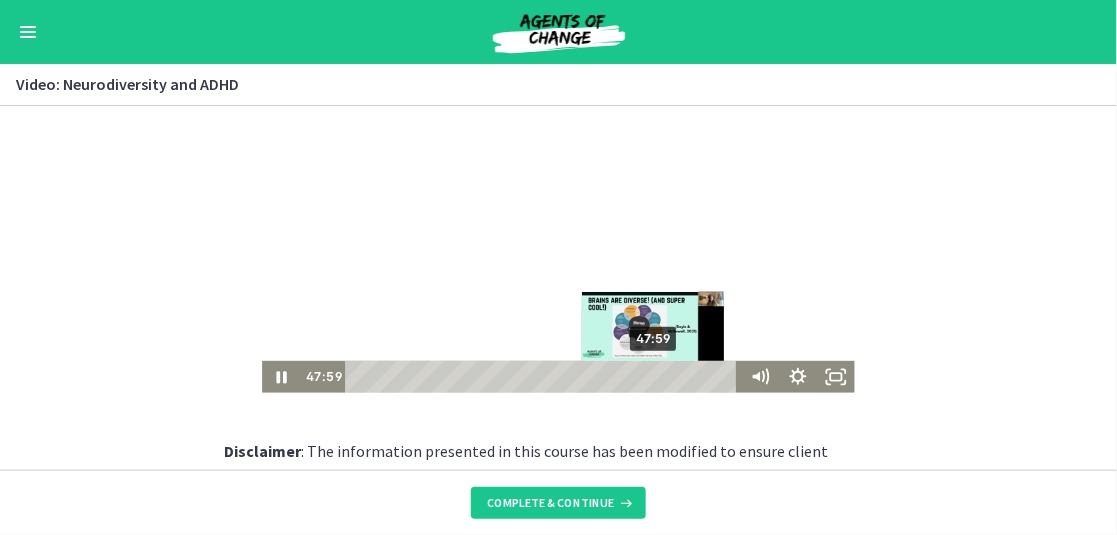 click at bounding box center [654, 376] 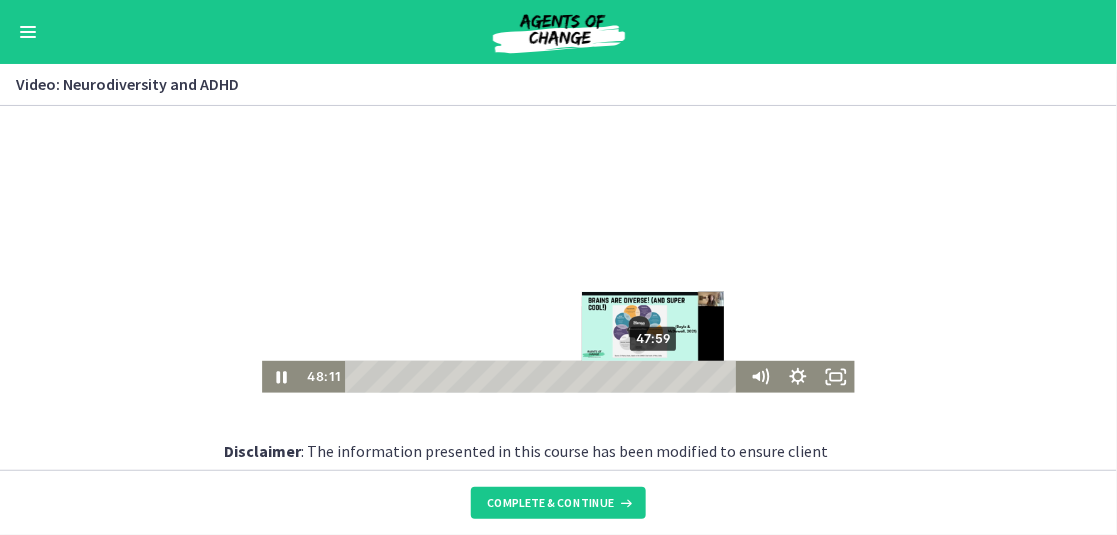 click at bounding box center (655, 376) 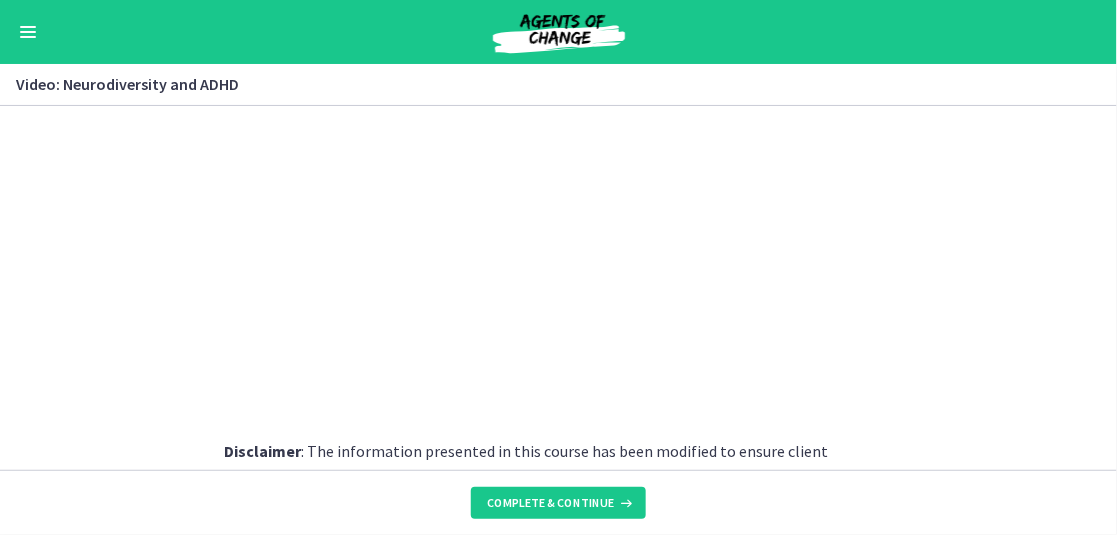 click at bounding box center (558, 248) 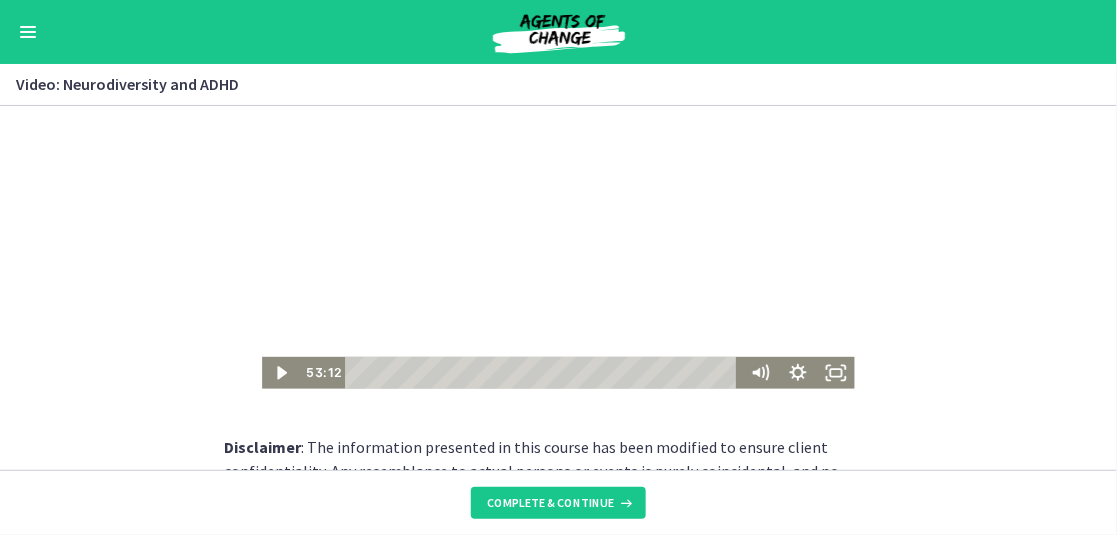 scroll, scrollTop: 0, scrollLeft: 0, axis: both 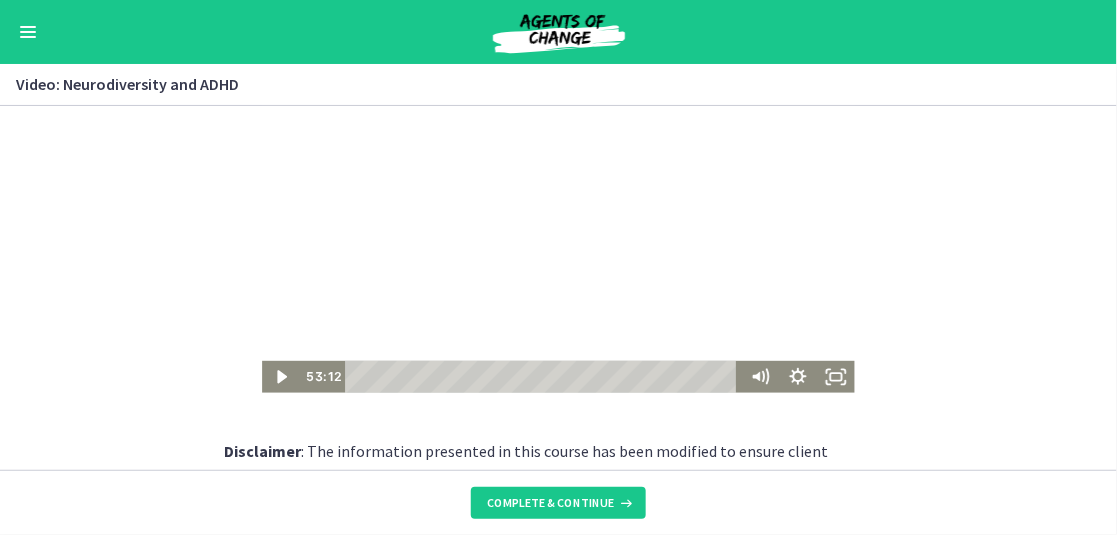 click at bounding box center [558, 248] 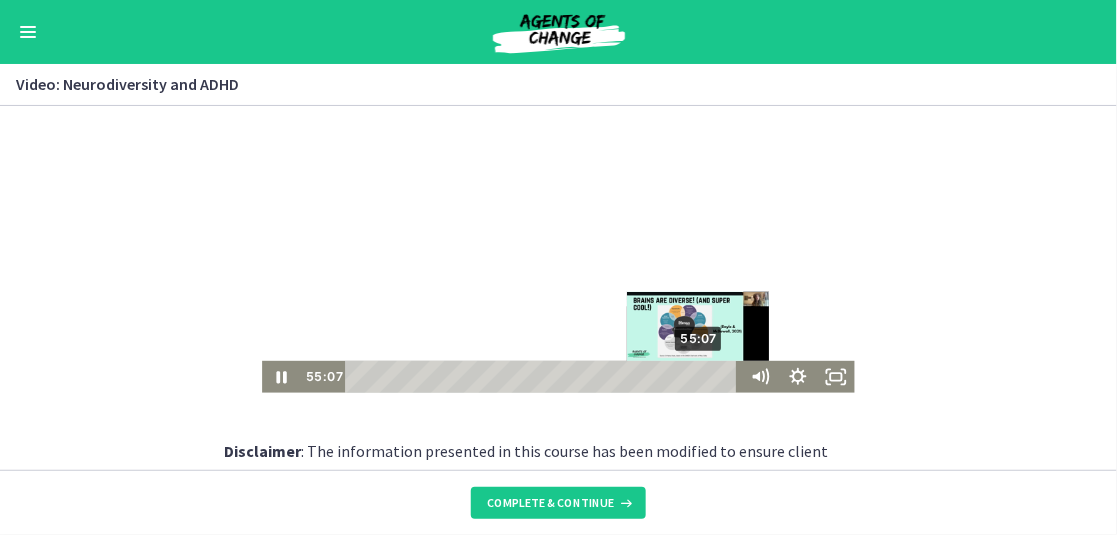 click on "55:07" at bounding box center [545, 376] 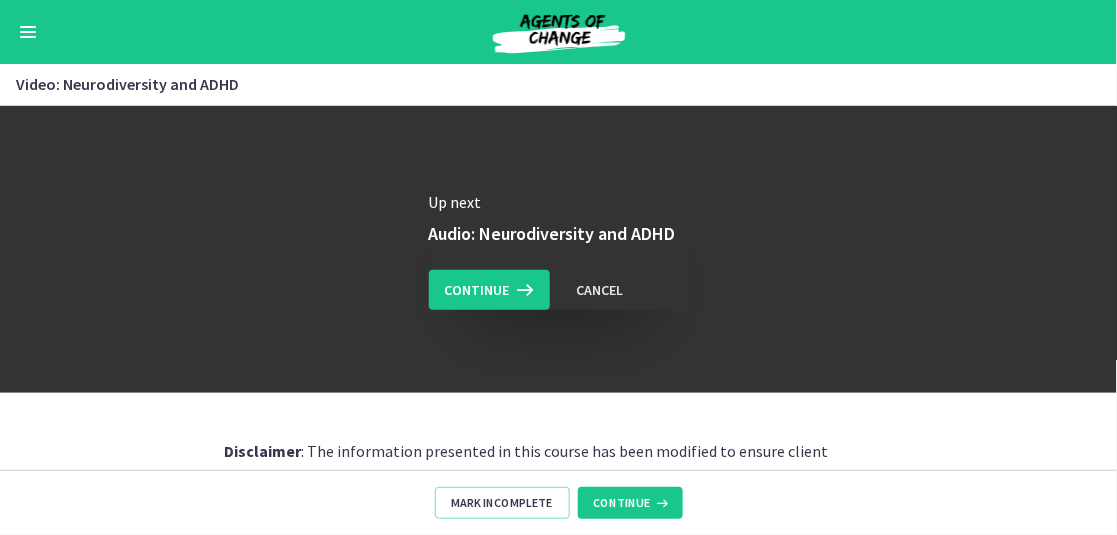 scroll, scrollTop: 0, scrollLeft: 0, axis: both 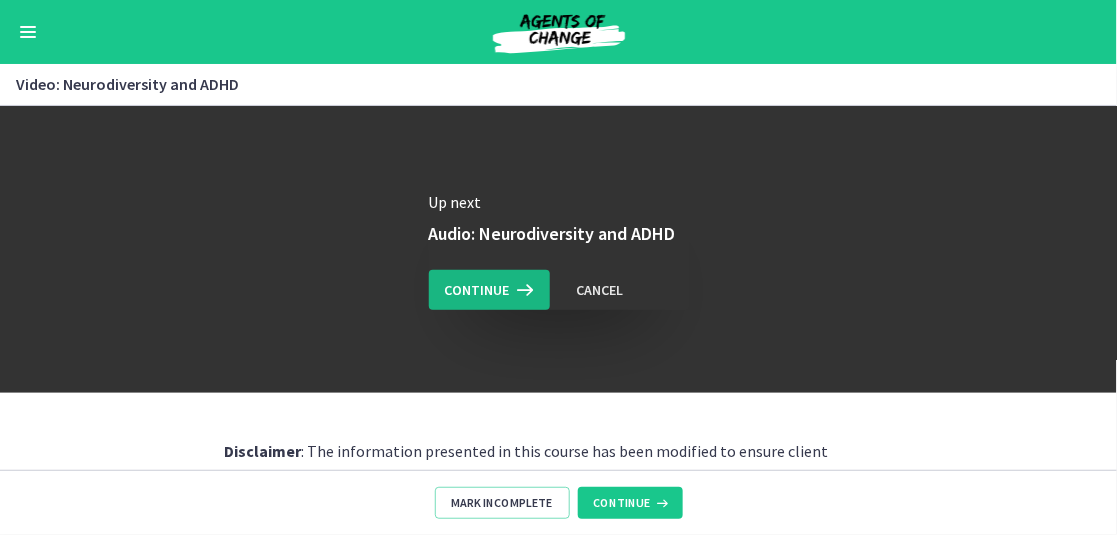 click on "Continue" at bounding box center [477, 290] 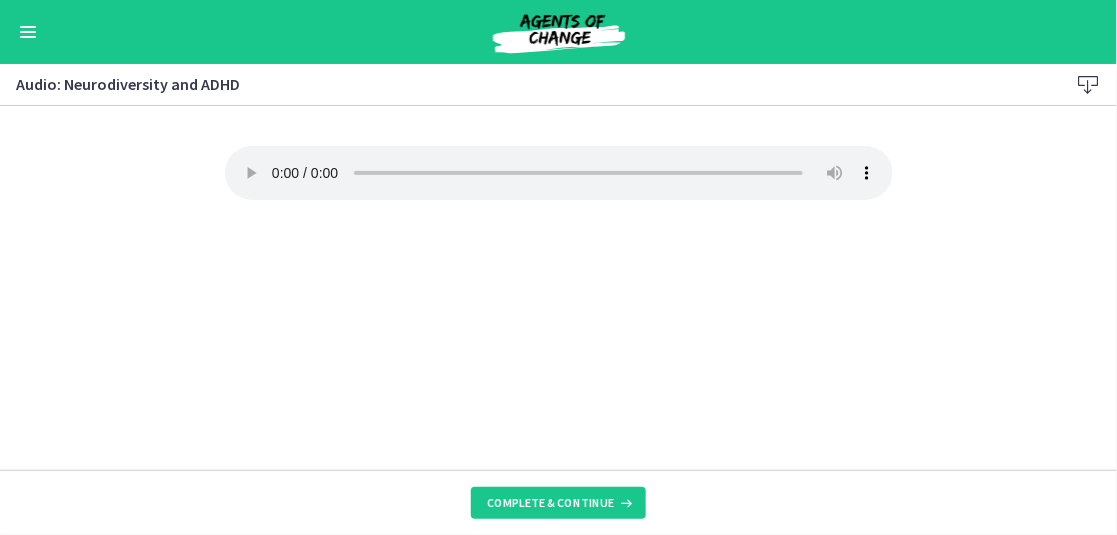 type 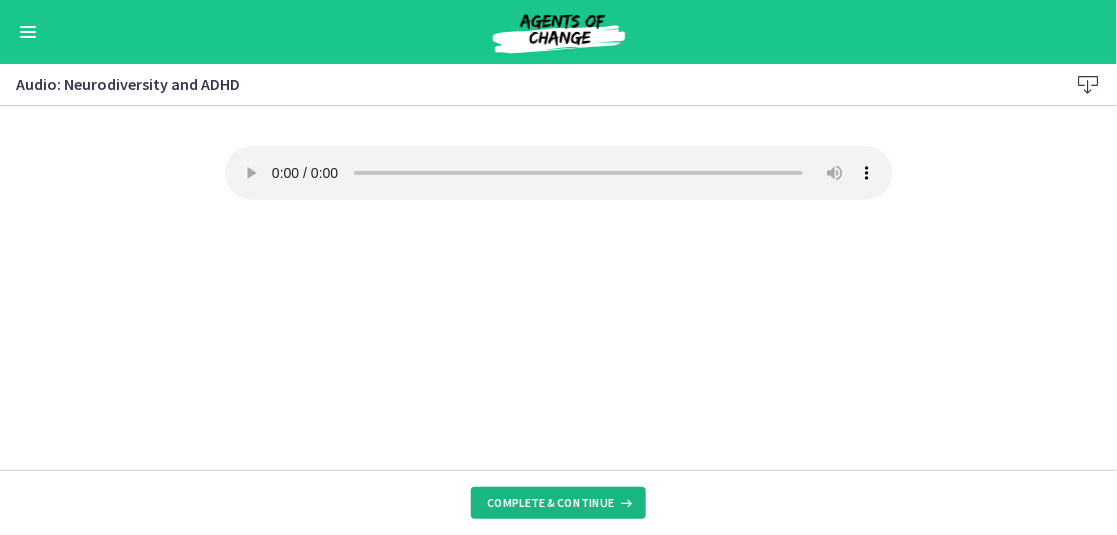 click on "Complete & continue" at bounding box center [550, 503] 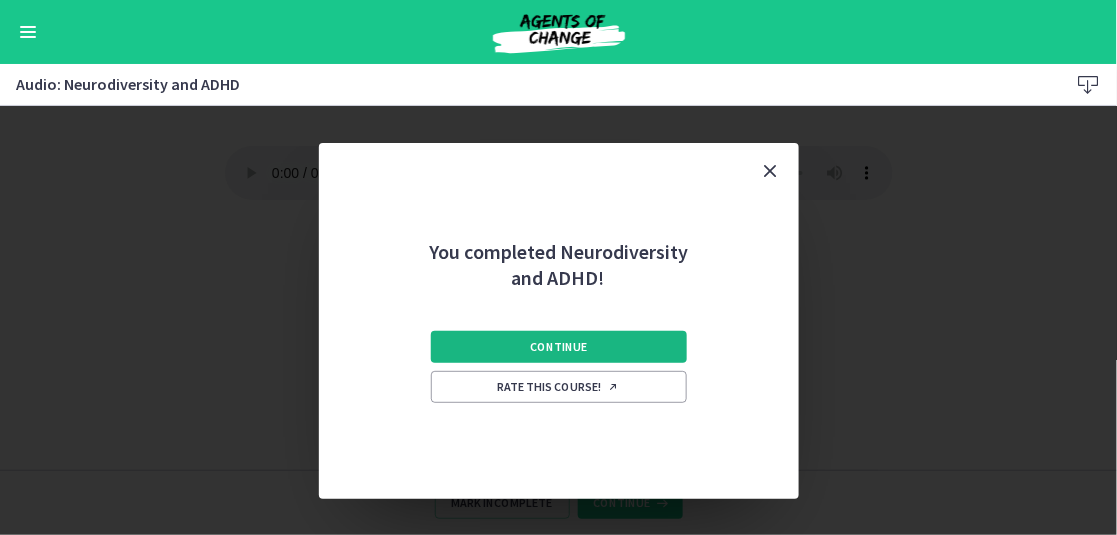 click on "Continue" at bounding box center (558, 347) 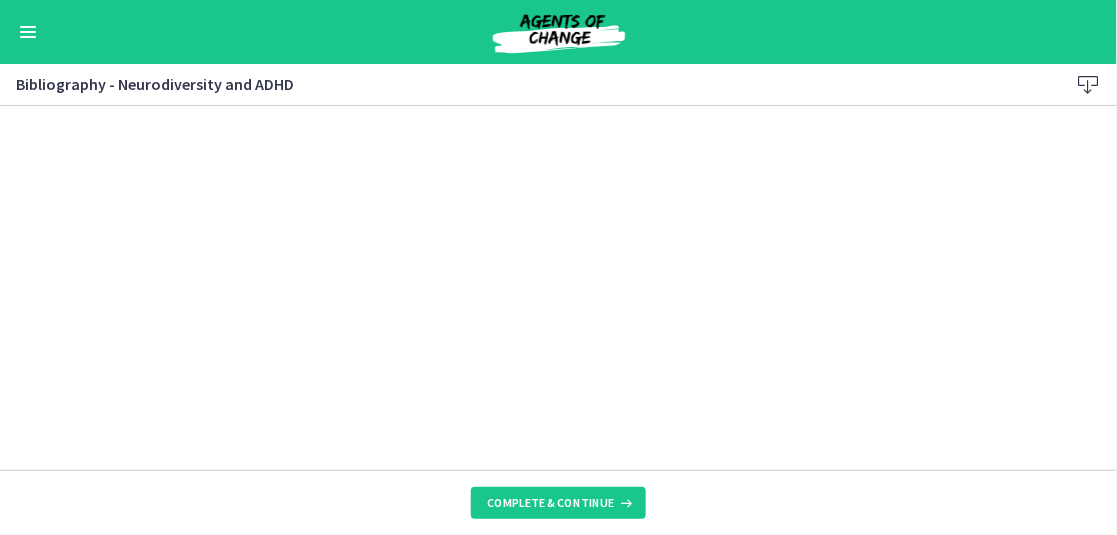 scroll, scrollTop: 115, scrollLeft: 0, axis: vertical 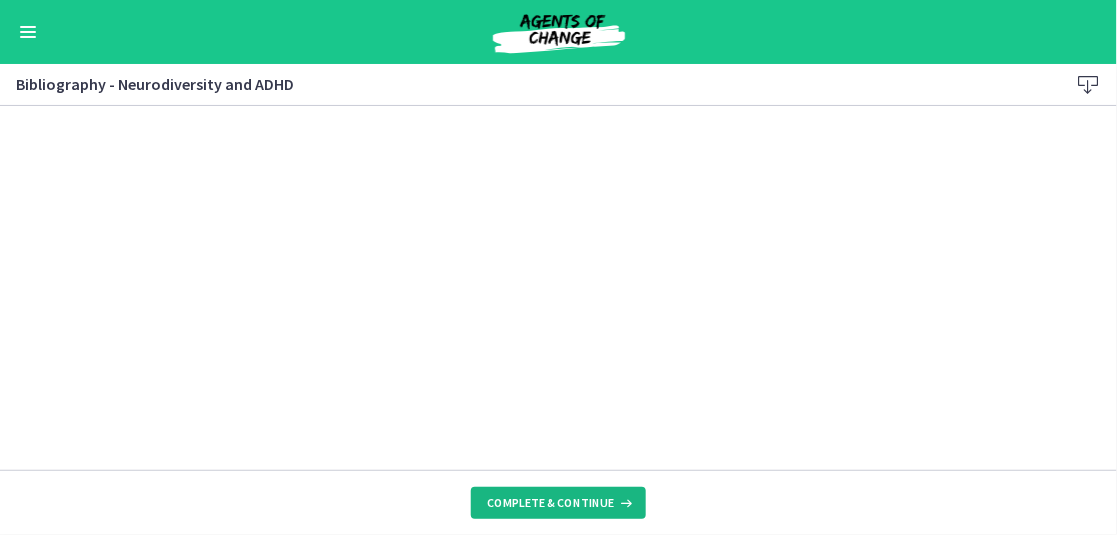 click on "Complete & continue" at bounding box center [550, 503] 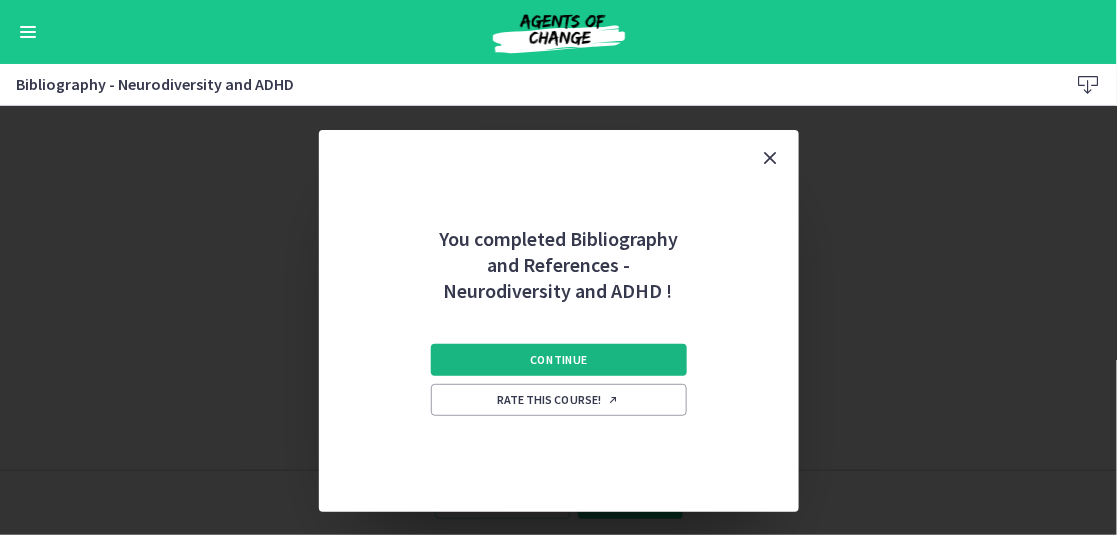 click on "Continue" at bounding box center (558, 360) 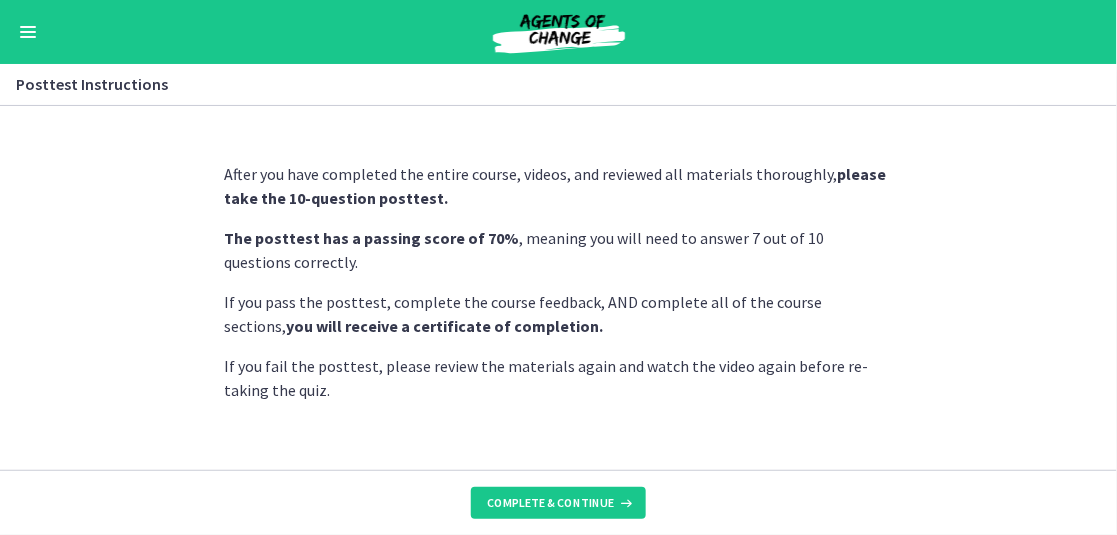 scroll, scrollTop: 179, scrollLeft: 0, axis: vertical 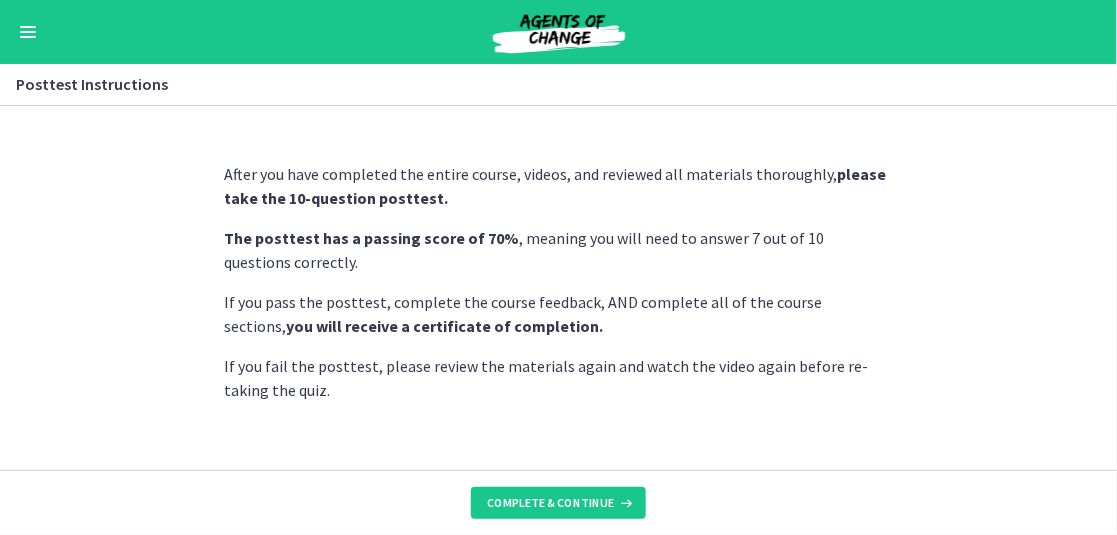 click on "If you fail the posttest, please review the materials again and watch the video again before re-taking the quiz." at bounding box center [559, 378] 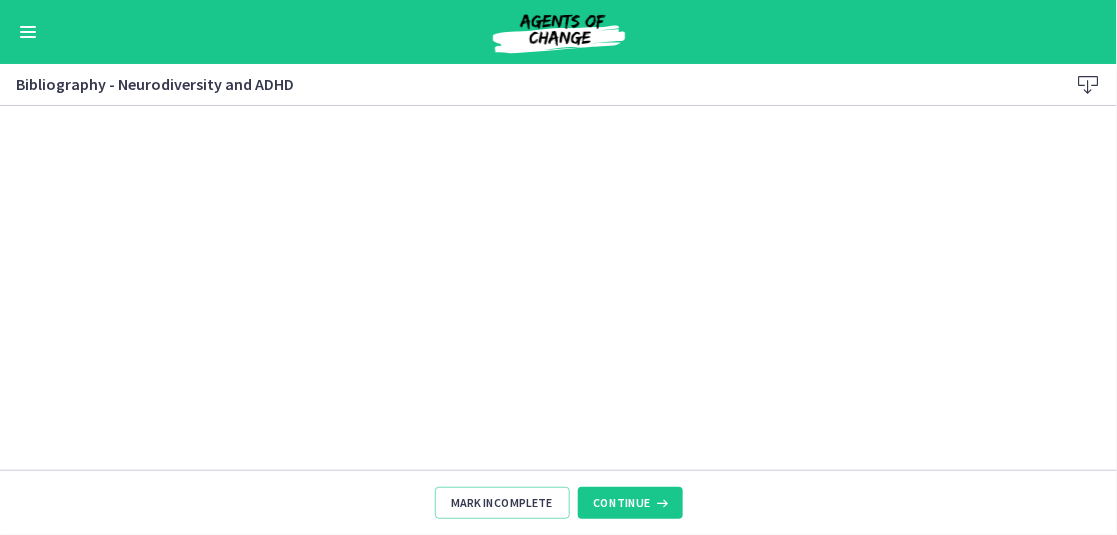 scroll, scrollTop: 115, scrollLeft: 0, axis: vertical 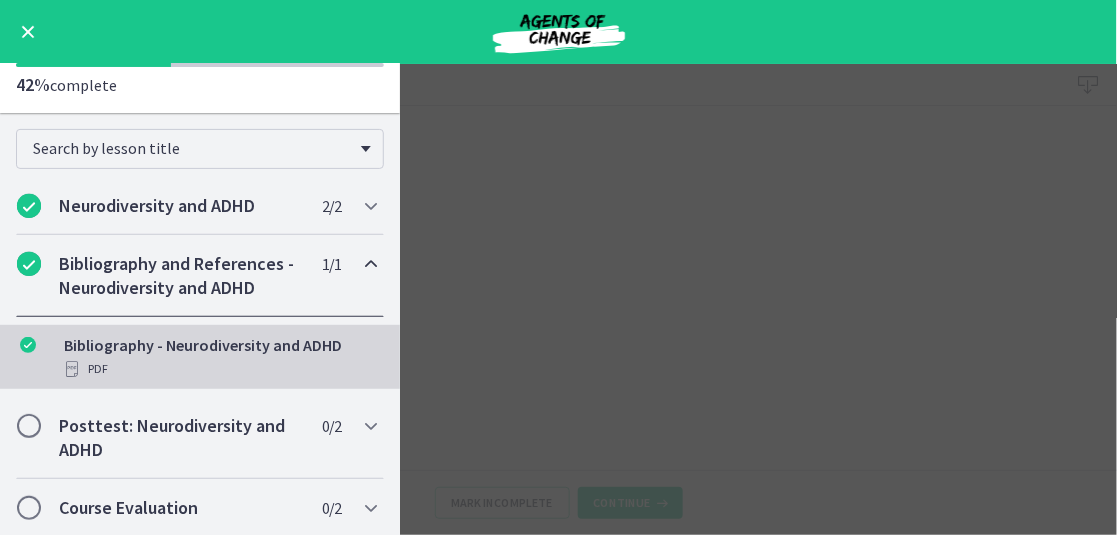 click on "PDF" at bounding box center (220, 369) 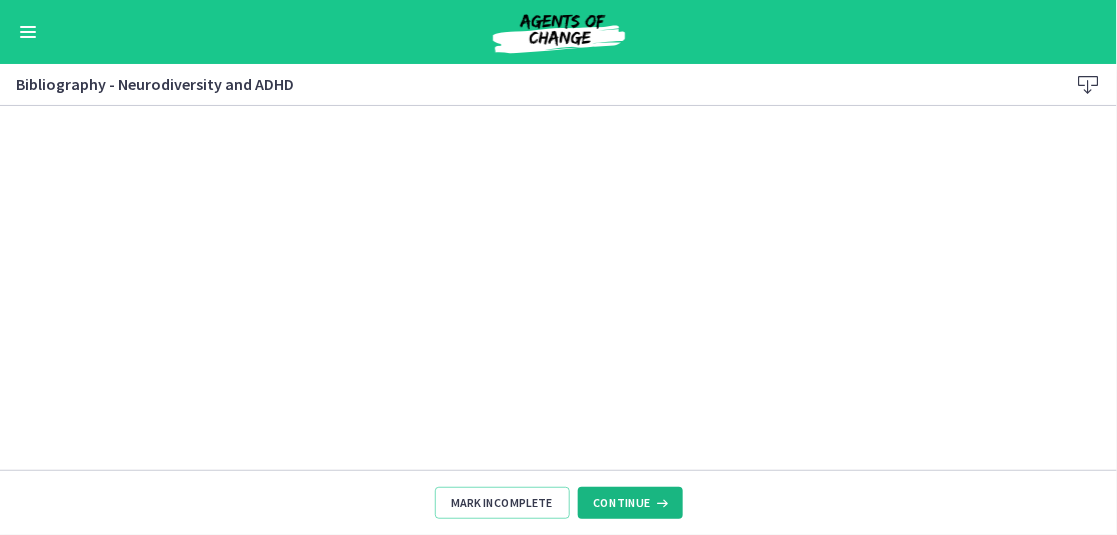 click on "Continue" at bounding box center [622, 503] 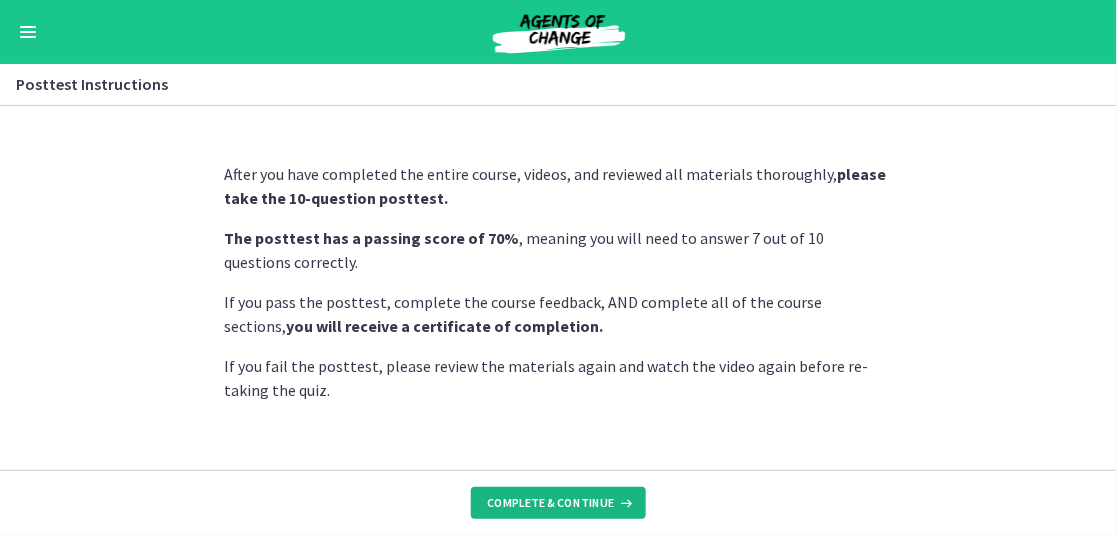 click on "Complete & continue" at bounding box center [550, 503] 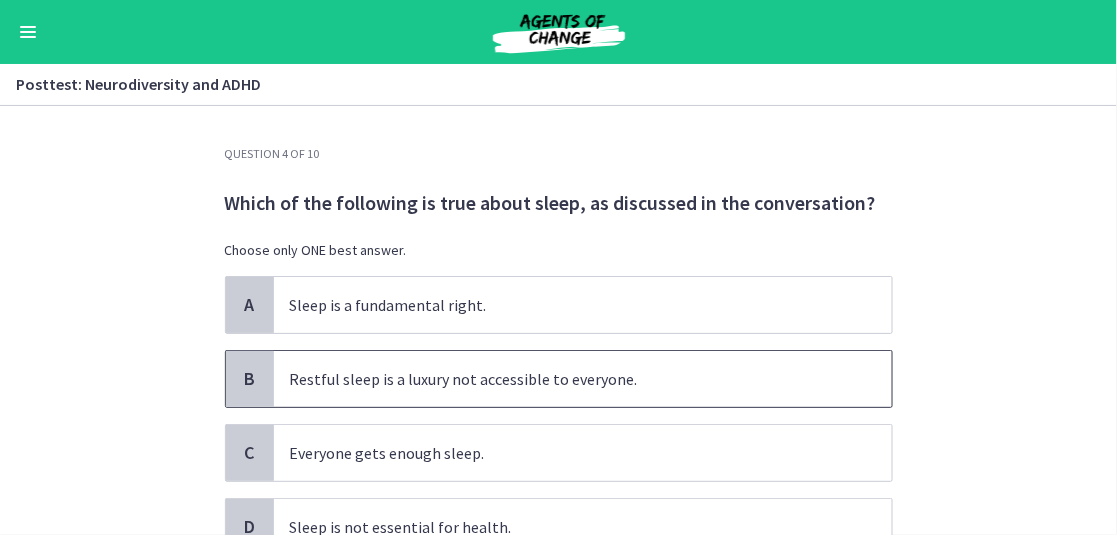 click on "B" at bounding box center (250, 379) 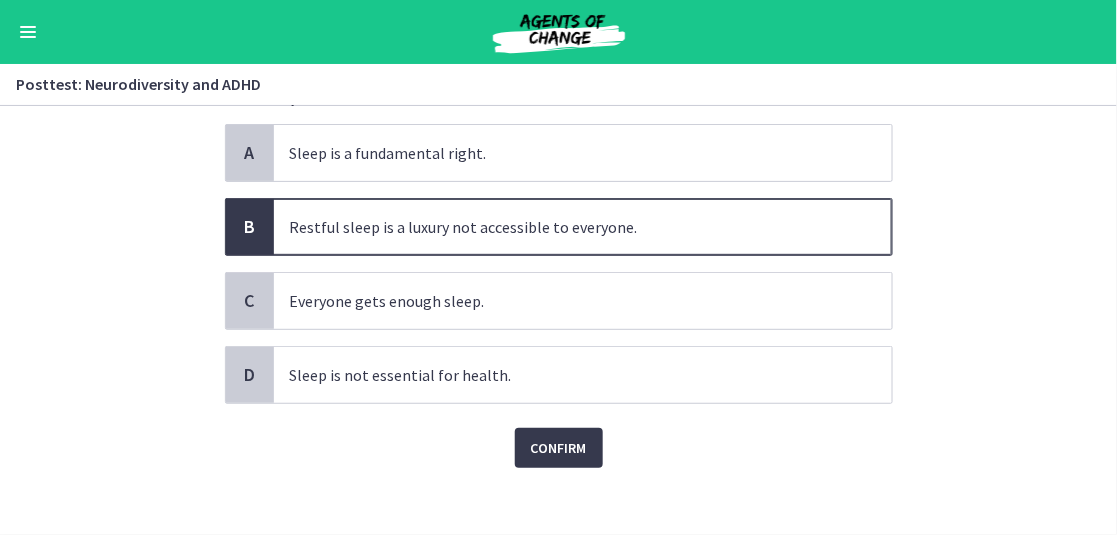 scroll, scrollTop: 163, scrollLeft: 0, axis: vertical 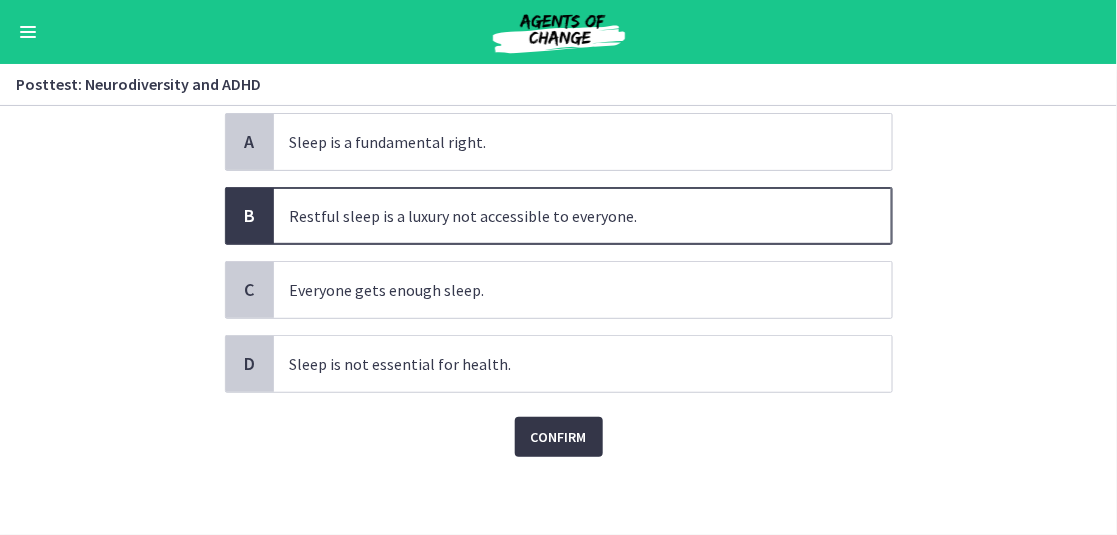 click on "Confirm" at bounding box center (559, 437) 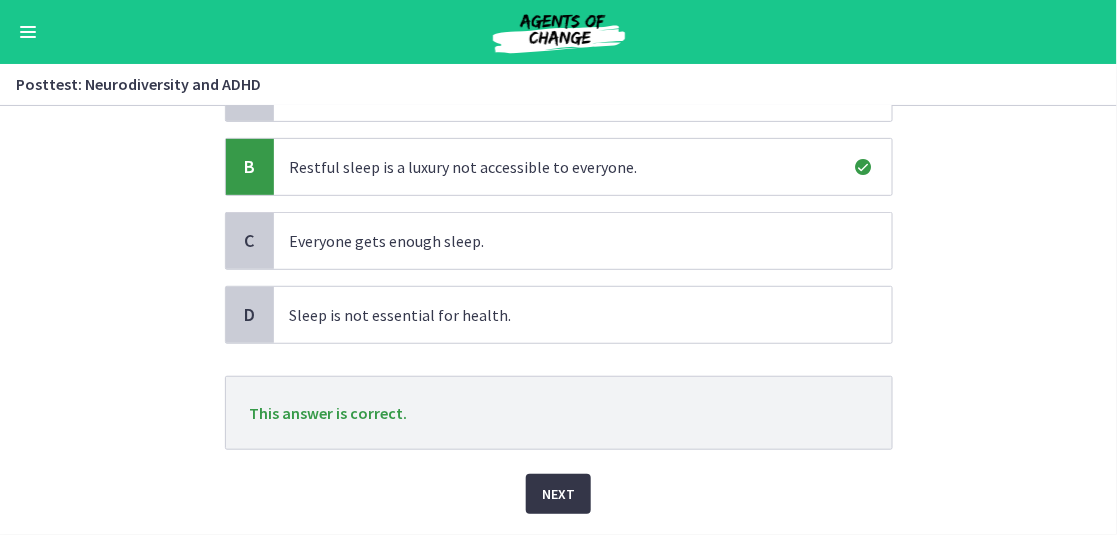 scroll, scrollTop: 268, scrollLeft: 0, axis: vertical 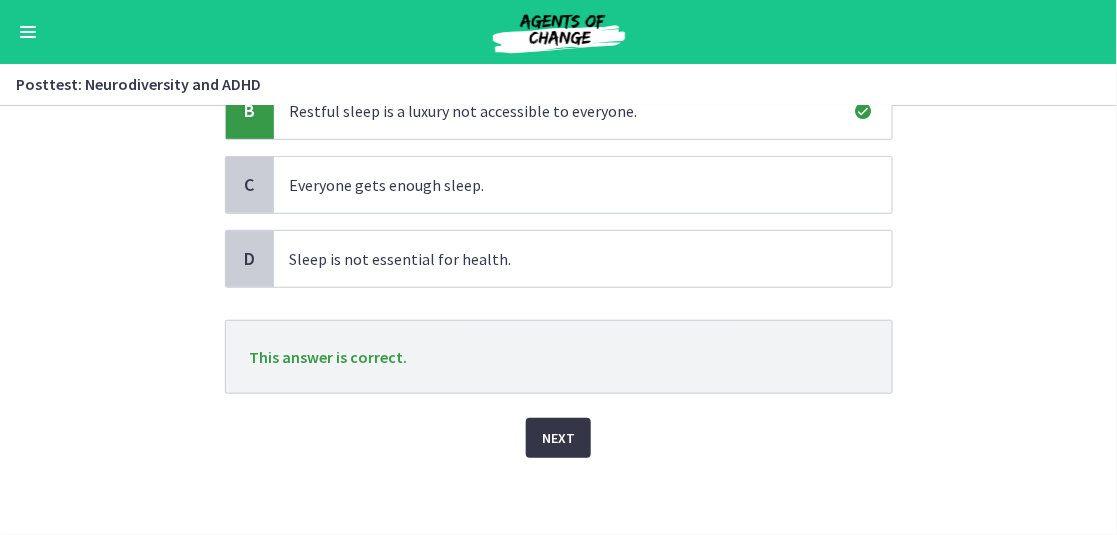 click on "Next" at bounding box center [558, 438] 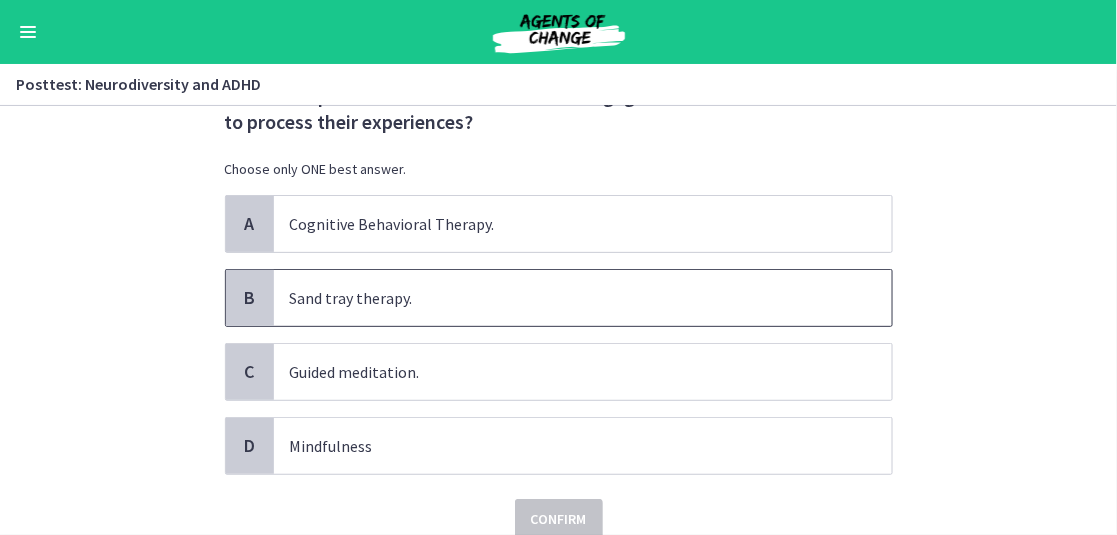 scroll, scrollTop: 84, scrollLeft: 0, axis: vertical 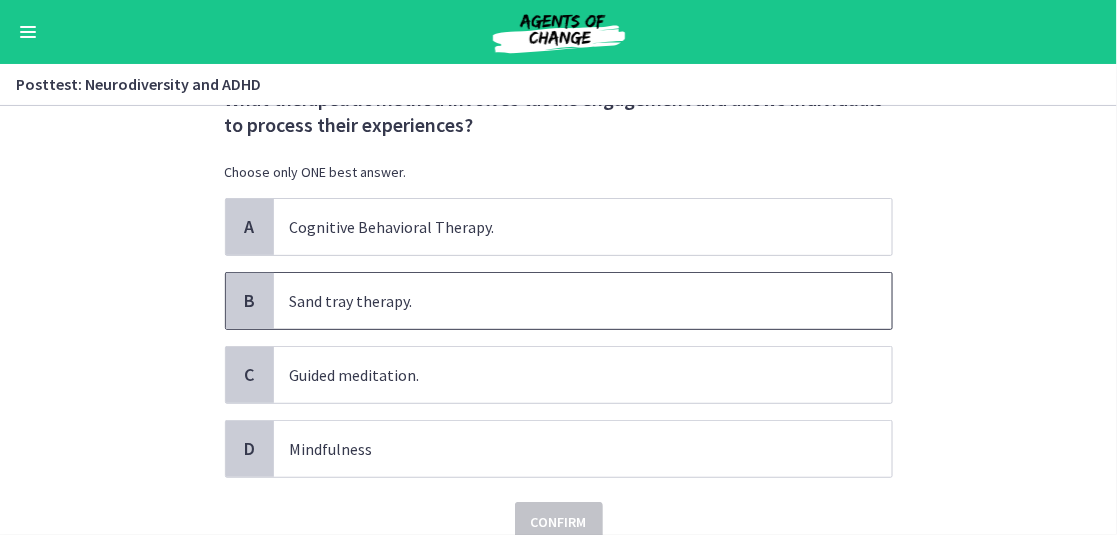 click on "B" at bounding box center (250, 301) 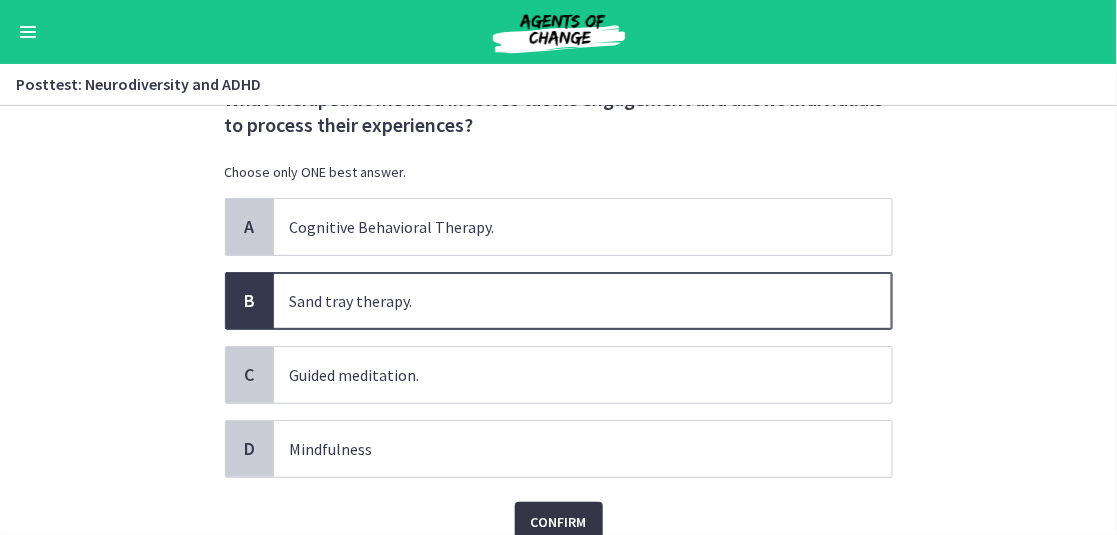 click on "Confirm" at bounding box center [559, 522] 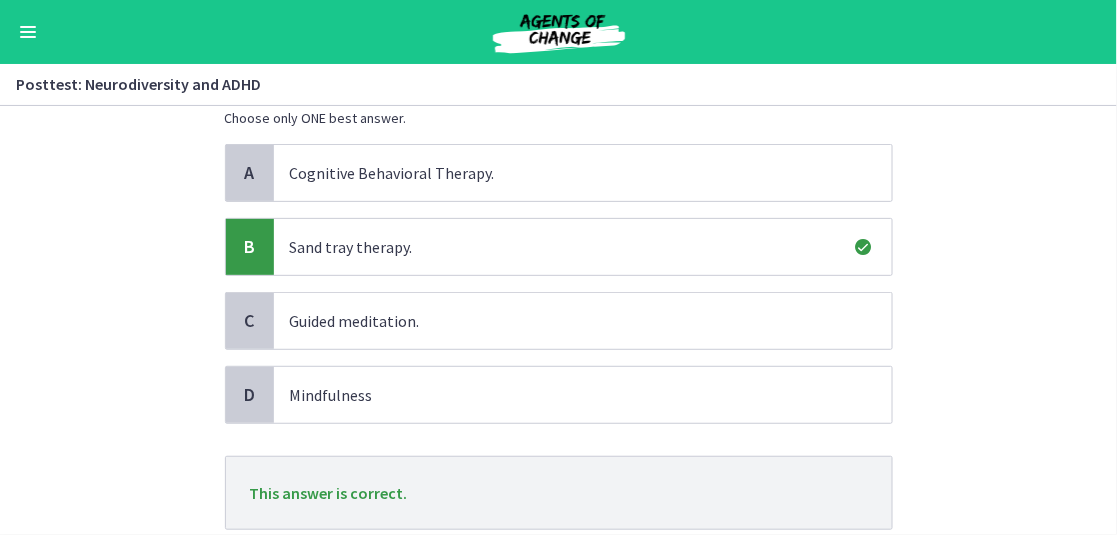 scroll, scrollTop: 274, scrollLeft: 0, axis: vertical 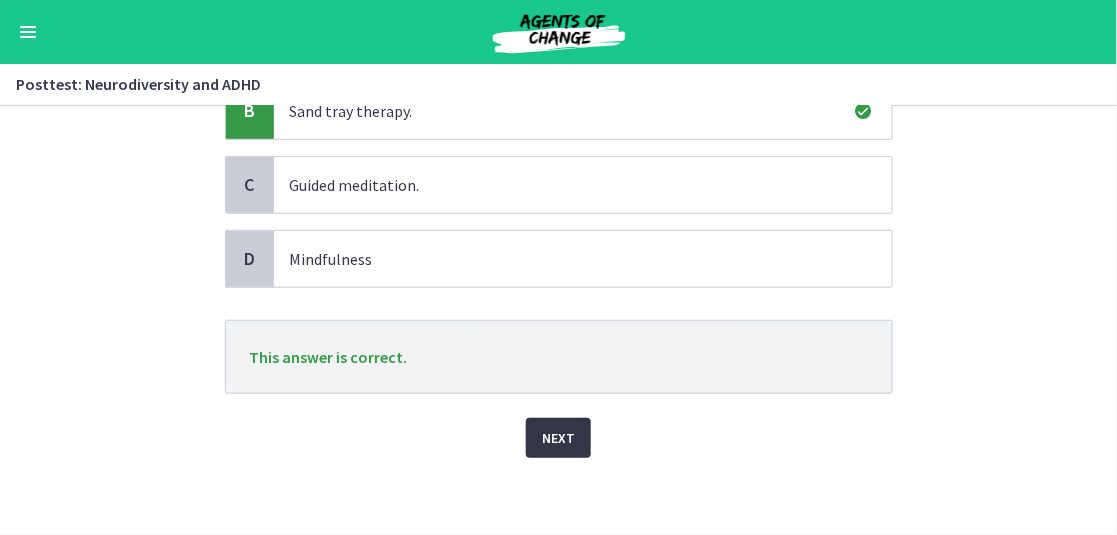 click on "Next" at bounding box center [558, 438] 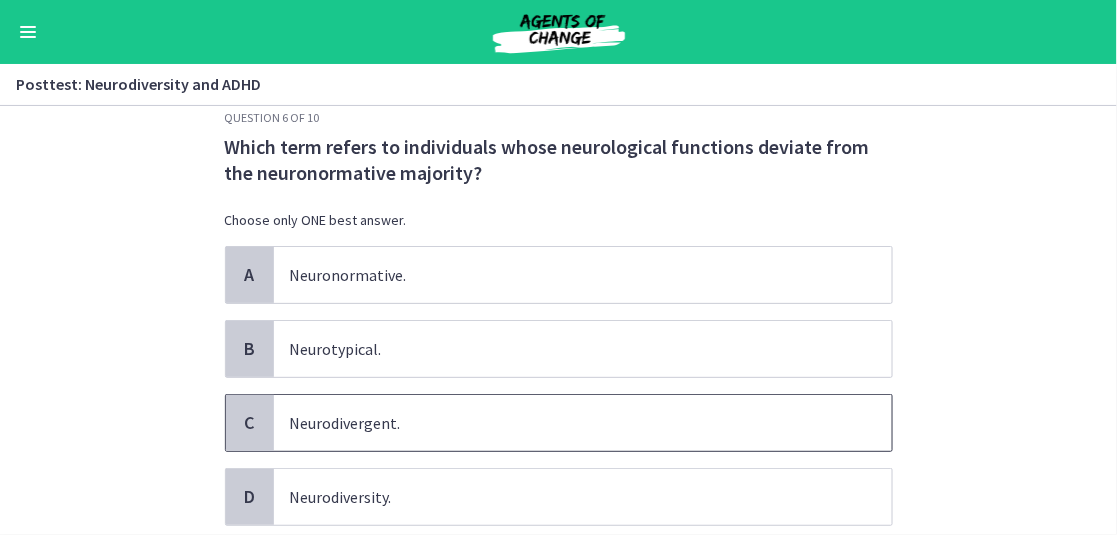 scroll, scrollTop: 24, scrollLeft: 0, axis: vertical 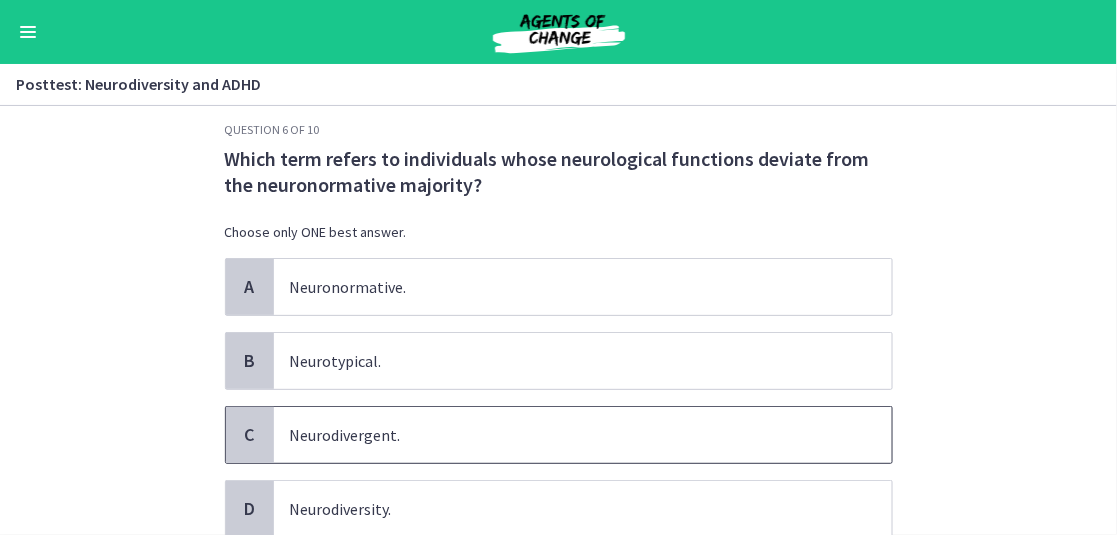 click on "Neurodivergent." at bounding box center (563, 435) 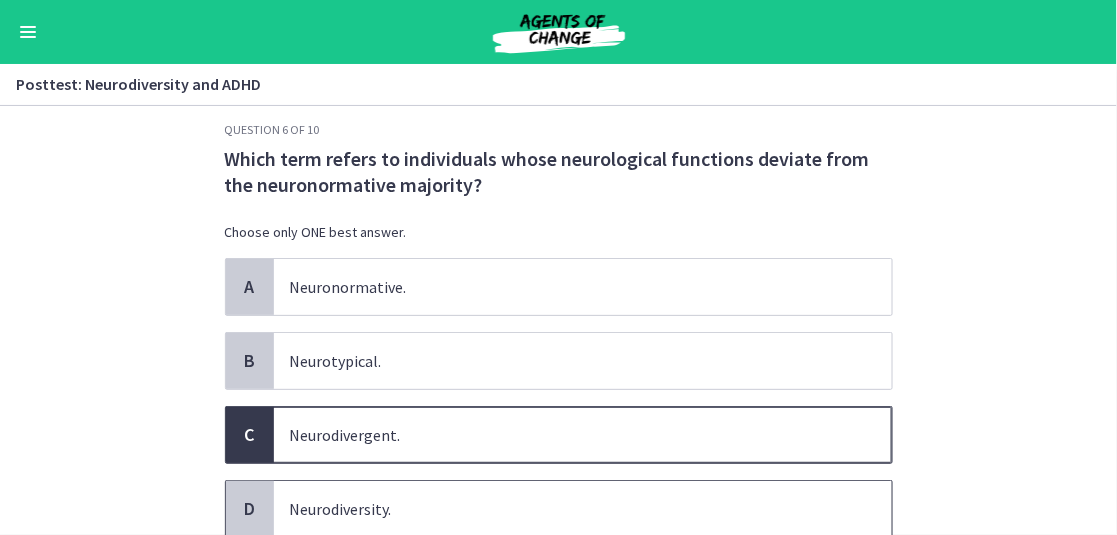 scroll, scrollTop: 169, scrollLeft: 0, axis: vertical 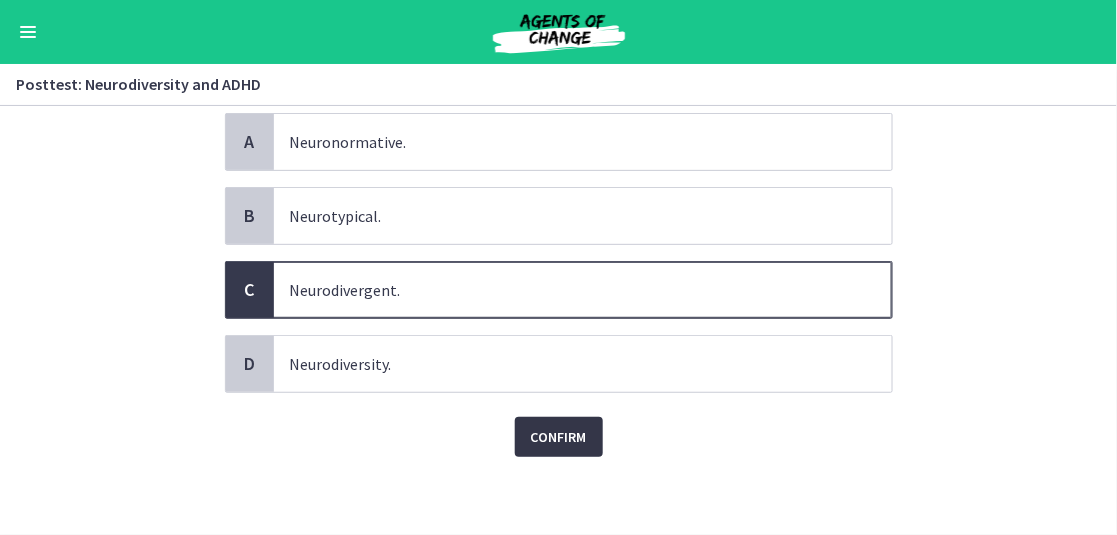 click on "Confirm" at bounding box center (559, 437) 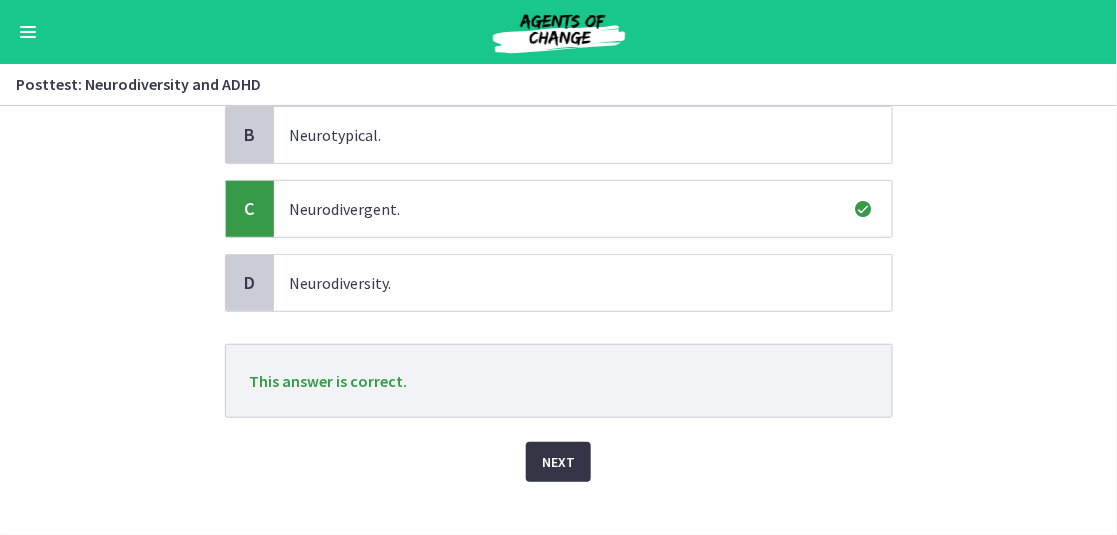 scroll, scrollTop: 274, scrollLeft: 0, axis: vertical 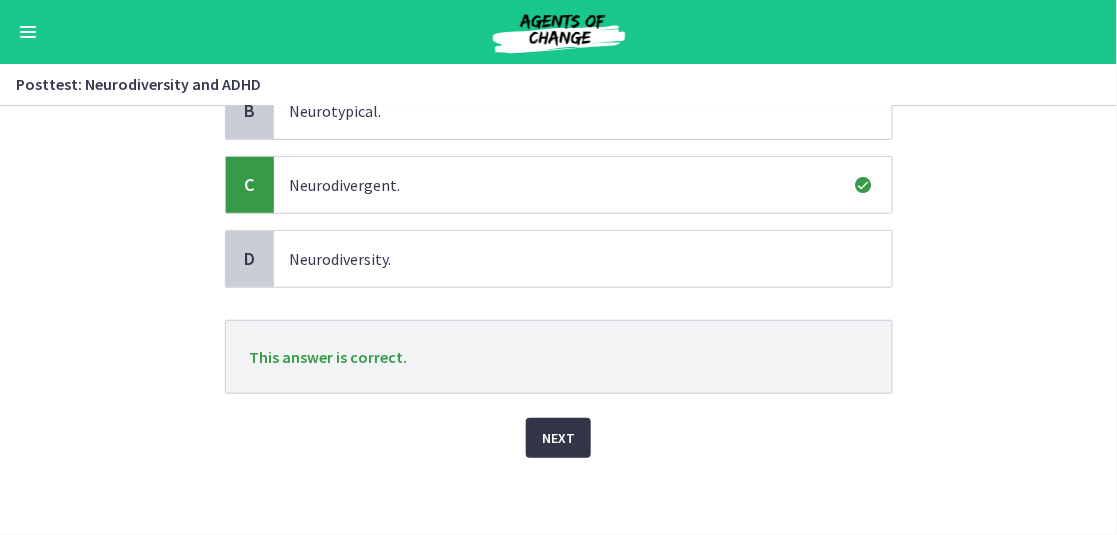 click on "Next" at bounding box center (558, 438) 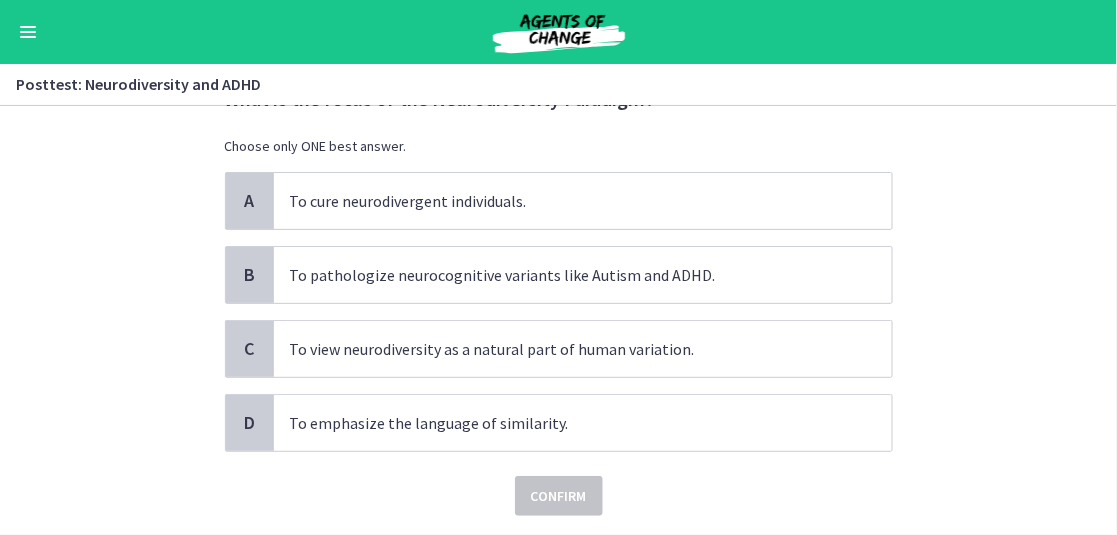 scroll, scrollTop: 88, scrollLeft: 0, axis: vertical 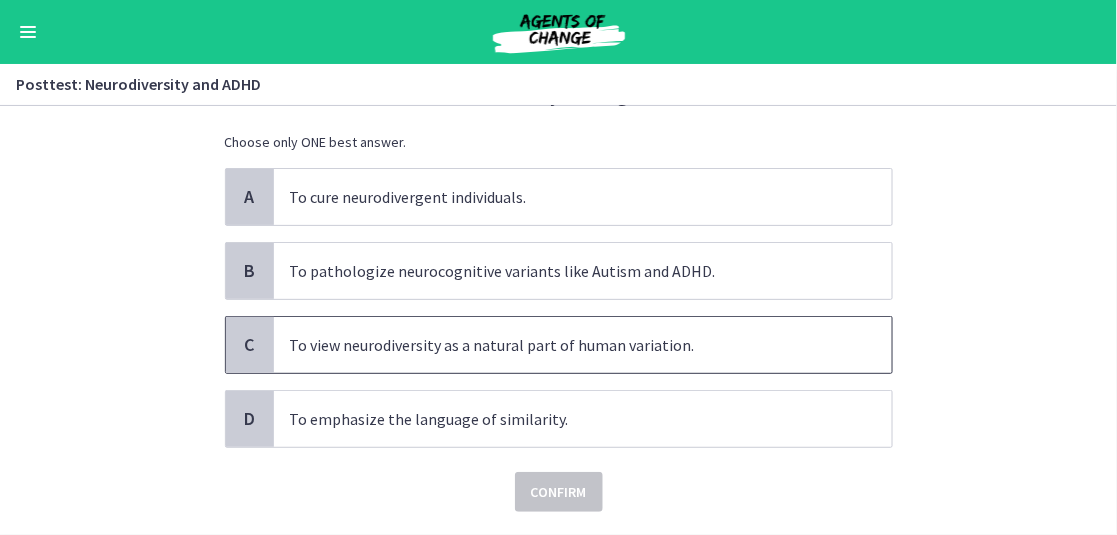 click on "C" at bounding box center [250, 345] 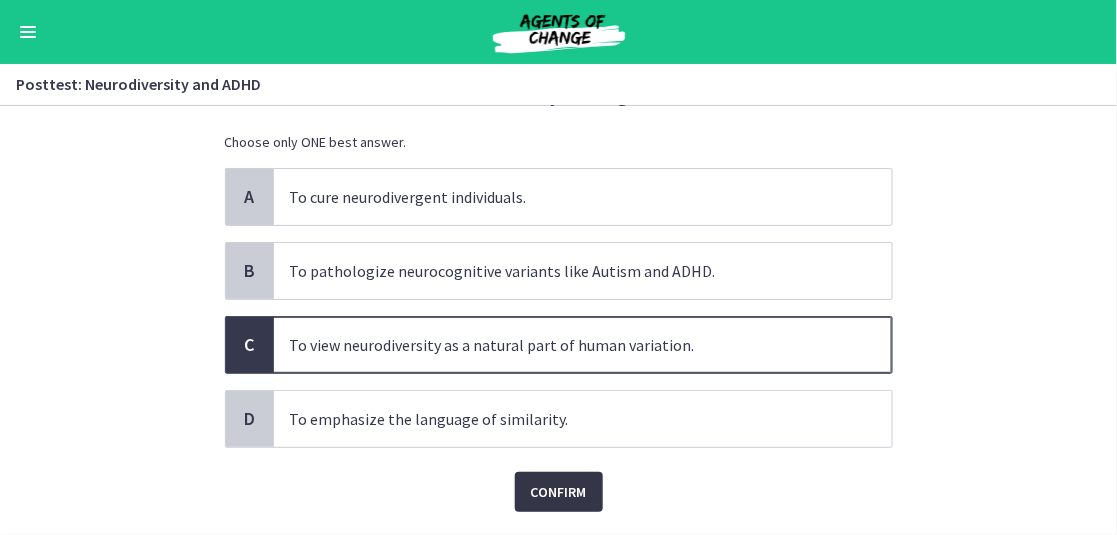 click on "Confirm" at bounding box center (559, 492) 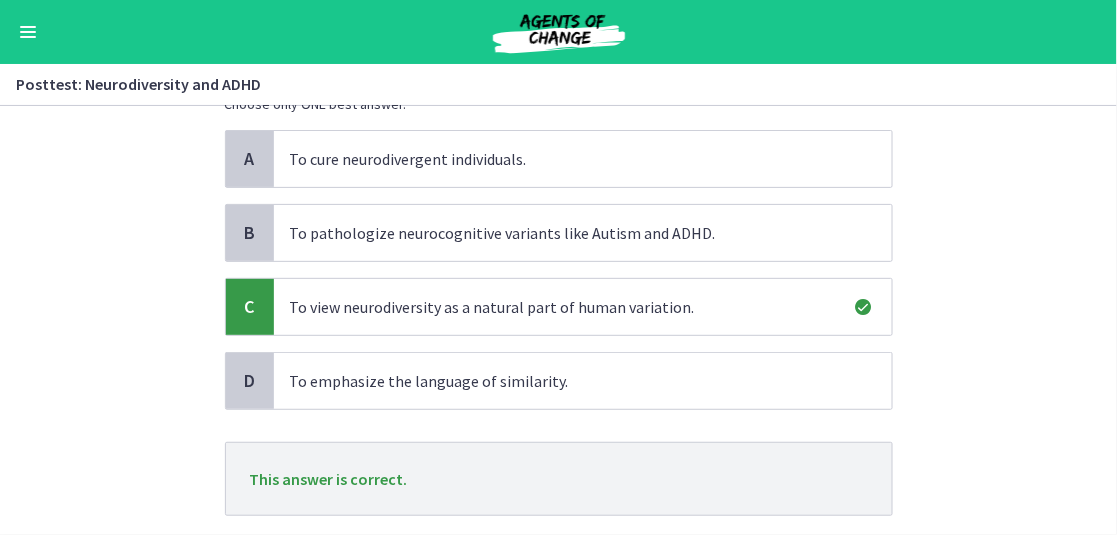 scroll, scrollTop: 248, scrollLeft: 0, axis: vertical 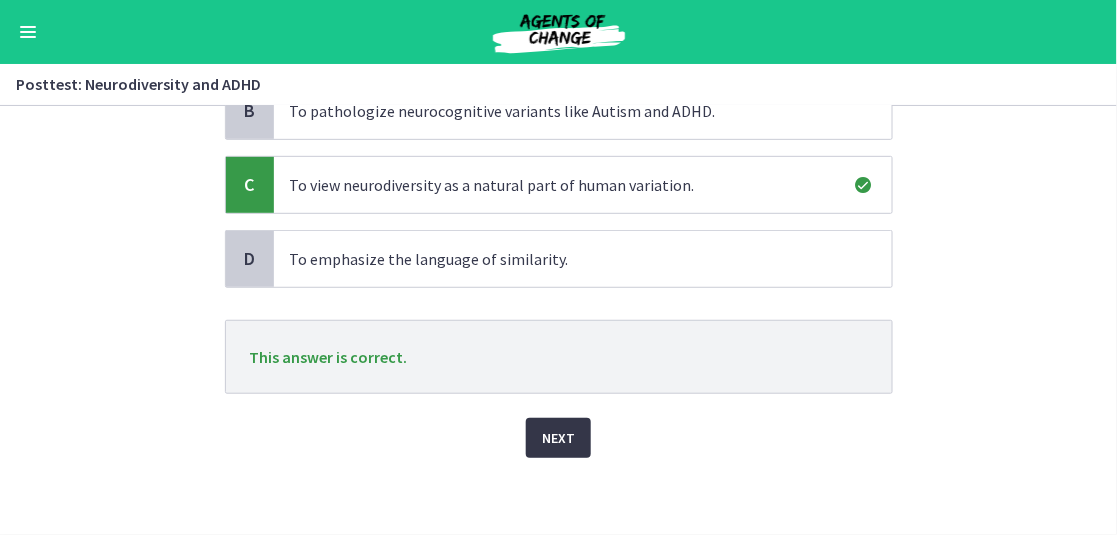 click on "Next" at bounding box center [558, 438] 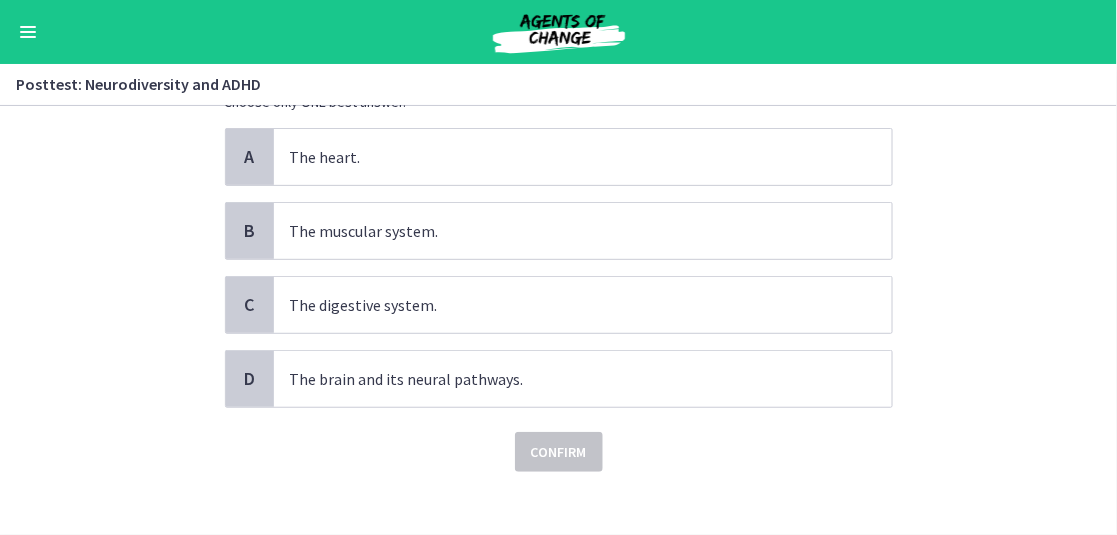 scroll, scrollTop: 178, scrollLeft: 0, axis: vertical 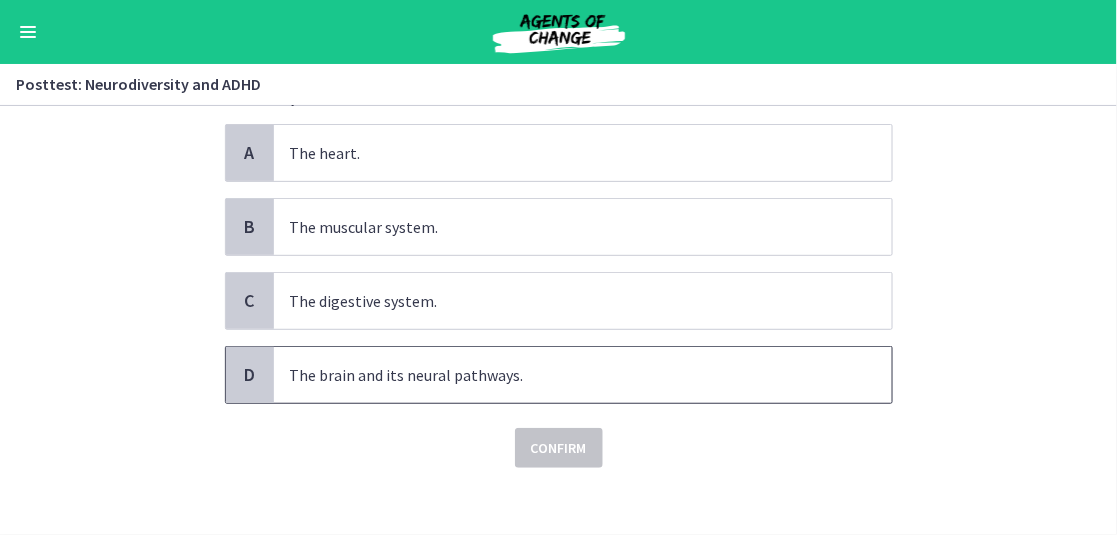 click on "D" at bounding box center (250, 375) 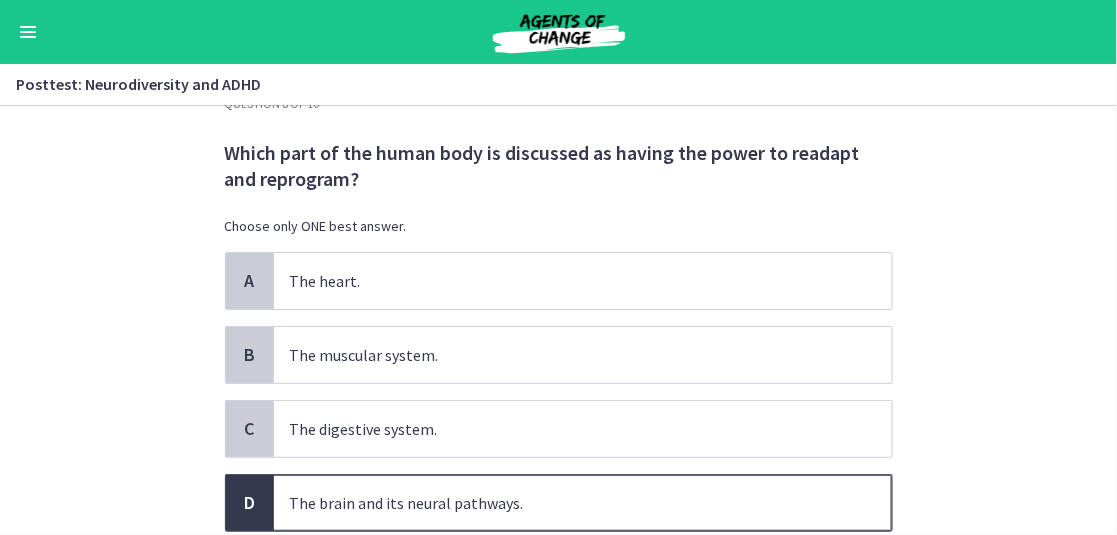 scroll, scrollTop: 189, scrollLeft: 0, axis: vertical 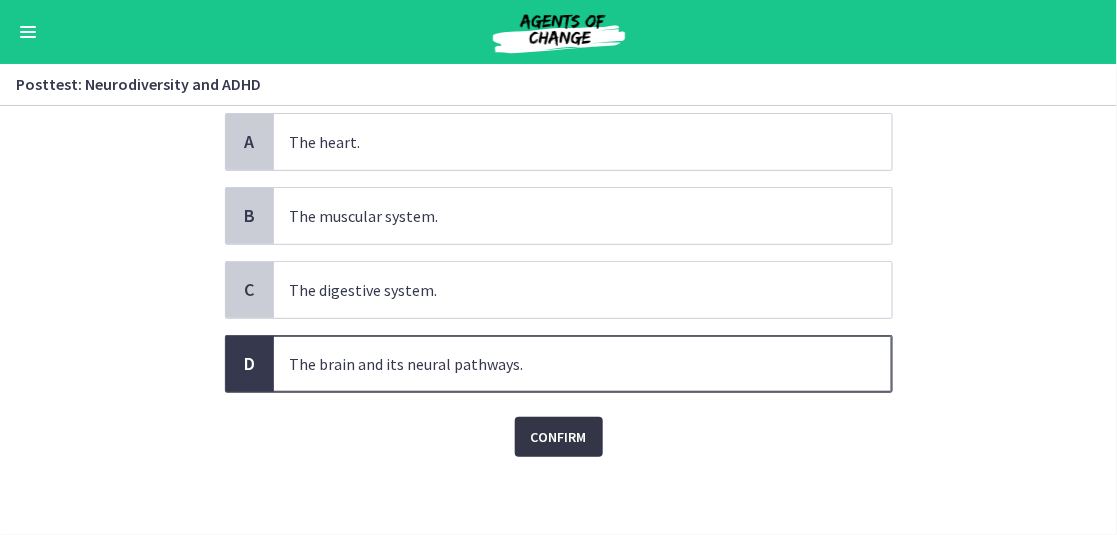 click on "Confirm" at bounding box center (559, 437) 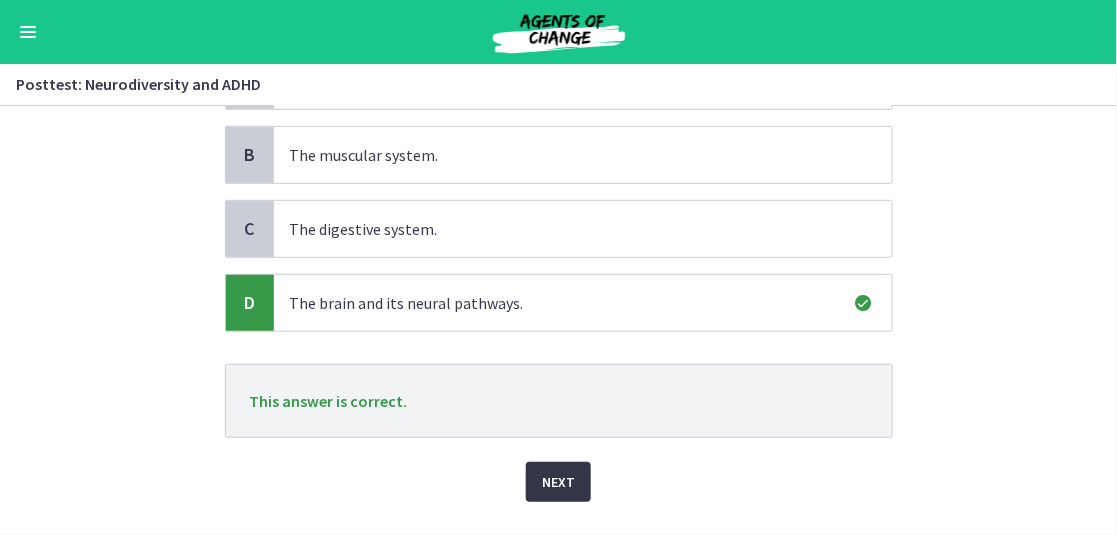 scroll, scrollTop: 294, scrollLeft: 0, axis: vertical 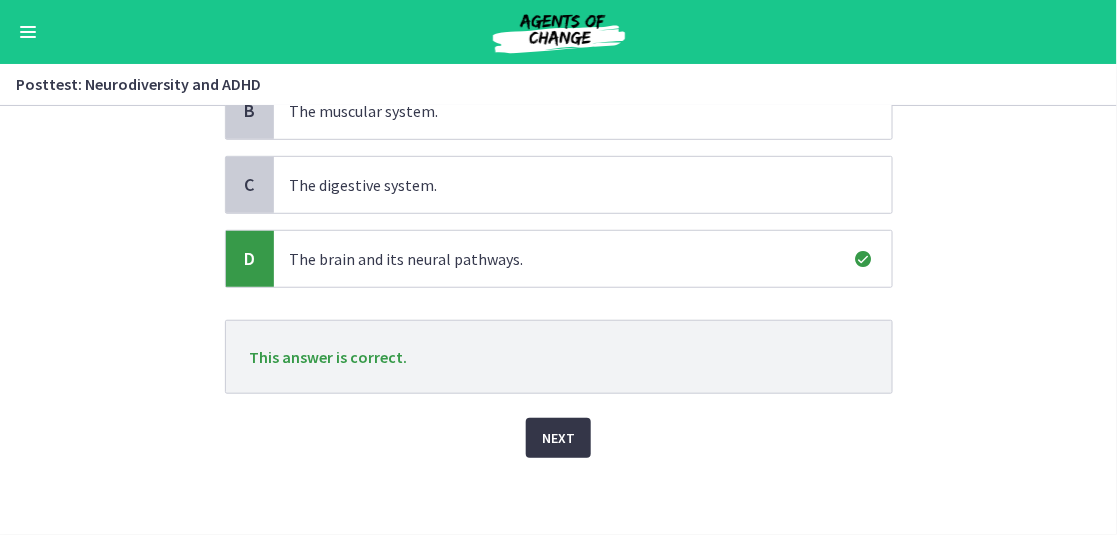 click on "Next" at bounding box center (558, 438) 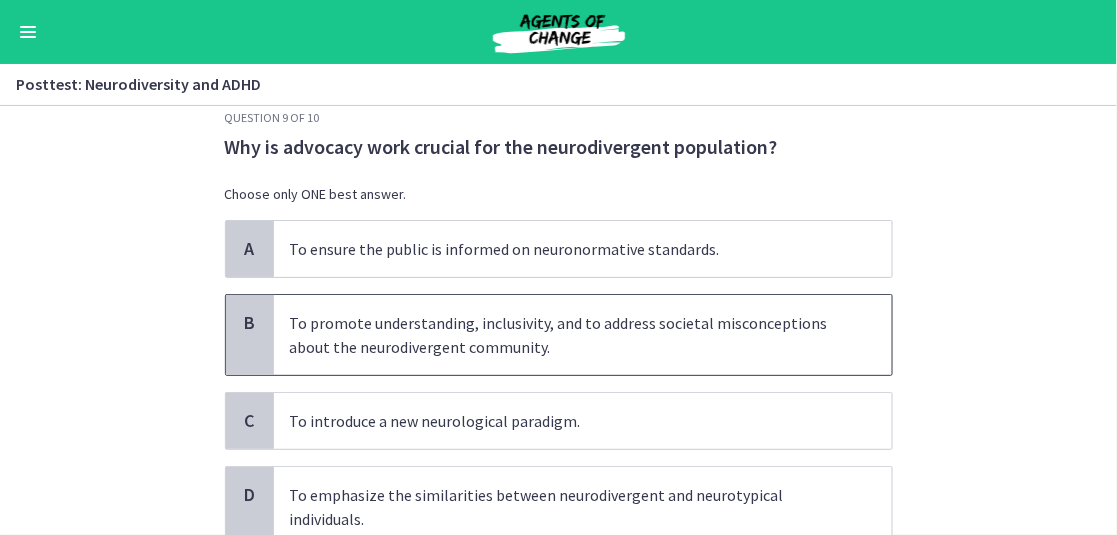 scroll, scrollTop: 33, scrollLeft: 0, axis: vertical 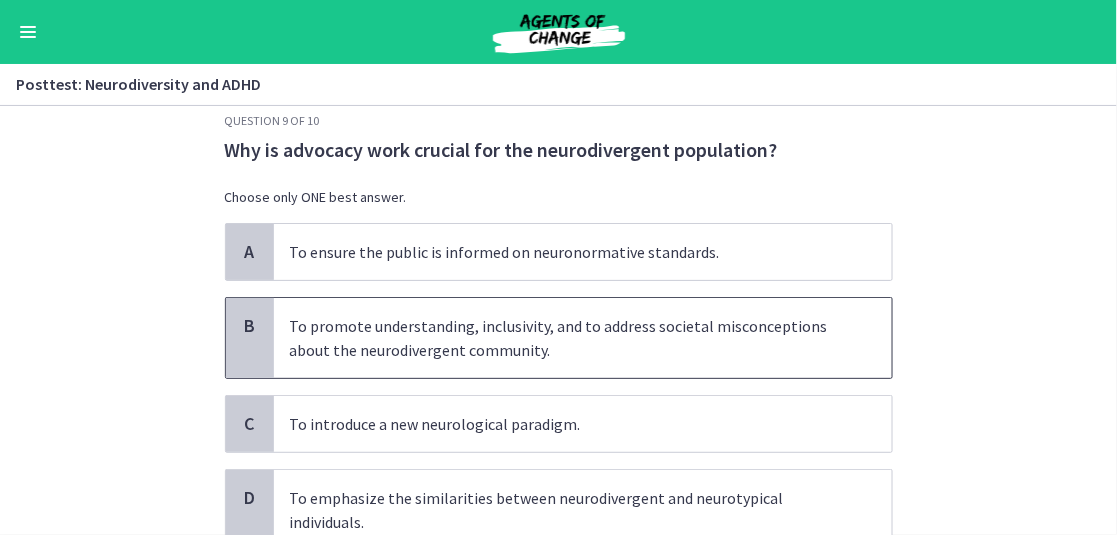 click on "To promote understanding, inclusivity, and to address societal misconceptions about the neurodivergent community." at bounding box center [563, 338] 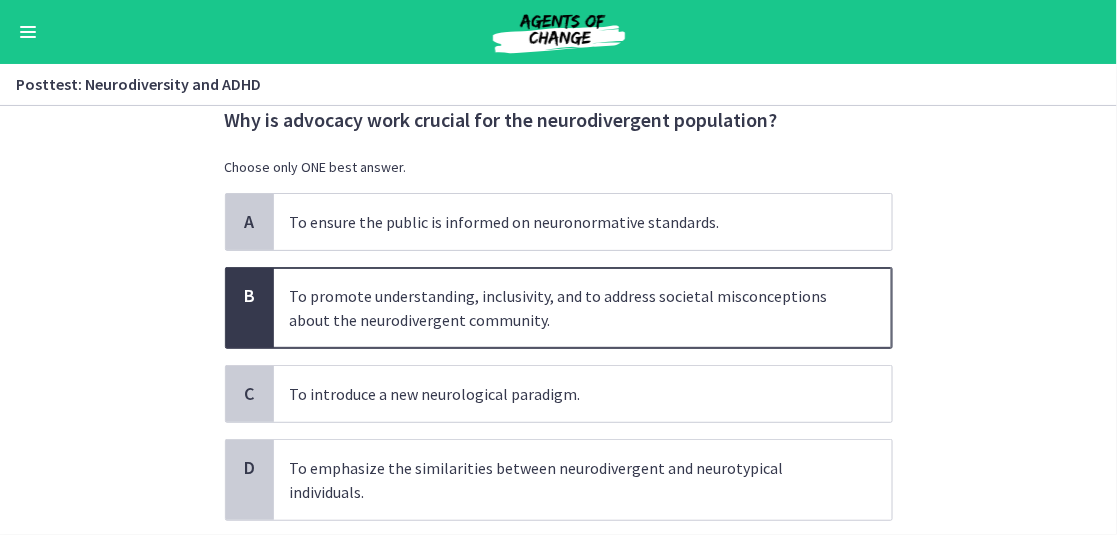 scroll, scrollTop: 191, scrollLeft: 0, axis: vertical 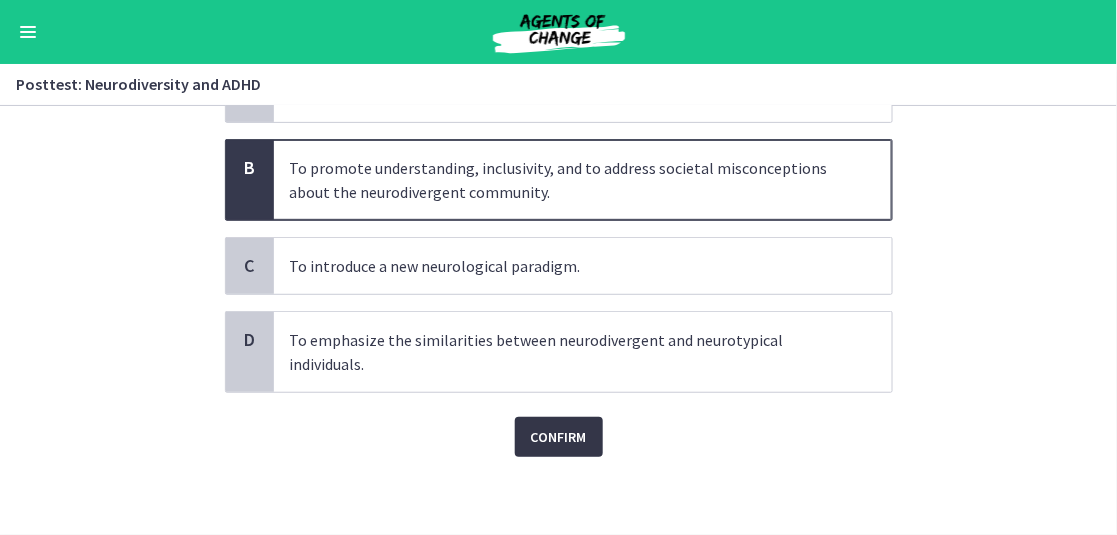 click on "Confirm" at bounding box center [559, 437] 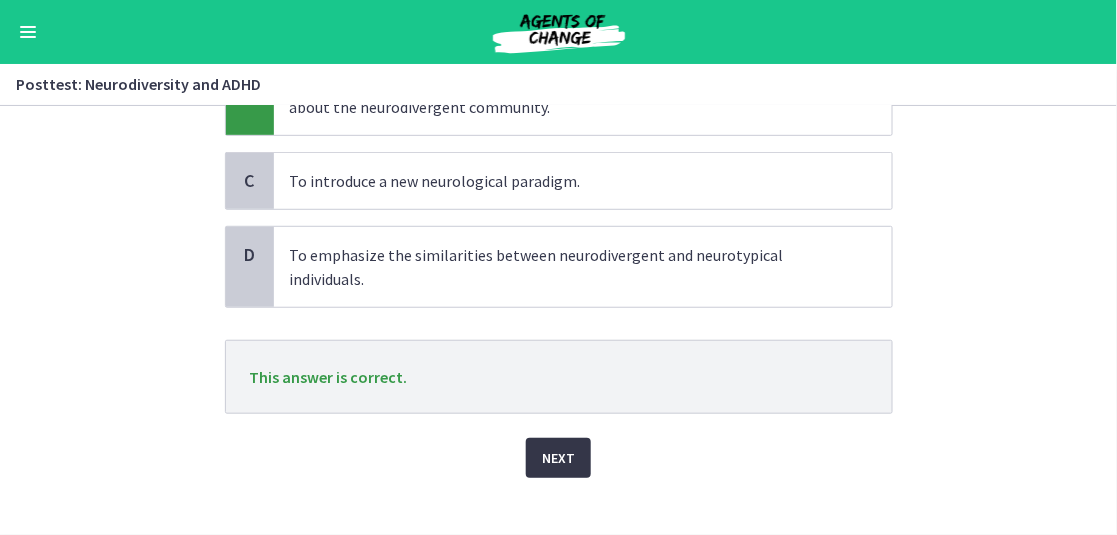 scroll, scrollTop: 296, scrollLeft: 0, axis: vertical 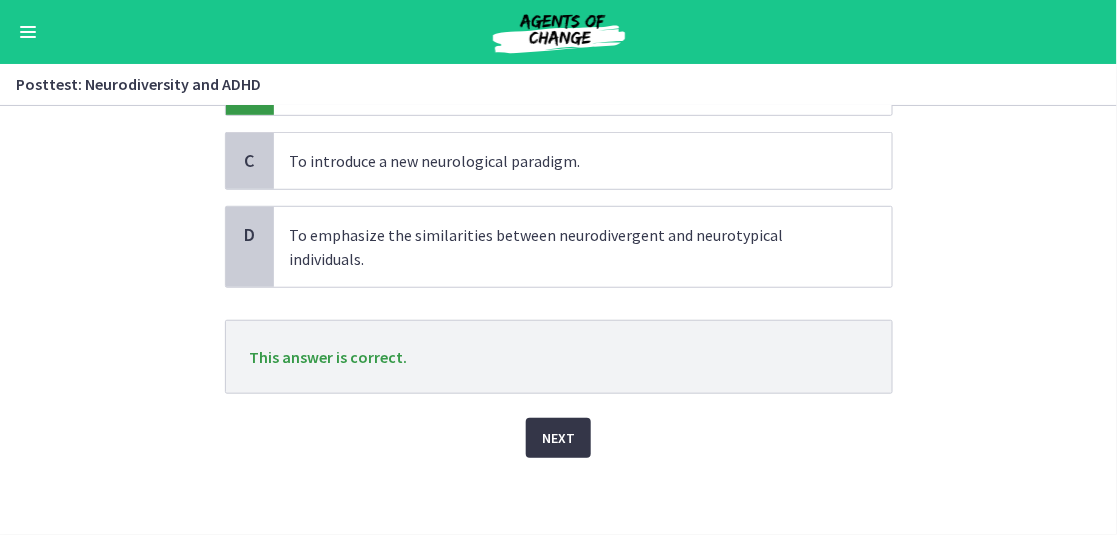 click on "Next" at bounding box center (558, 438) 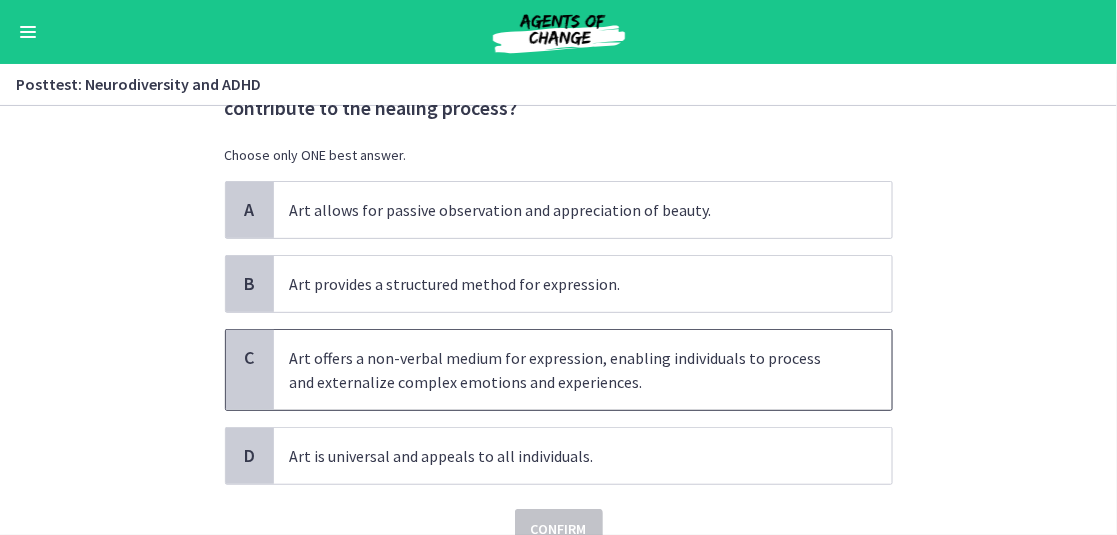 scroll, scrollTop: 120, scrollLeft: 0, axis: vertical 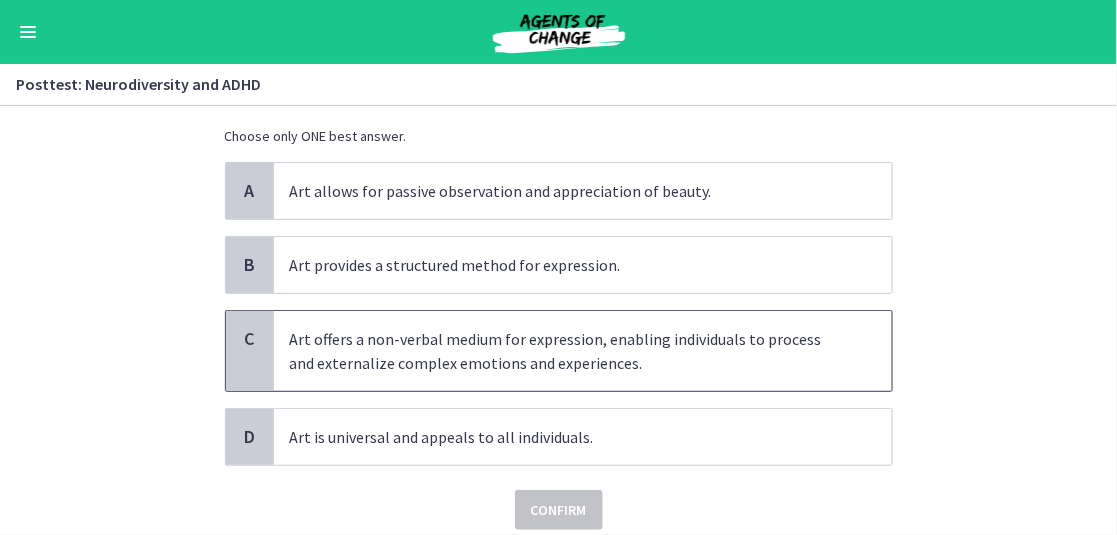 click on "C" at bounding box center [250, 339] 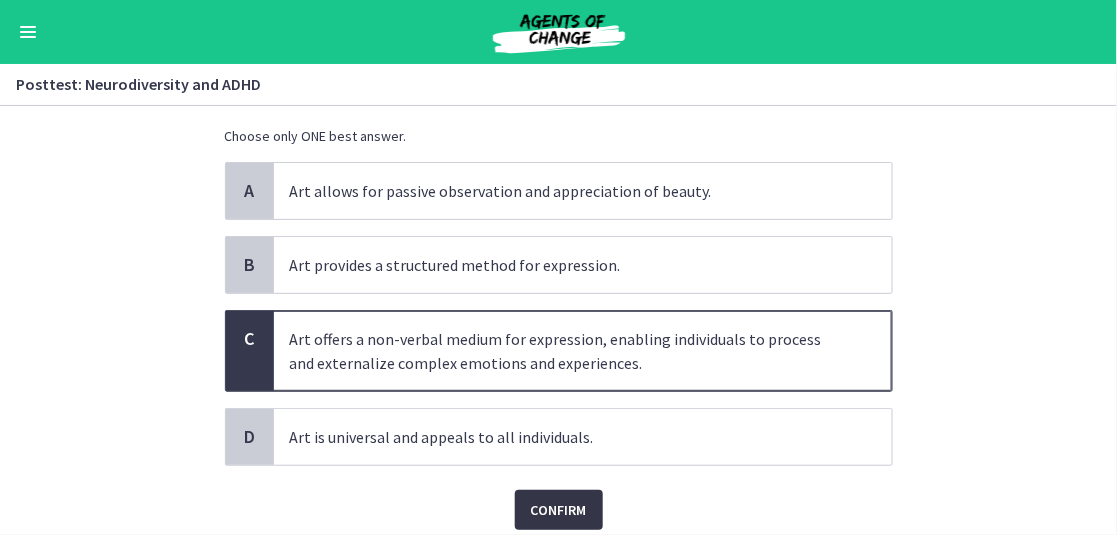 click on "Confirm" at bounding box center (559, 510) 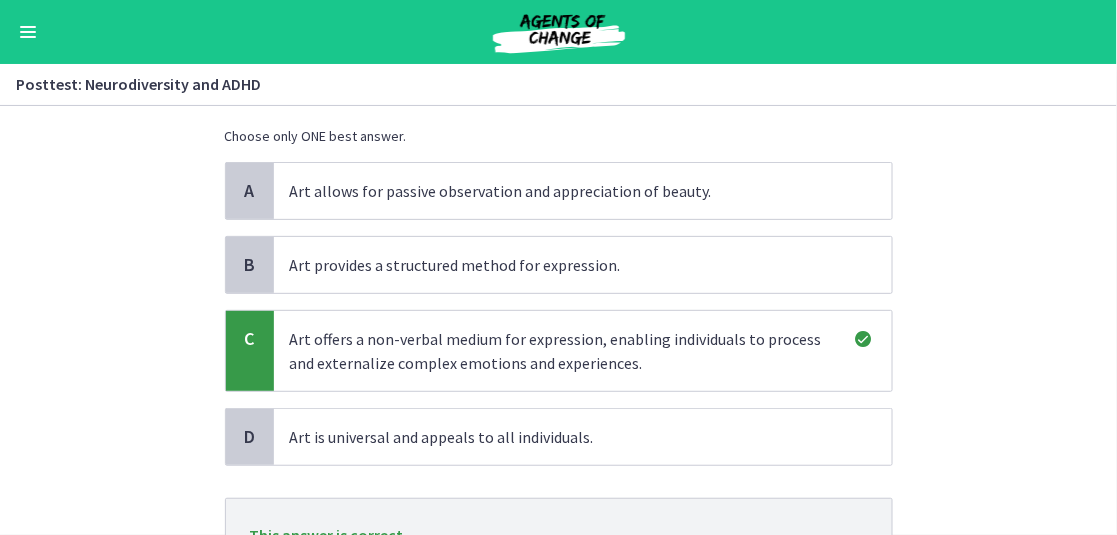 scroll, scrollTop: 298, scrollLeft: 0, axis: vertical 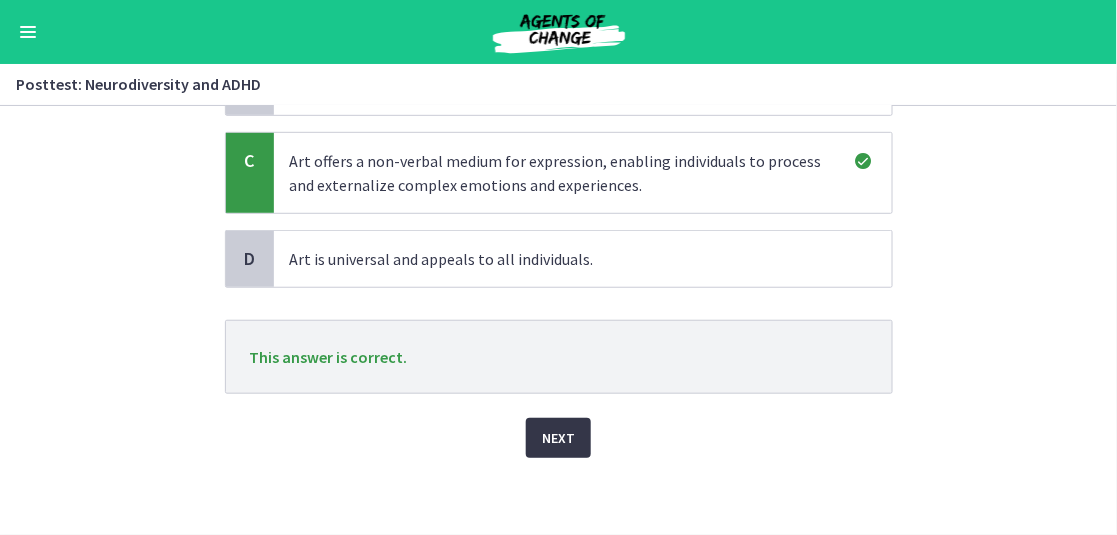 click on "Next" at bounding box center [558, 438] 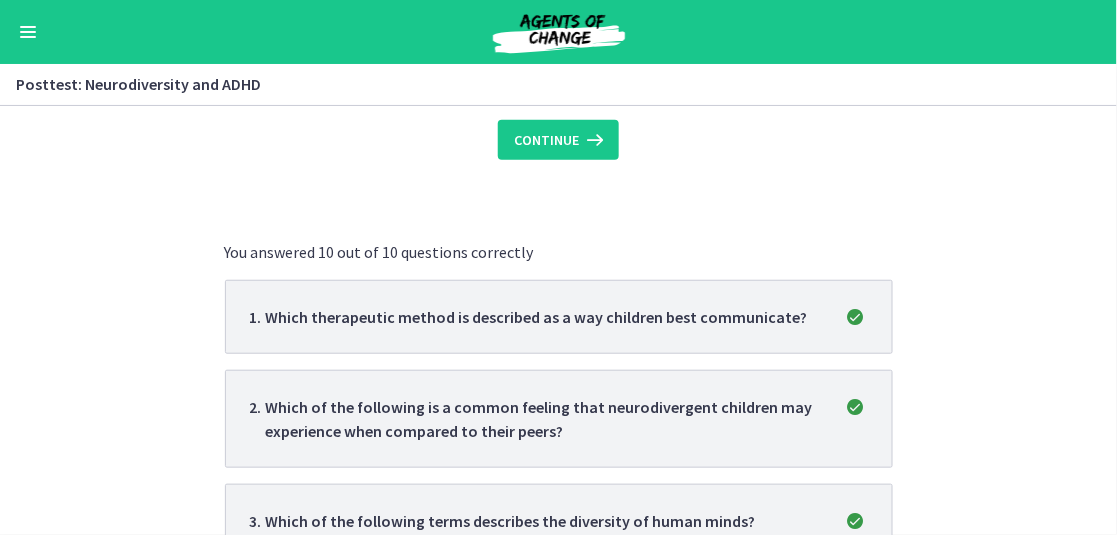scroll, scrollTop: 0, scrollLeft: 0, axis: both 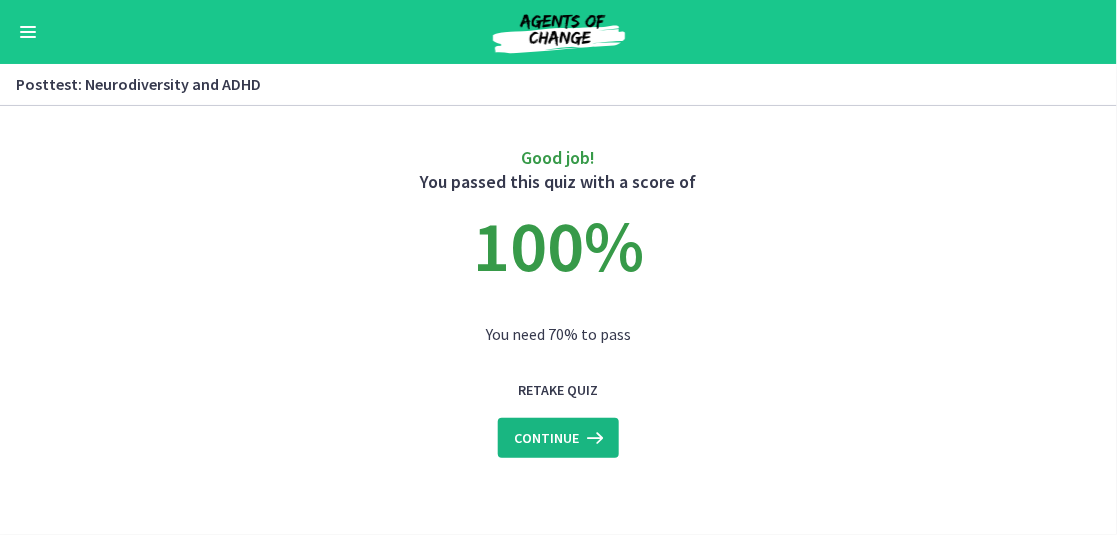 click on "Continue" at bounding box center [546, 438] 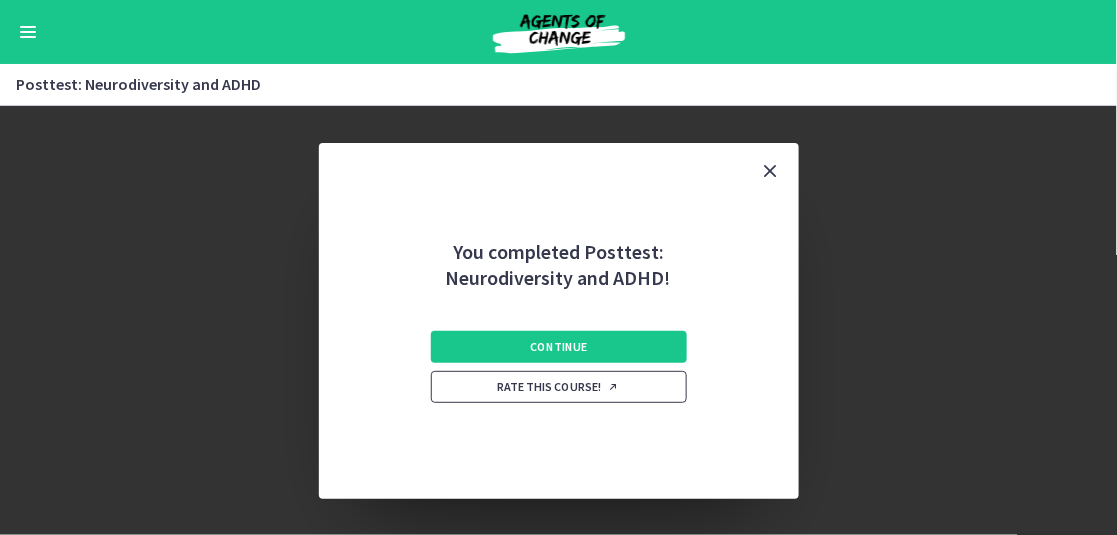 click on "Rate this course!" at bounding box center (559, 387) 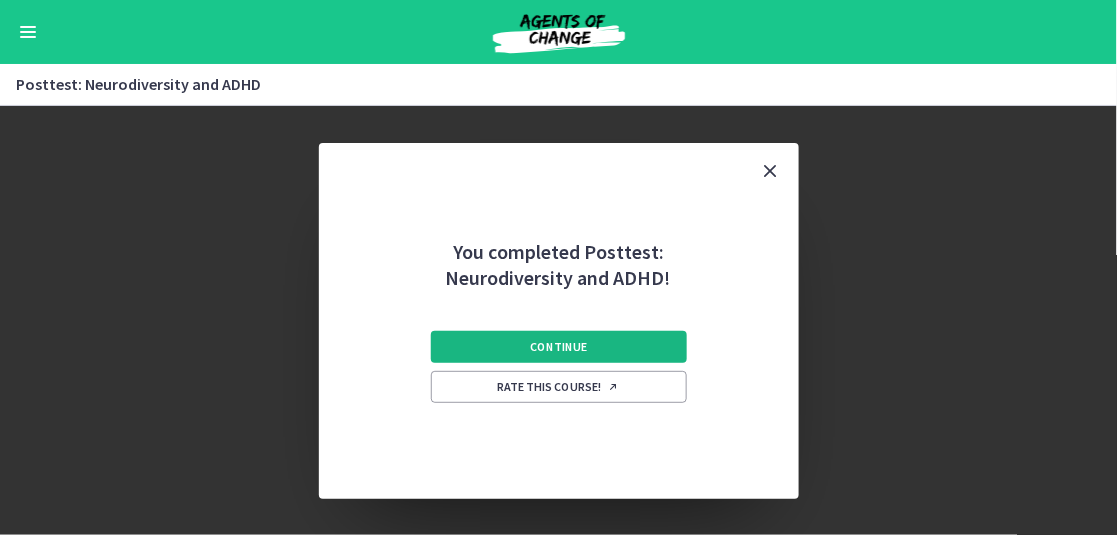 click on "Continue" at bounding box center (559, 347) 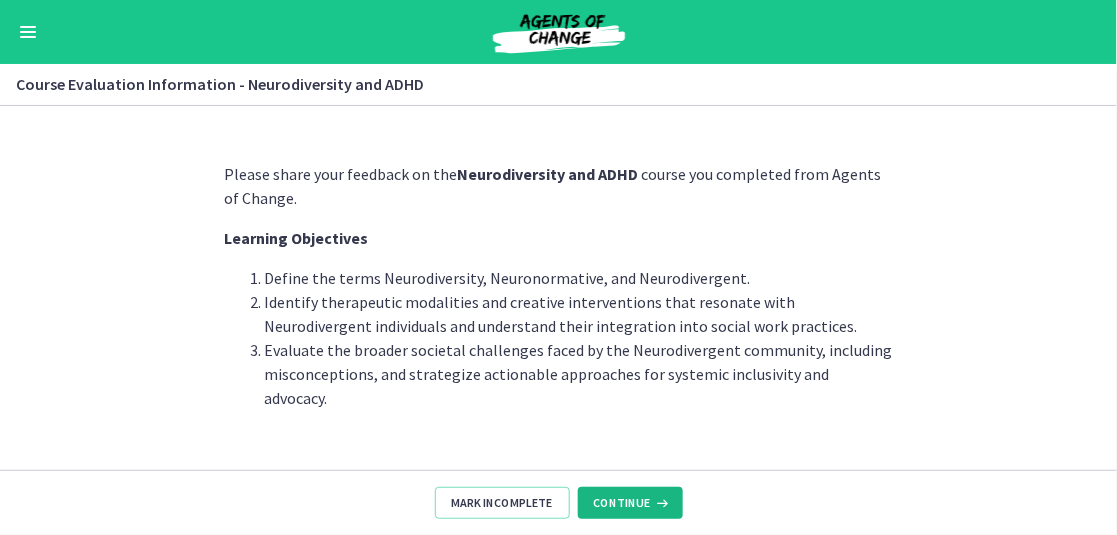 click on "Continue" at bounding box center [622, 503] 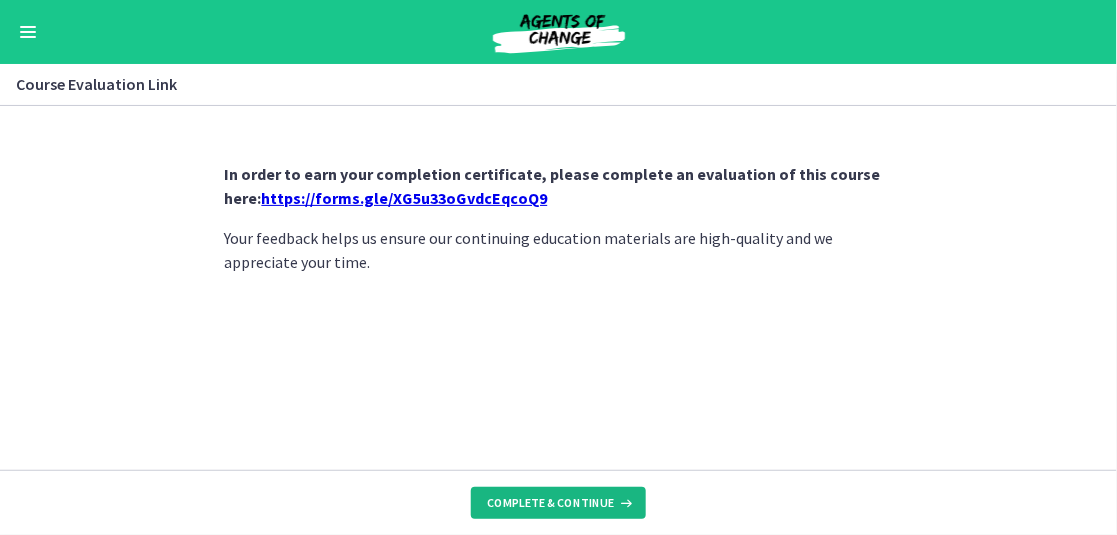 click on "Complete & continue" at bounding box center (550, 503) 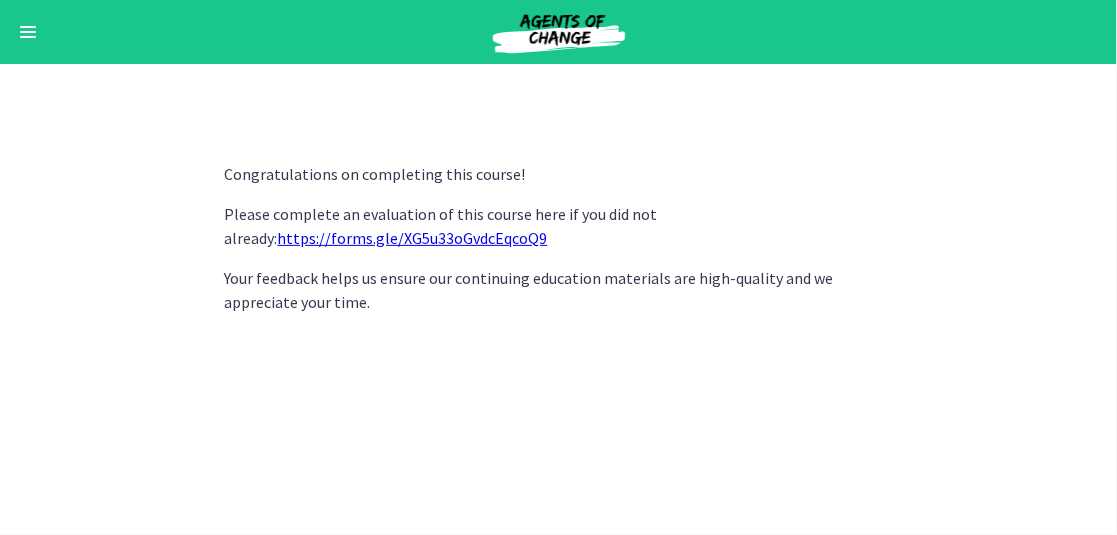 click on "https://forms.gle/XG5u33oGvdcEqcoQ9" at bounding box center [413, 238] 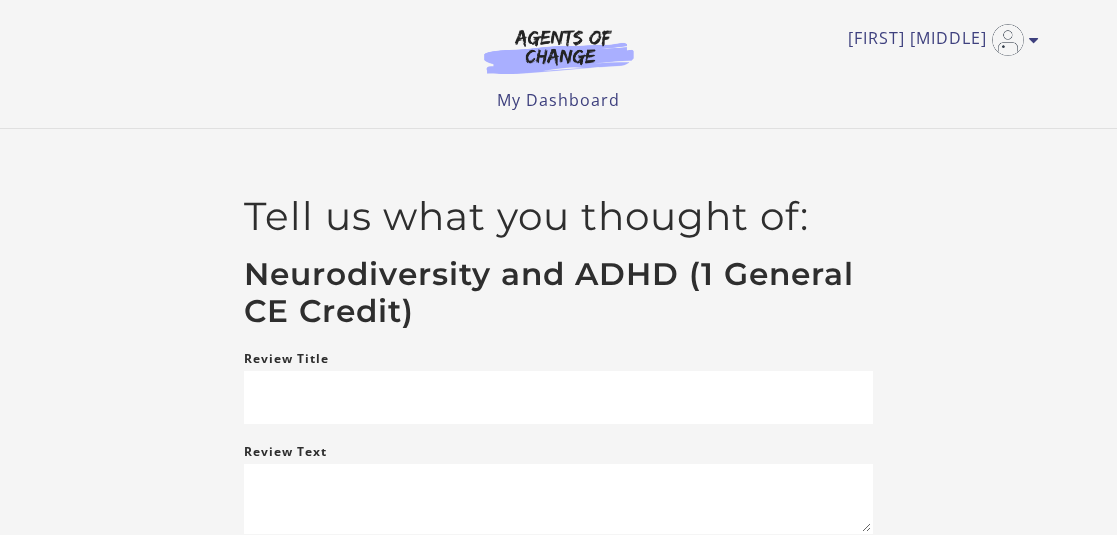 scroll, scrollTop: 0, scrollLeft: 0, axis: both 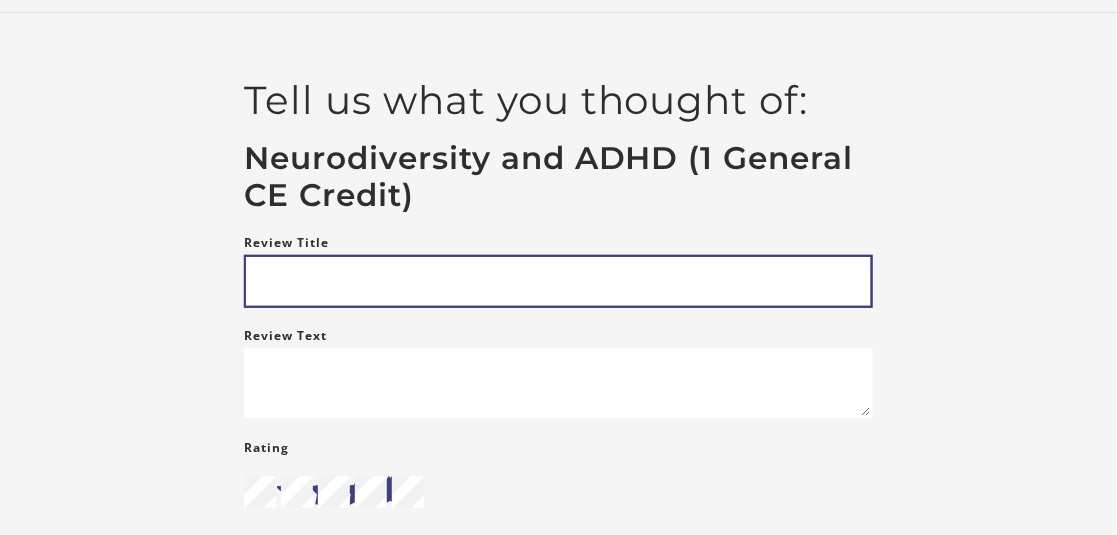 click on "Review Title" at bounding box center (558, 281) 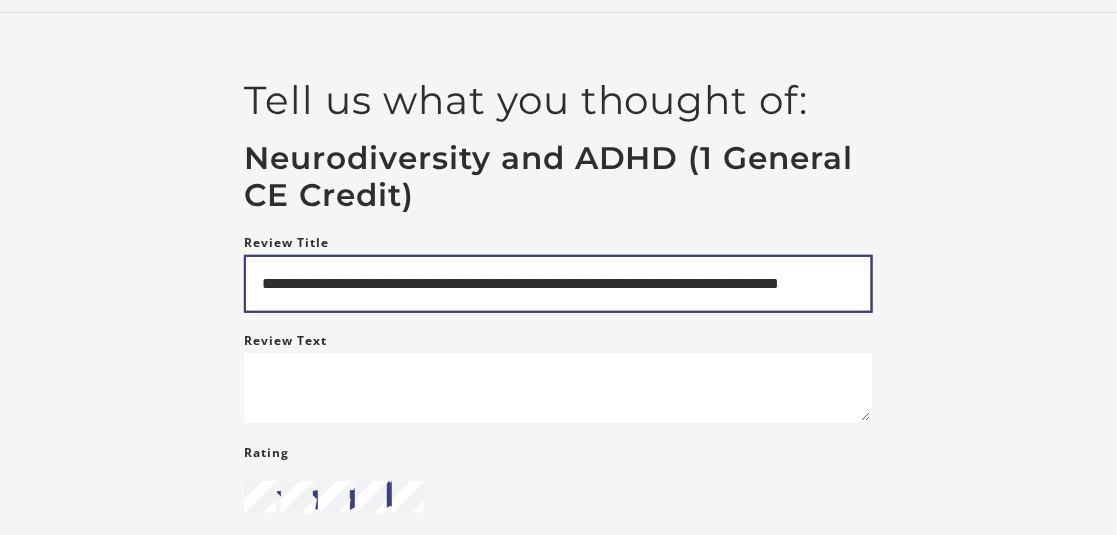 scroll, scrollTop: 0, scrollLeft: 51, axis: horizontal 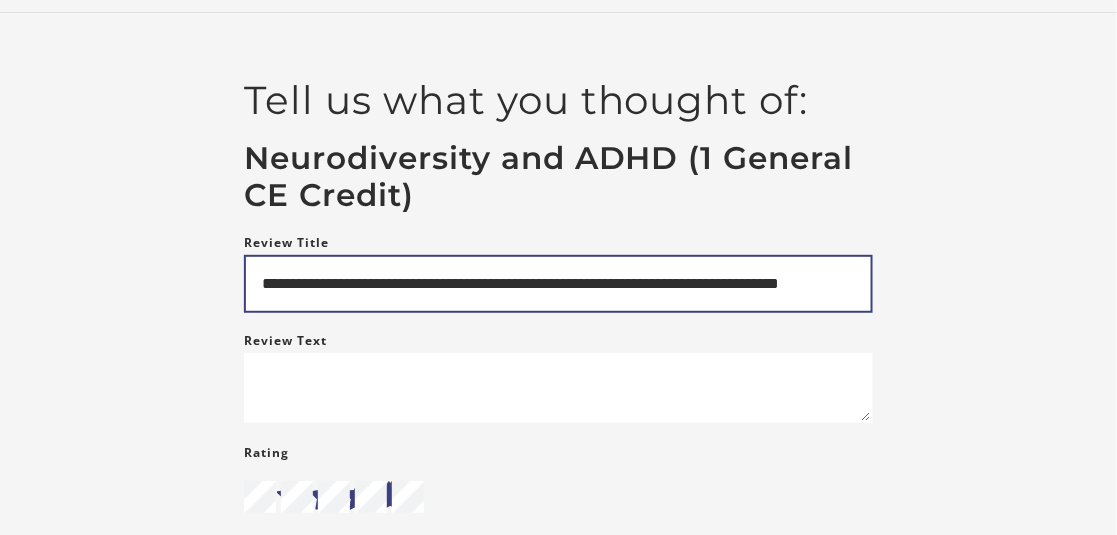 type on "**********" 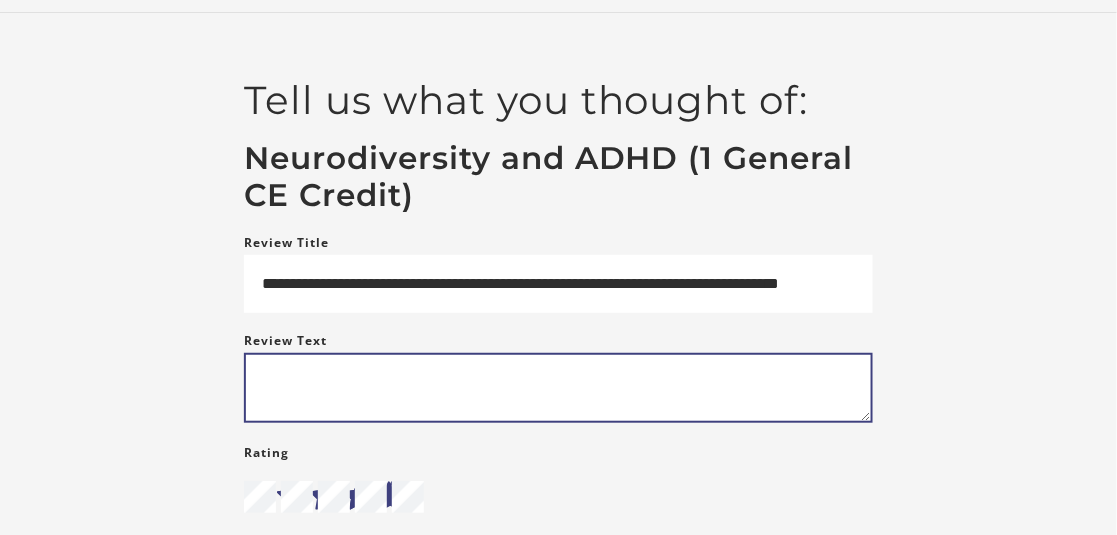 scroll, scrollTop: 0, scrollLeft: 0, axis: both 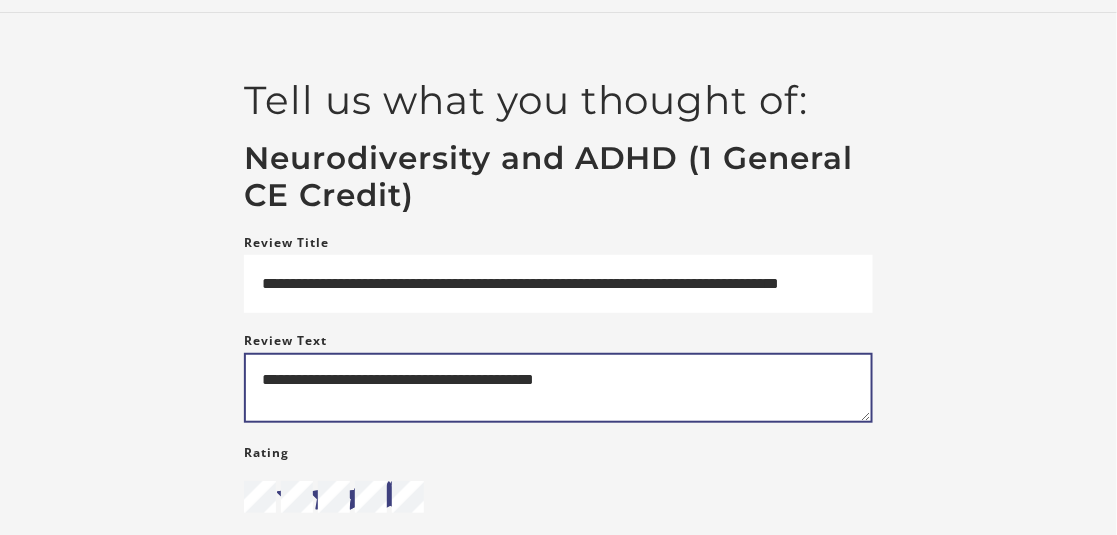 click on "**********" at bounding box center (558, 388) 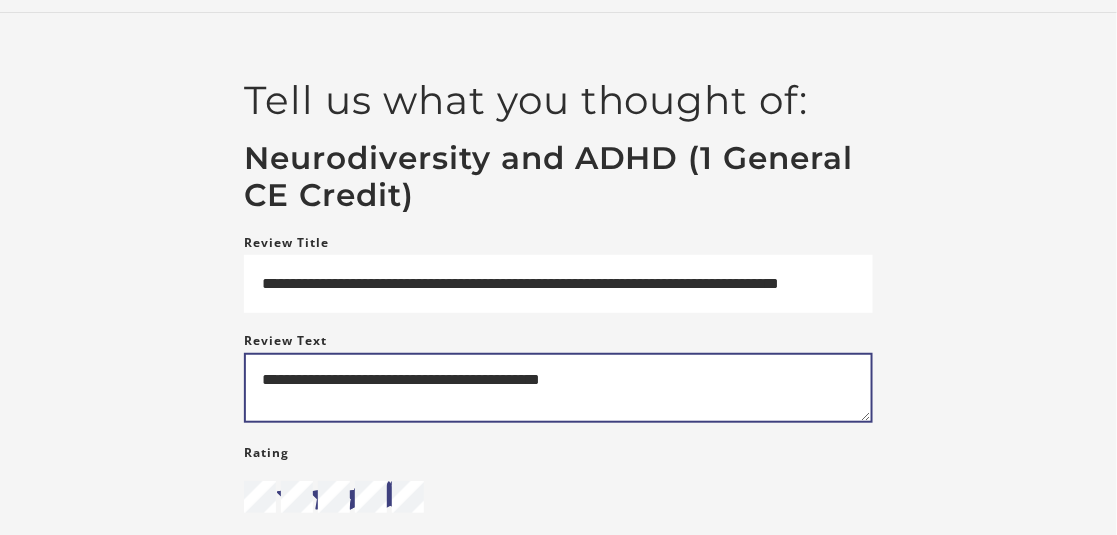 drag, startPoint x: 610, startPoint y: 387, endPoint x: 571, endPoint y: 386, distance: 39.012817 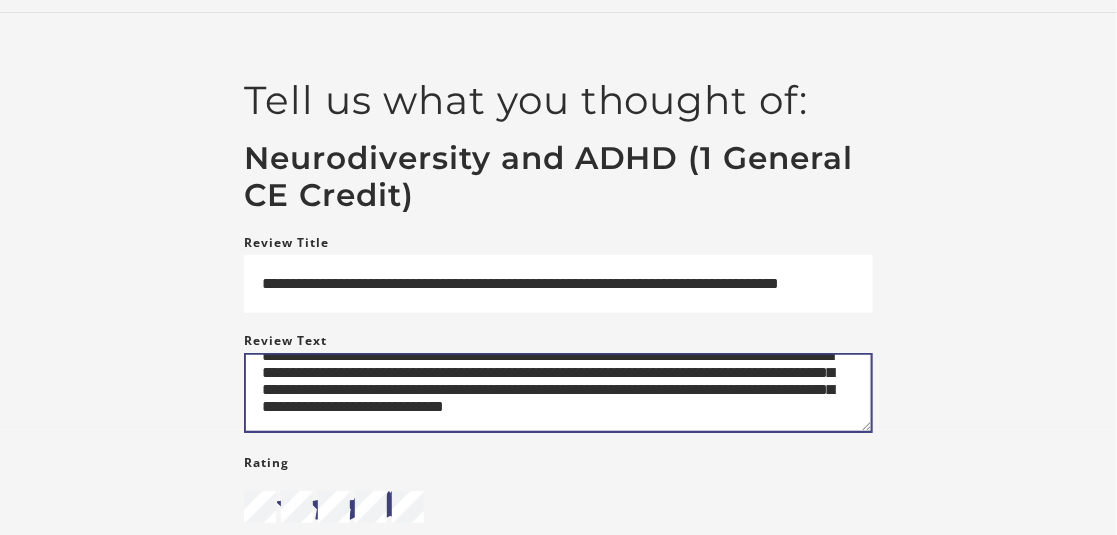 scroll, scrollTop: 50, scrollLeft: 0, axis: vertical 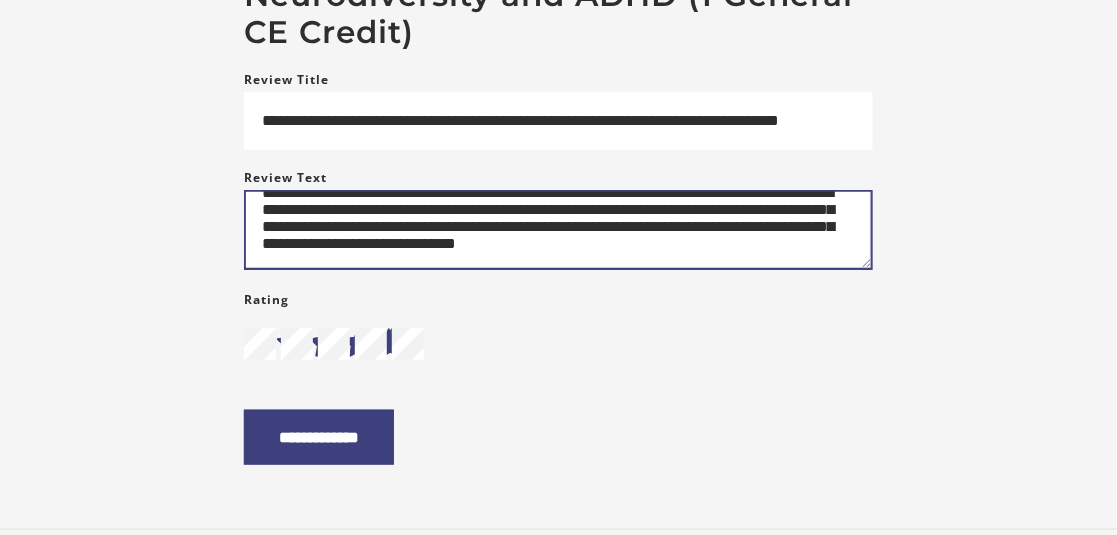 type on "**********" 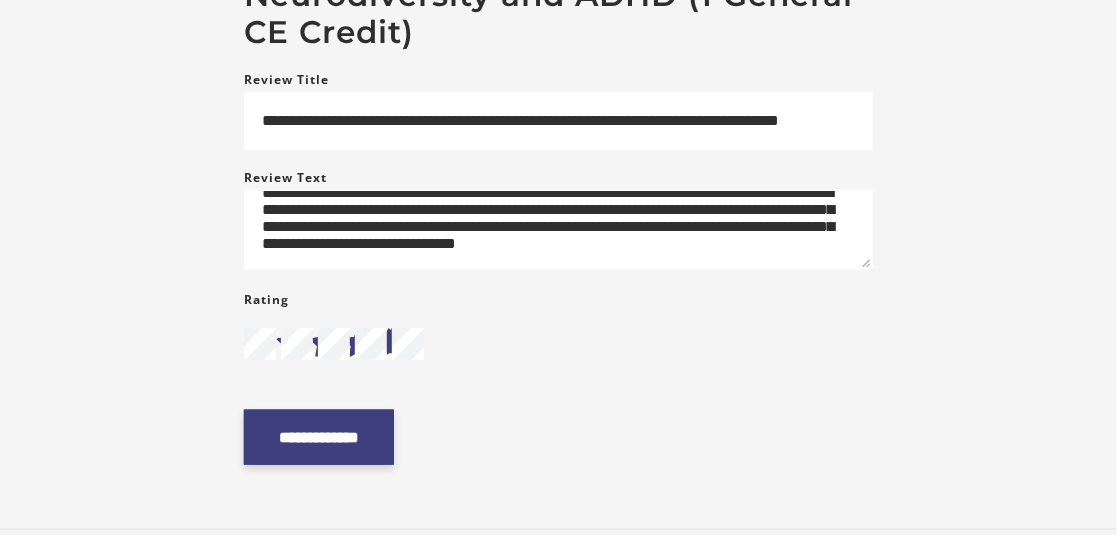 click on "**********" at bounding box center (319, 437) 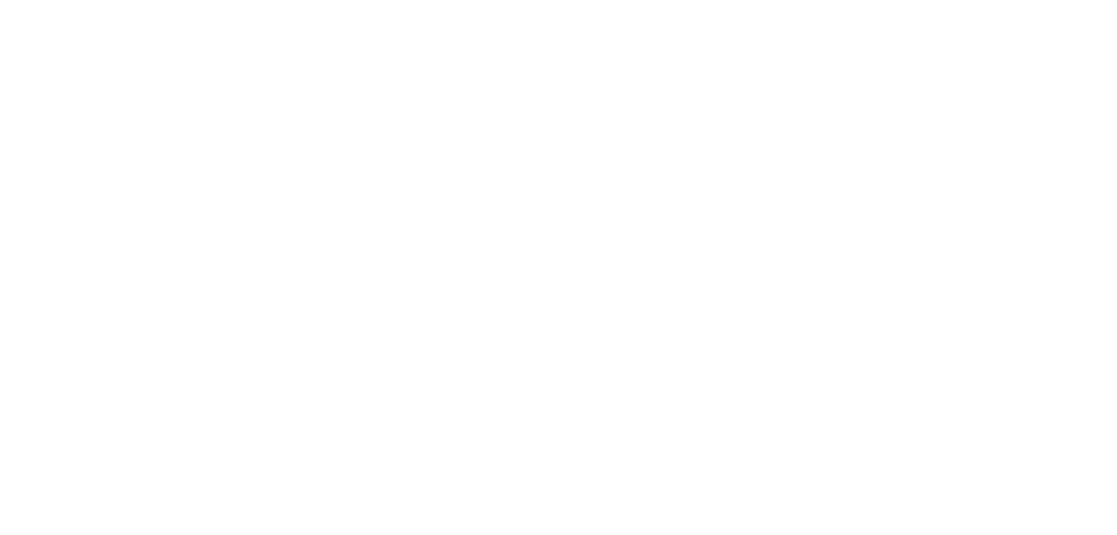 scroll, scrollTop: 0, scrollLeft: 0, axis: both 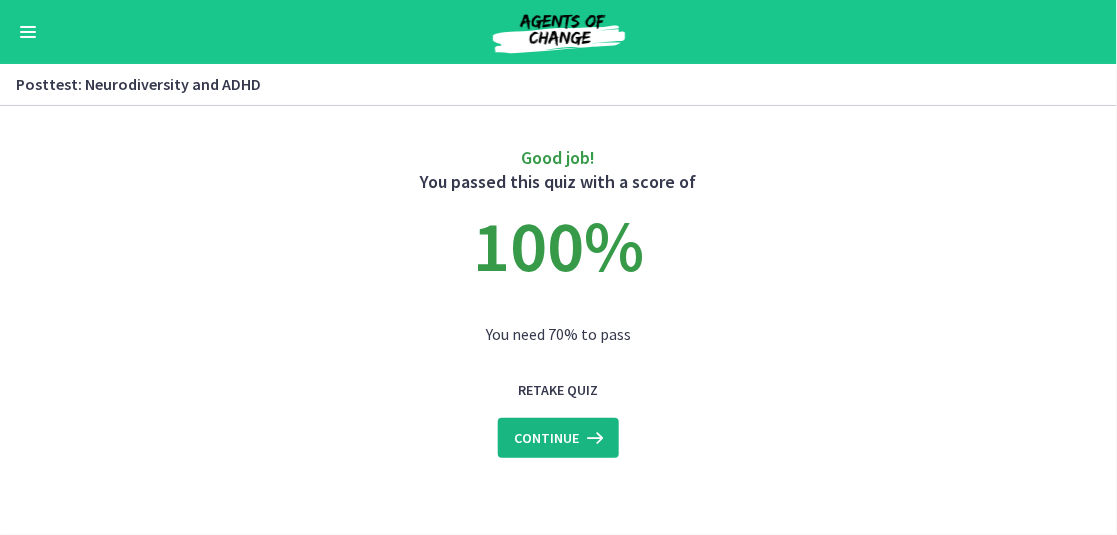 click on "Continue" at bounding box center (546, 438) 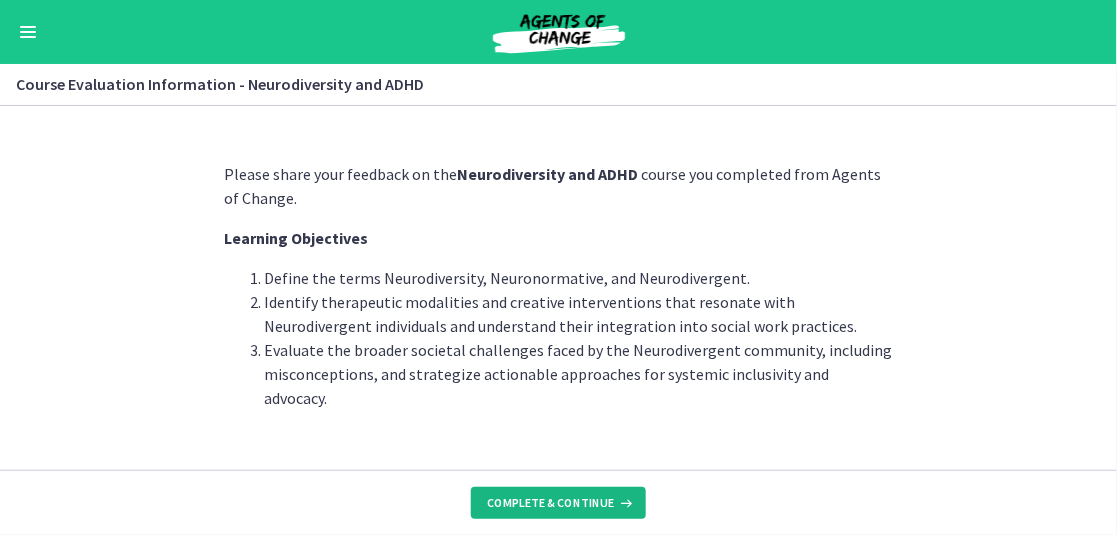 click on "Complete & continue" at bounding box center (550, 503) 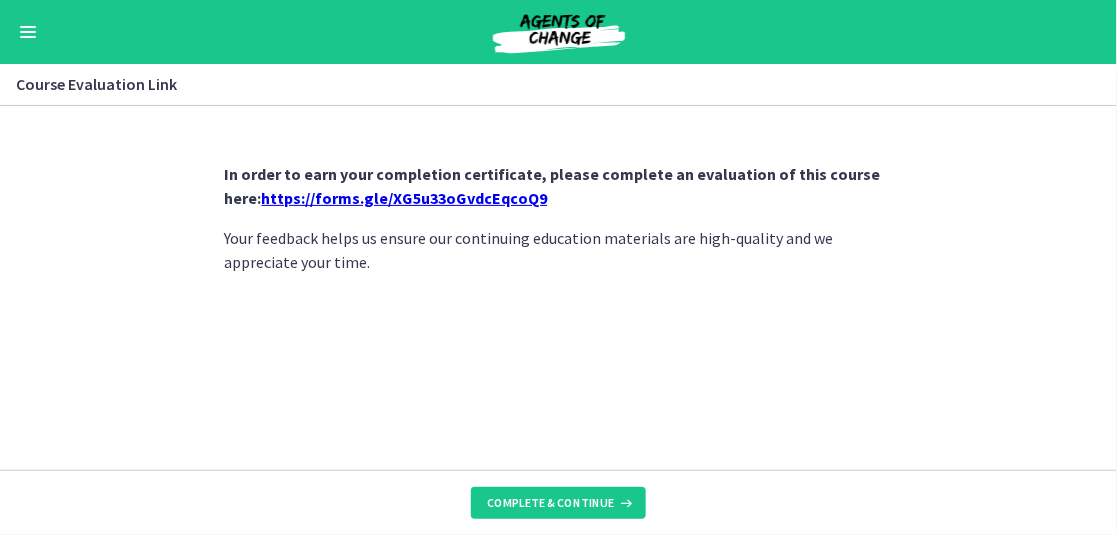 click on "https://forms.gle/XG5u33oGvdcEqcoQ9" at bounding box center [405, 198] 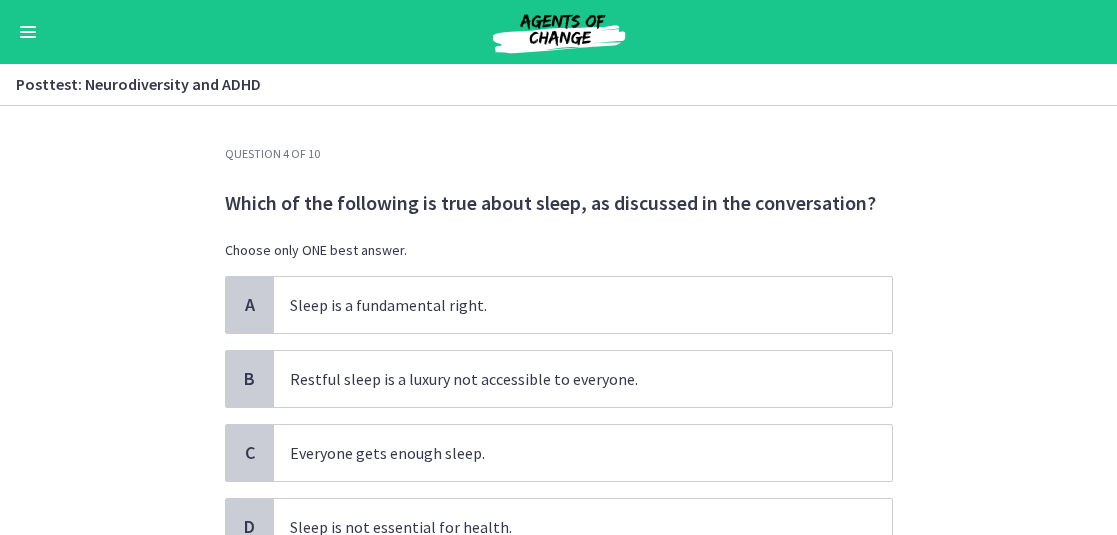 scroll, scrollTop: 0, scrollLeft: 0, axis: both 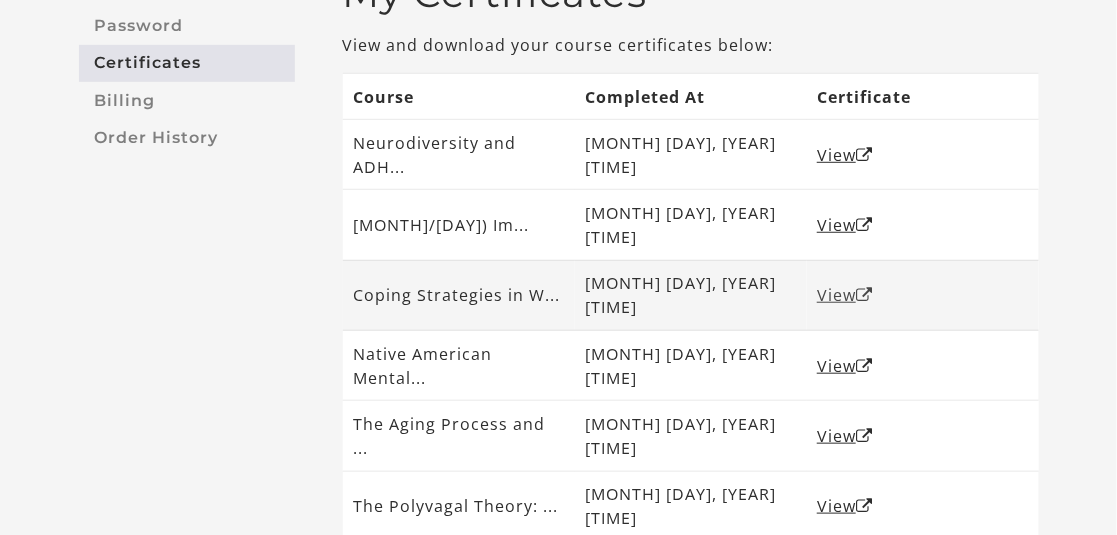 click on "View" at bounding box center (845, 295) 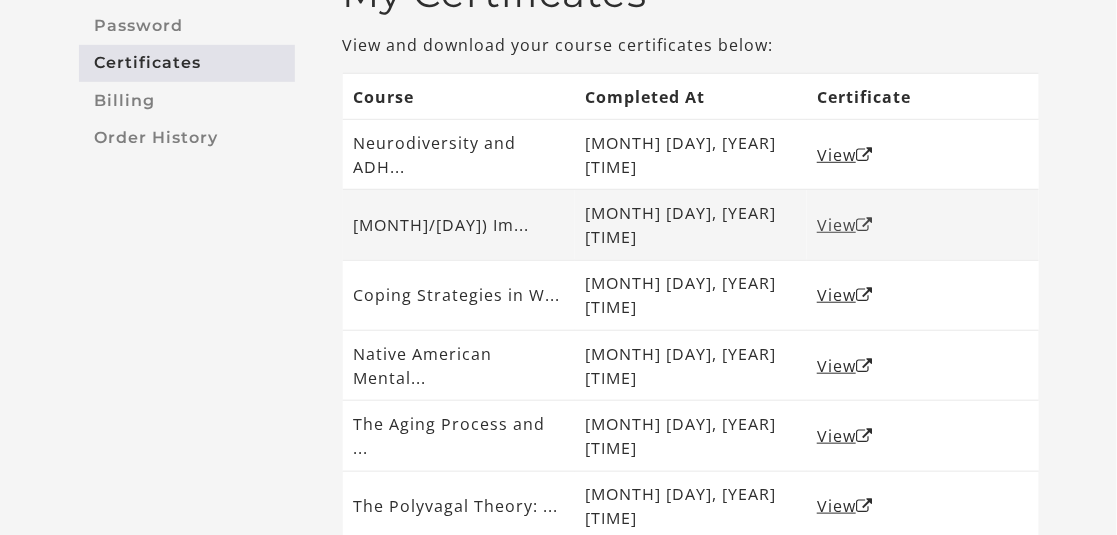 click on "View" at bounding box center (845, 225) 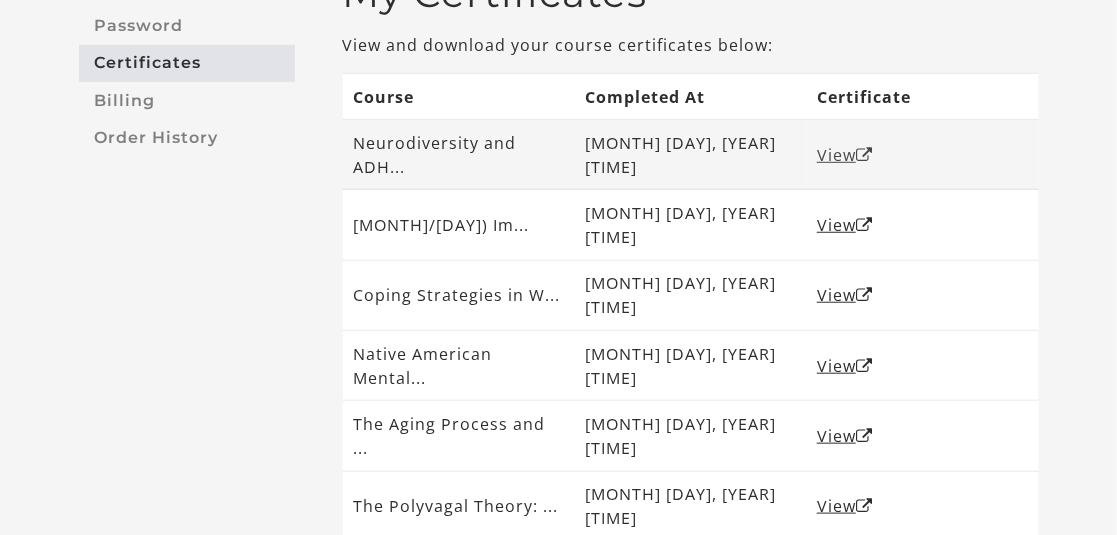 click on "View" at bounding box center (845, 155) 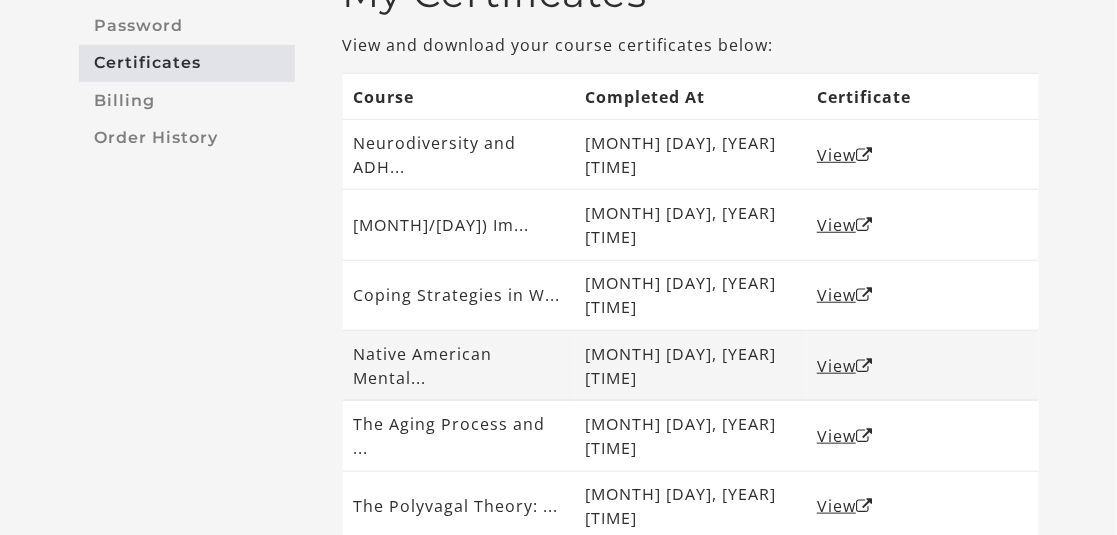 click on "View" at bounding box center (923, 366) 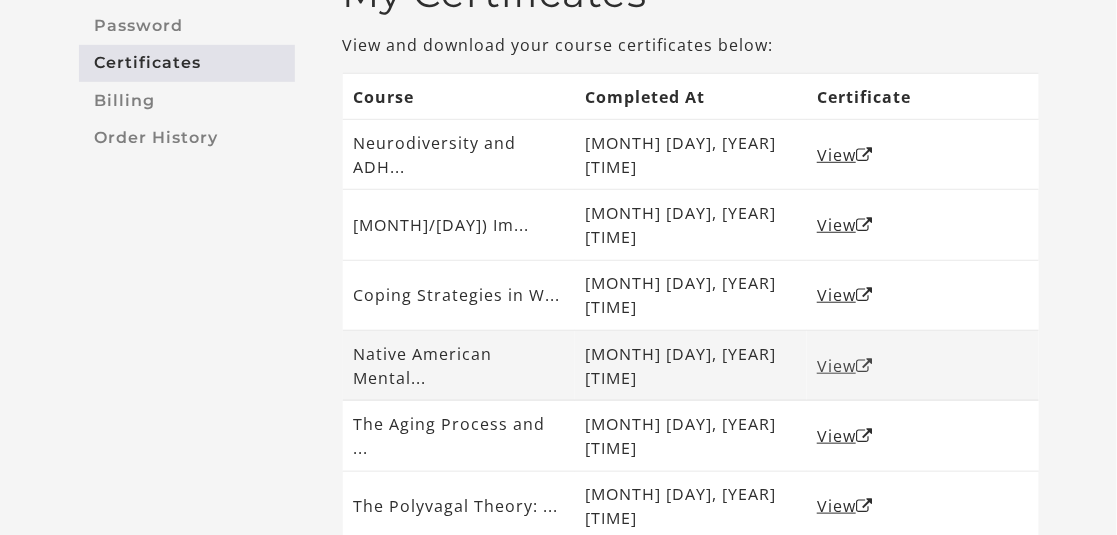 click on "View" at bounding box center (845, 366) 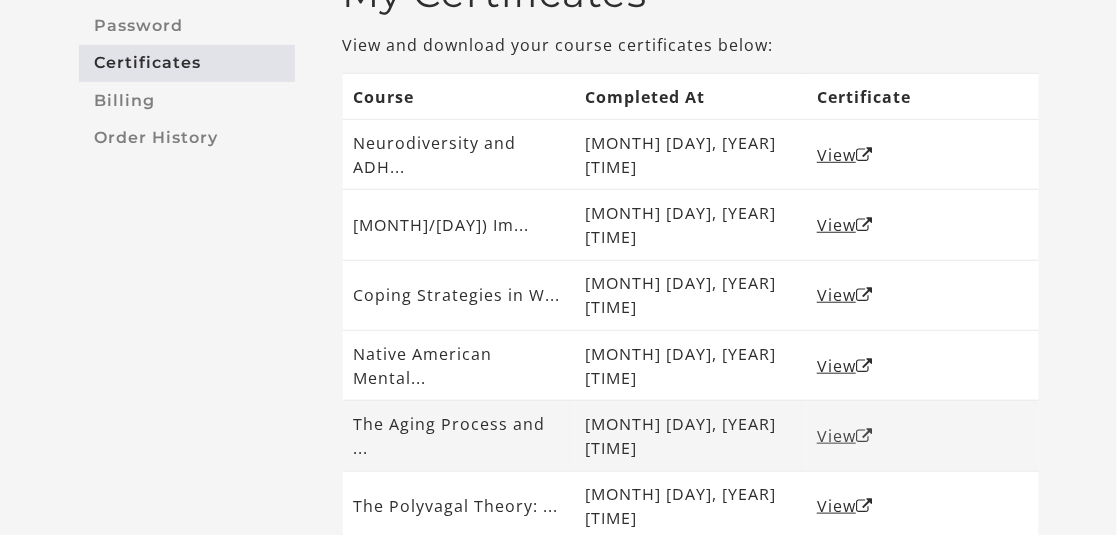 click at bounding box center (864, 436) 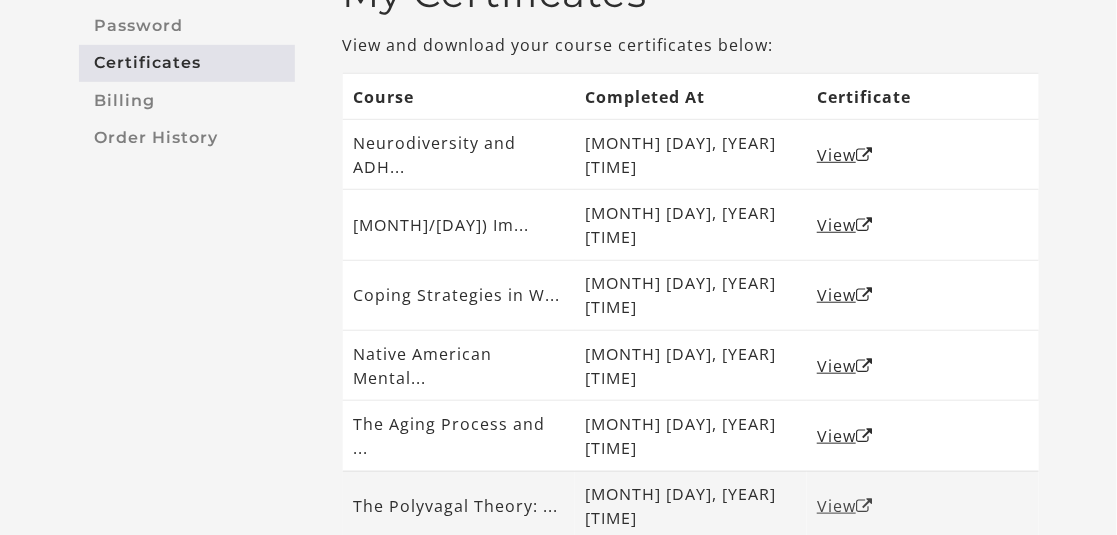 click on "View" at bounding box center (845, 506) 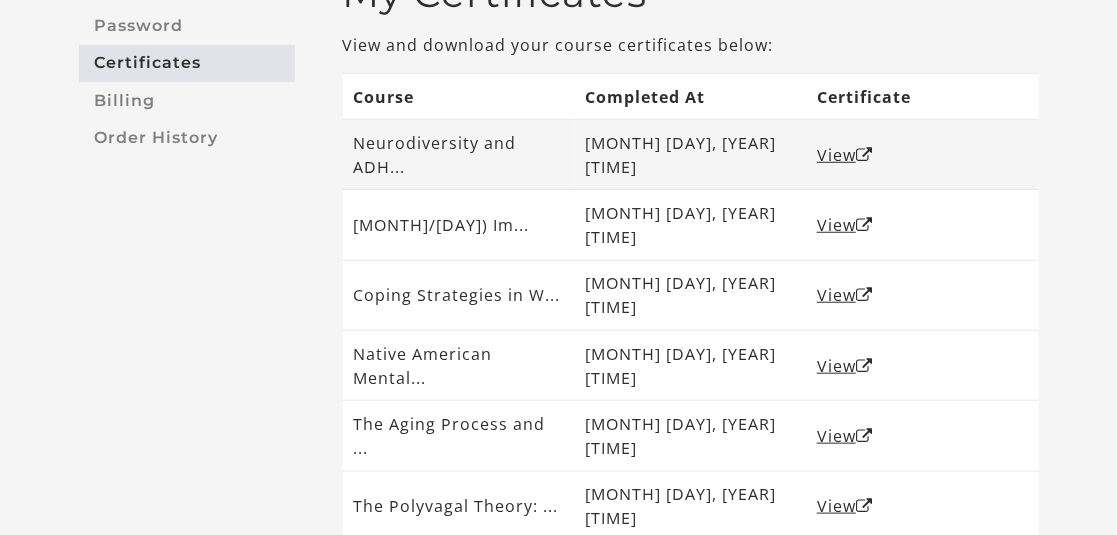 click on "Neurodiversity and ADH..." at bounding box center [459, 155] 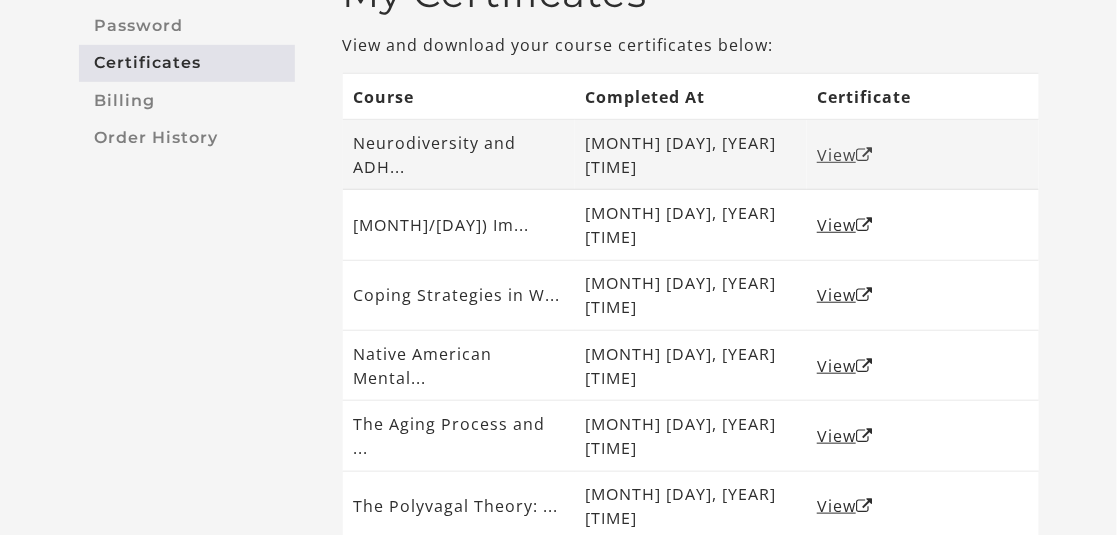 click on "View" at bounding box center [845, 155] 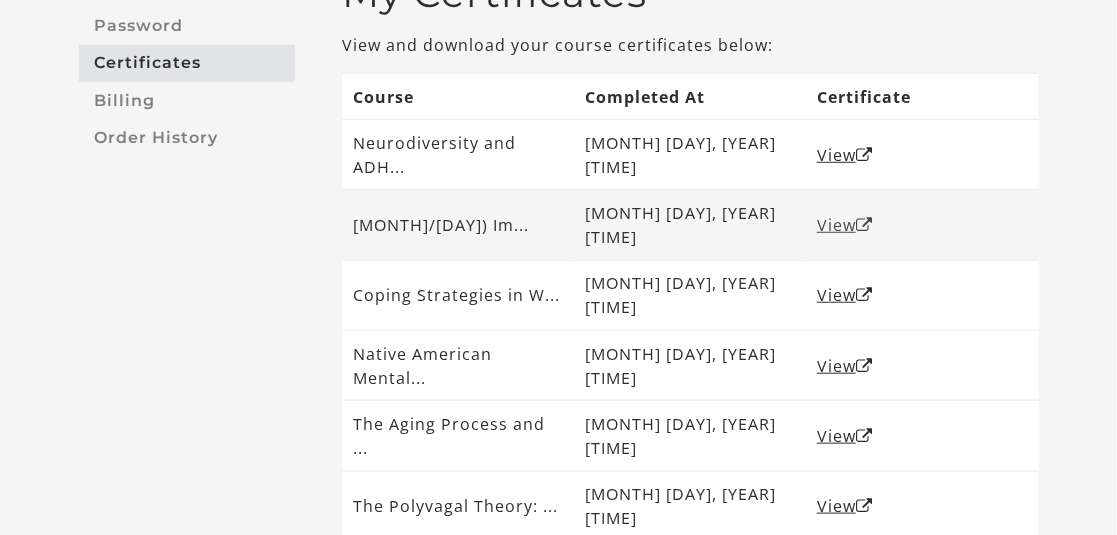 click on "View" at bounding box center [845, 225] 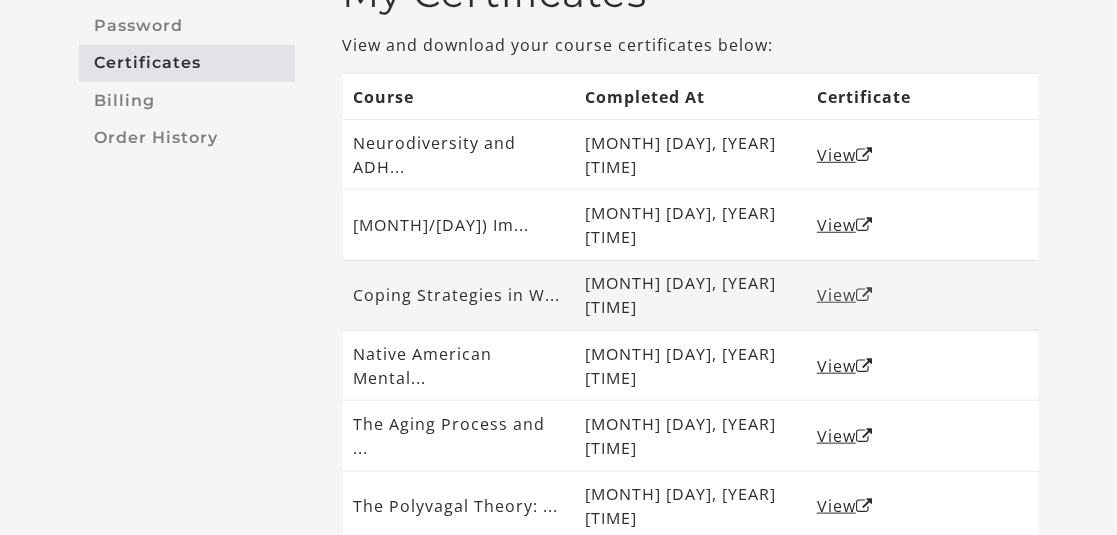 click on "View" at bounding box center [845, 295] 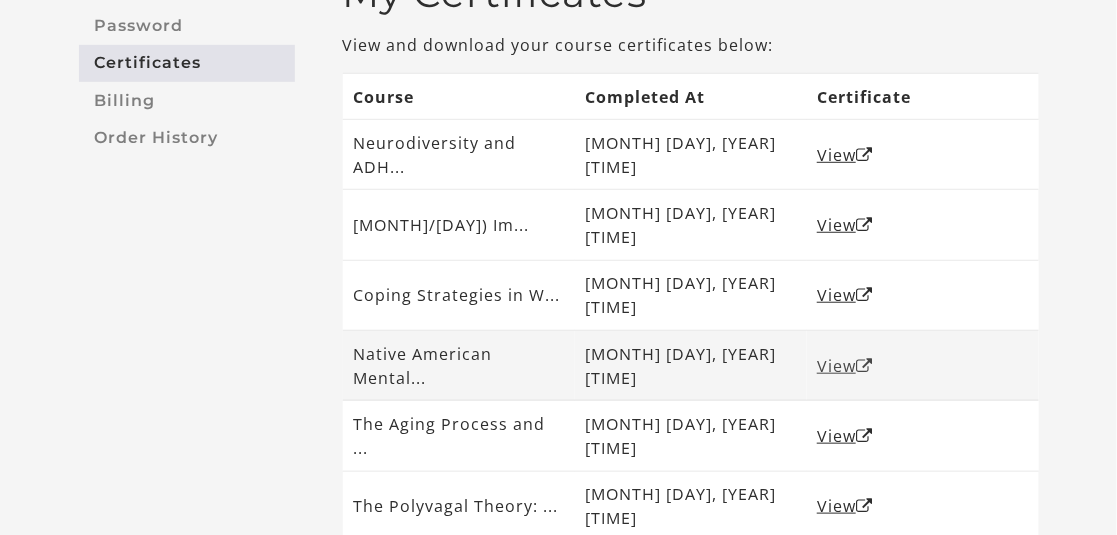 click on "View" at bounding box center (845, 366) 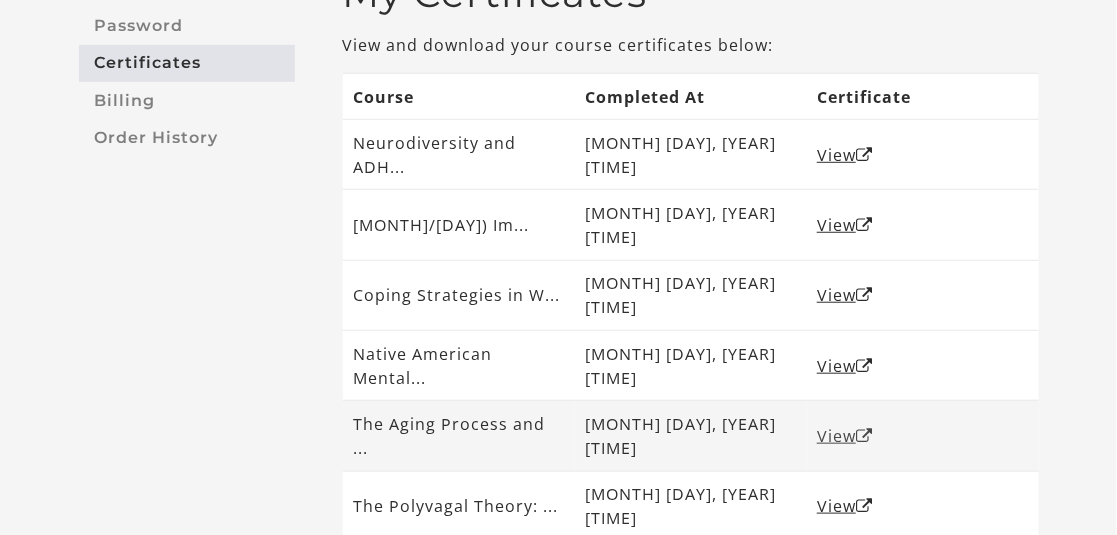 click on "View" at bounding box center (845, 436) 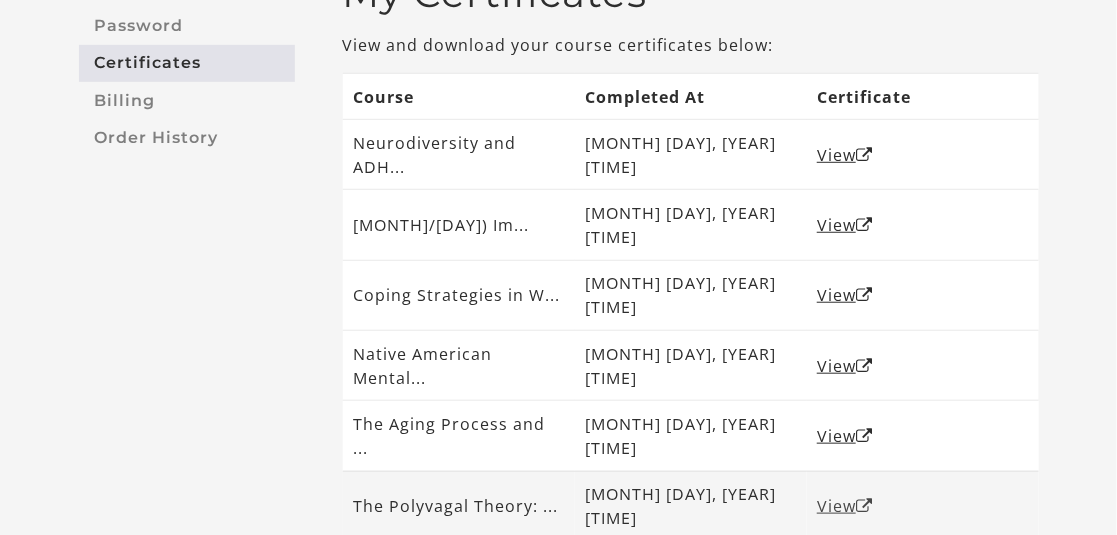 click on "View" at bounding box center [845, 506] 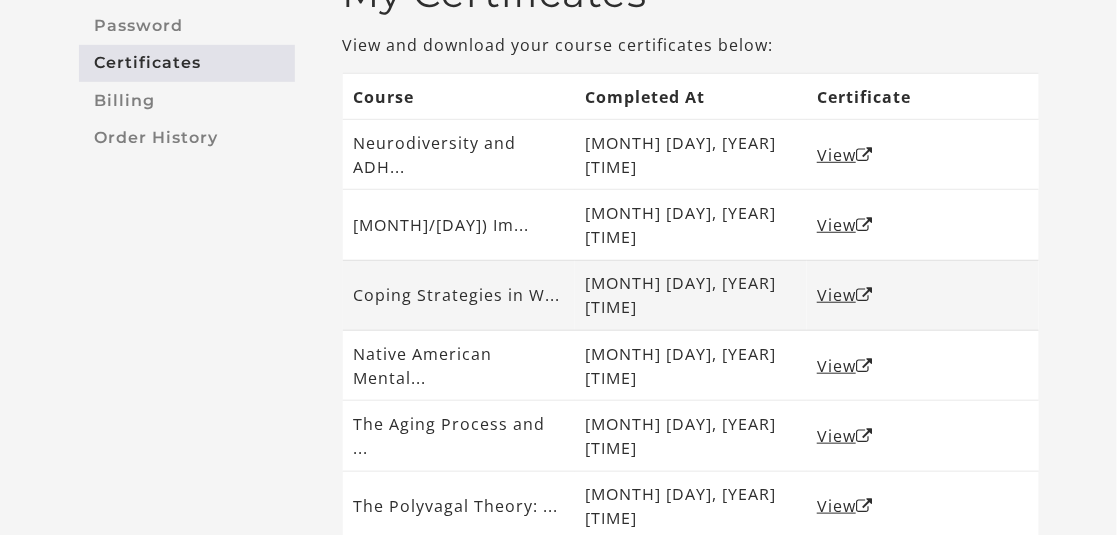click on "August 02, 2025 05:40" at bounding box center (691, 295) 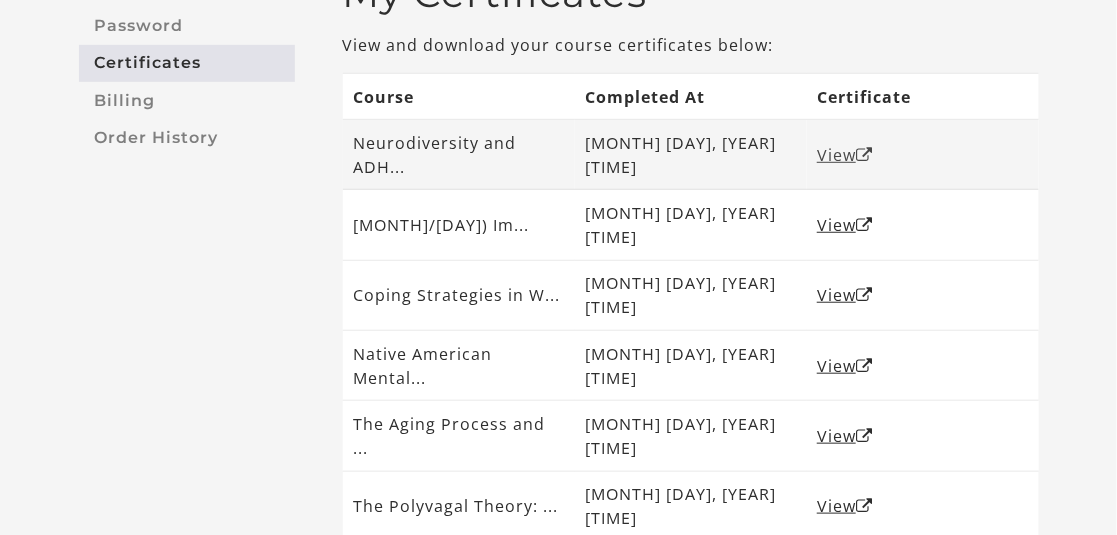click at bounding box center [864, 155] 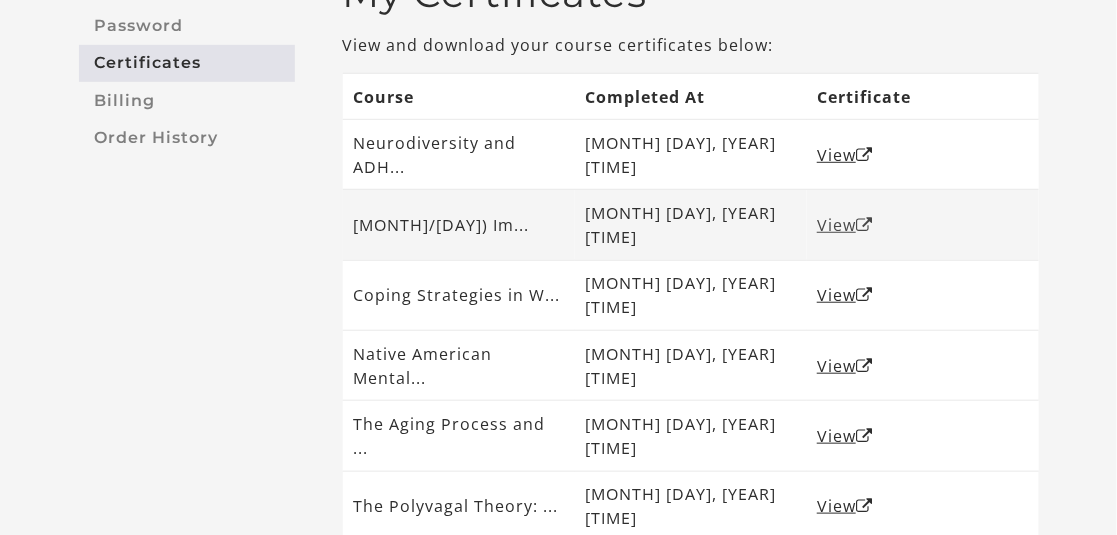 click at bounding box center [864, 225] 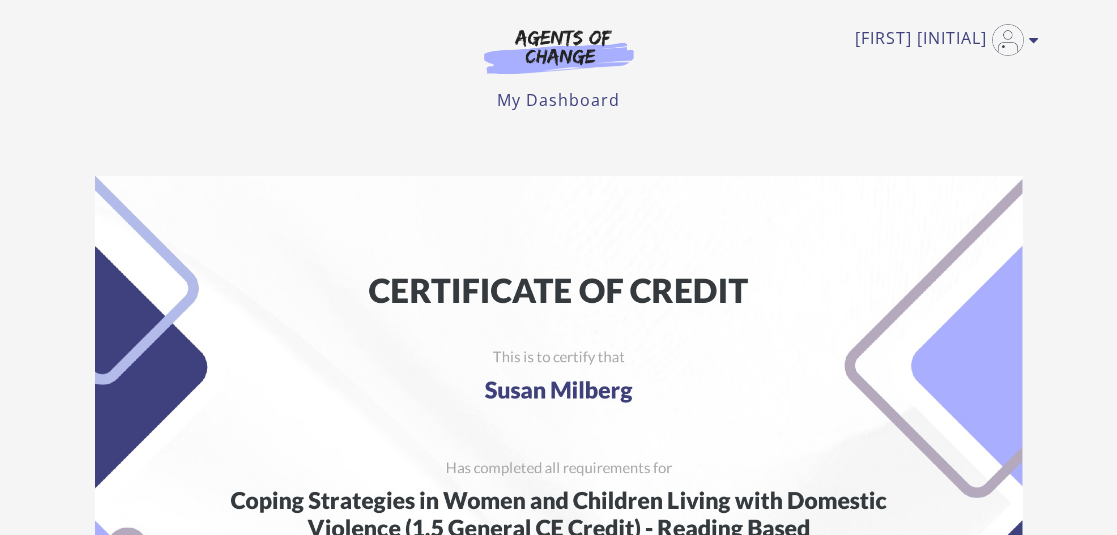 scroll, scrollTop: 0, scrollLeft: 0, axis: both 